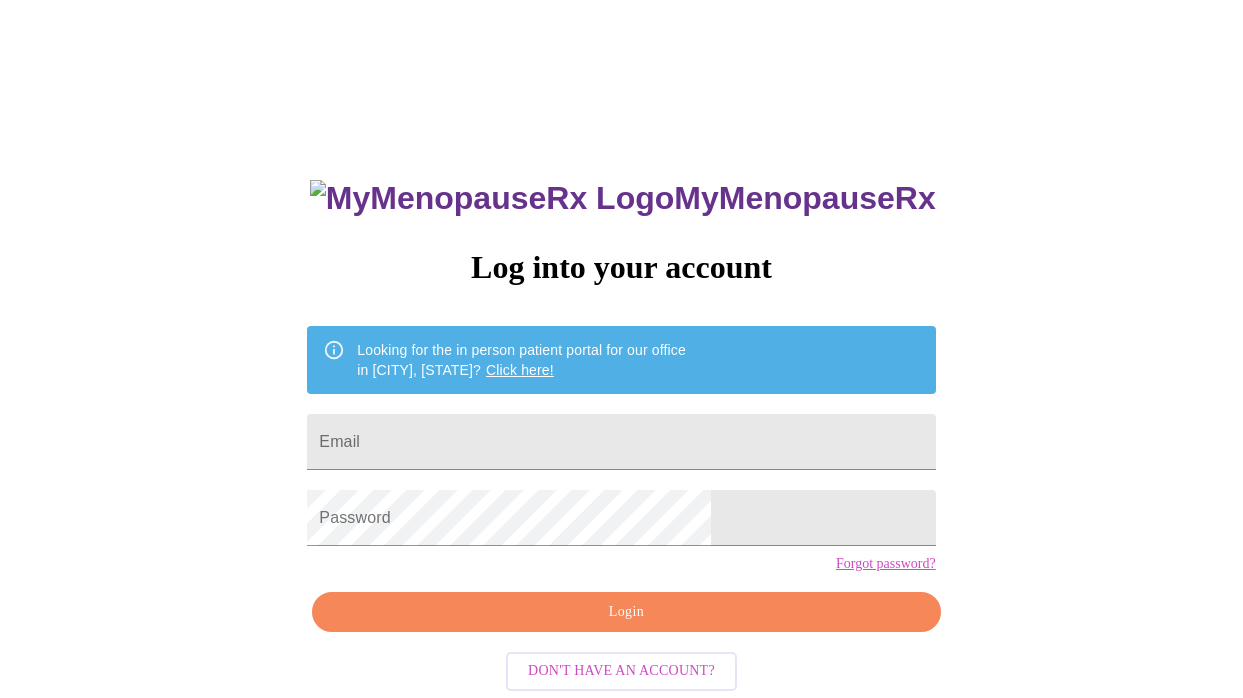 scroll, scrollTop: 0, scrollLeft: 0, axis: both 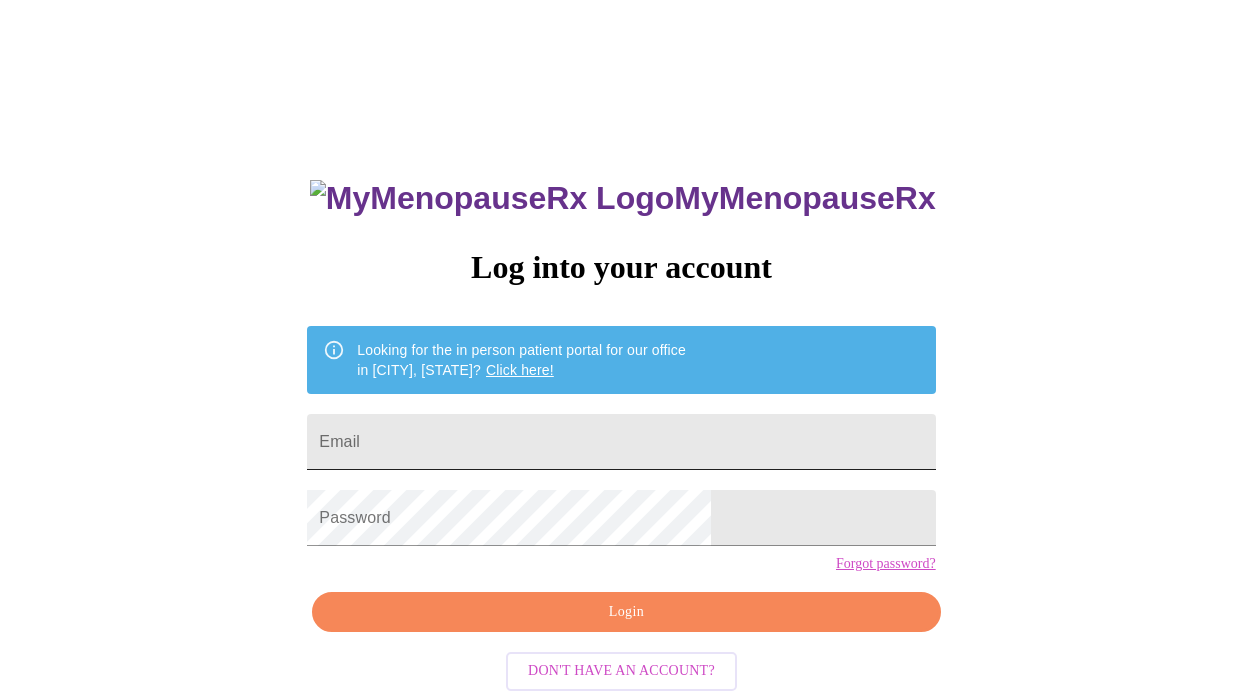 click on "Email" at bounding box center [621, 442] 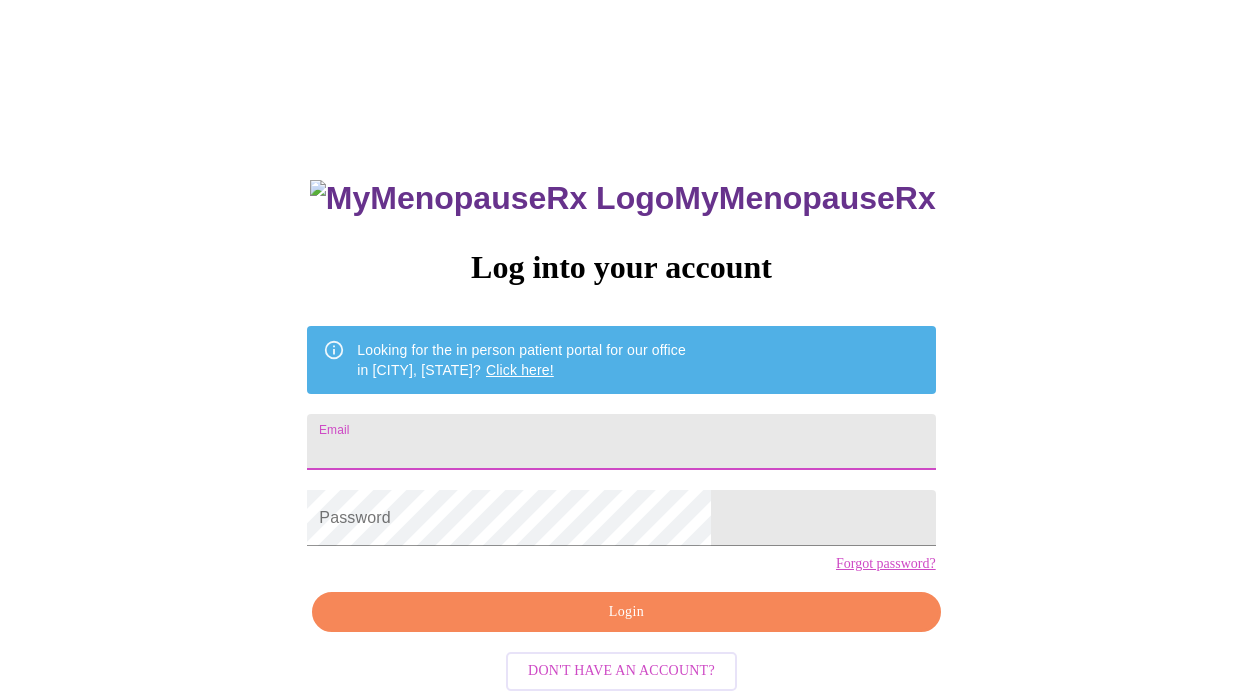 type on "[EMAIL]" 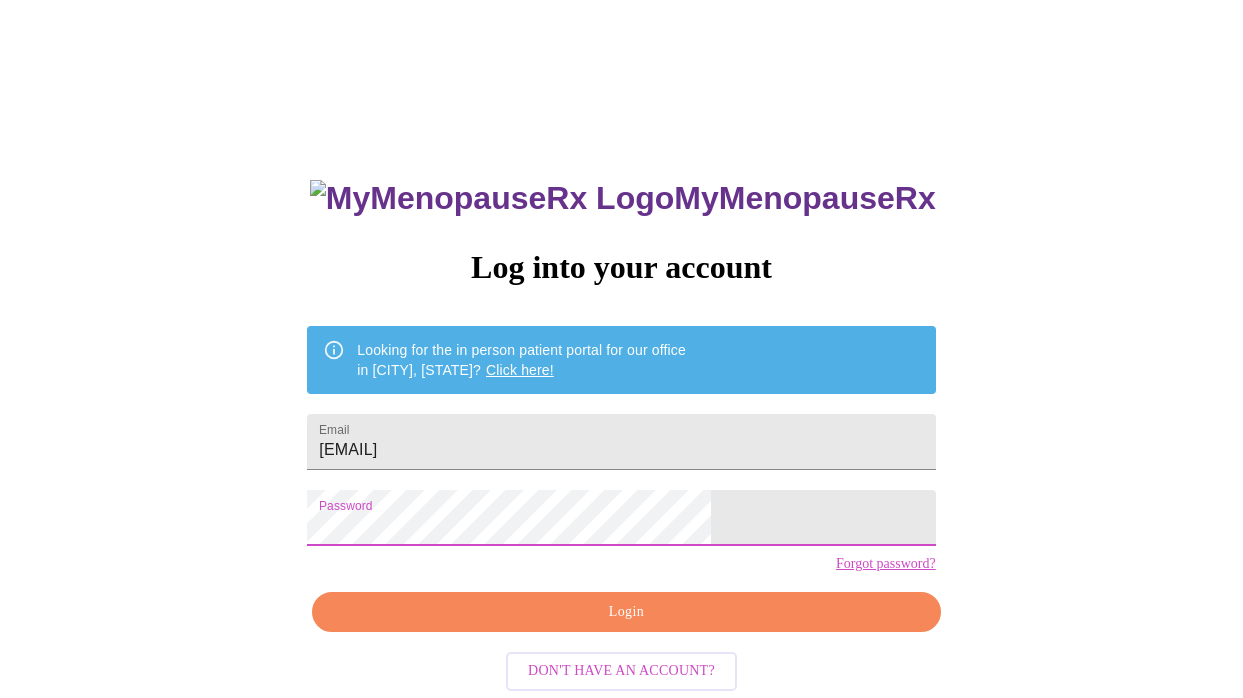 click on "Login" at bounding box center (626, 612) 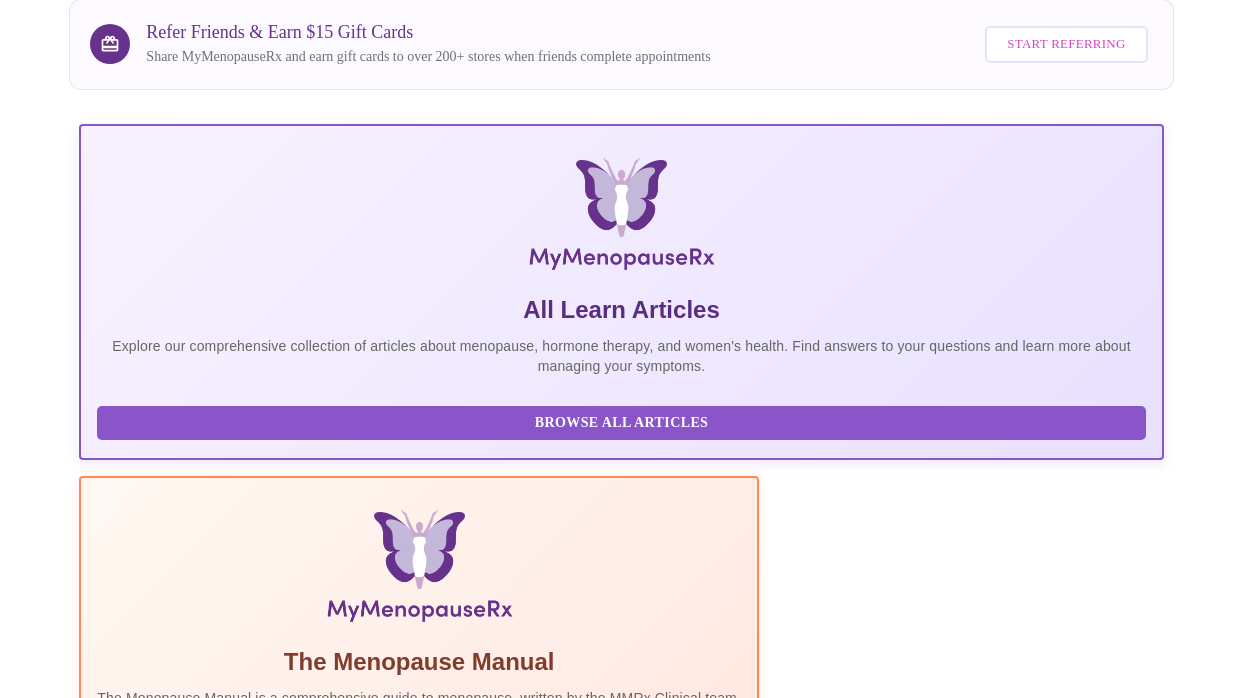 scroll, scrollTop: 424, scrollLeft: 0, axis: vertical 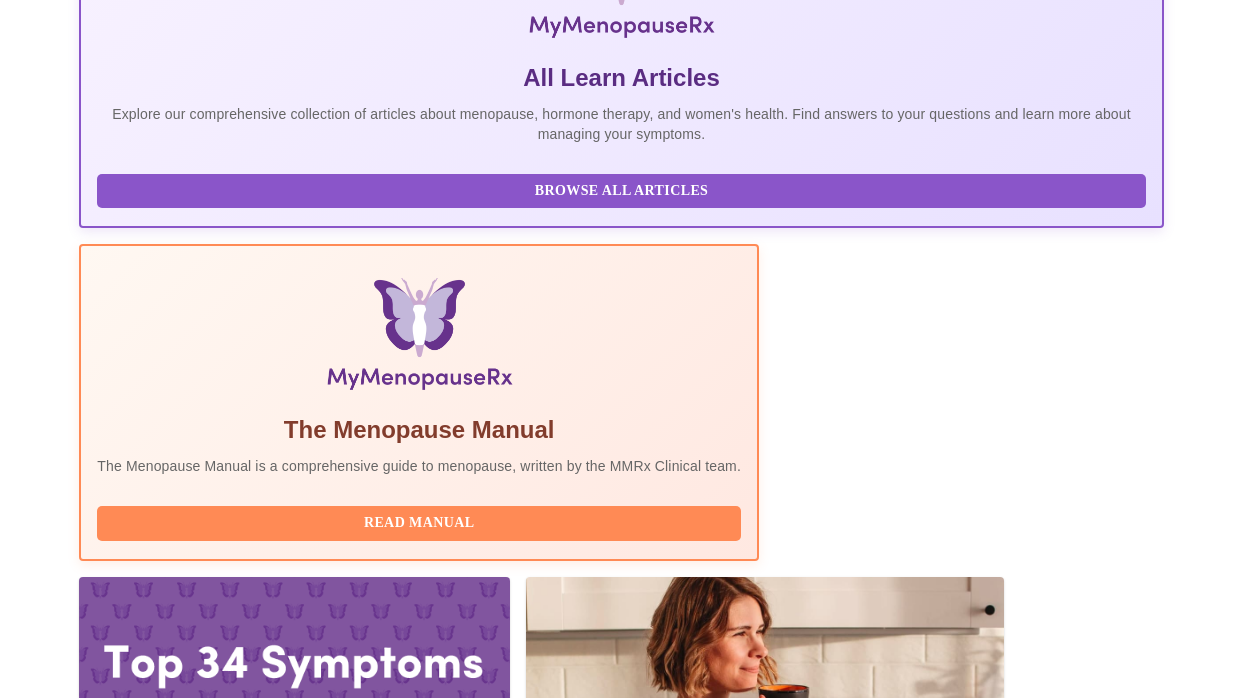 click on "Complete Pre-Assessment" at bounding box center (1028, 2183) 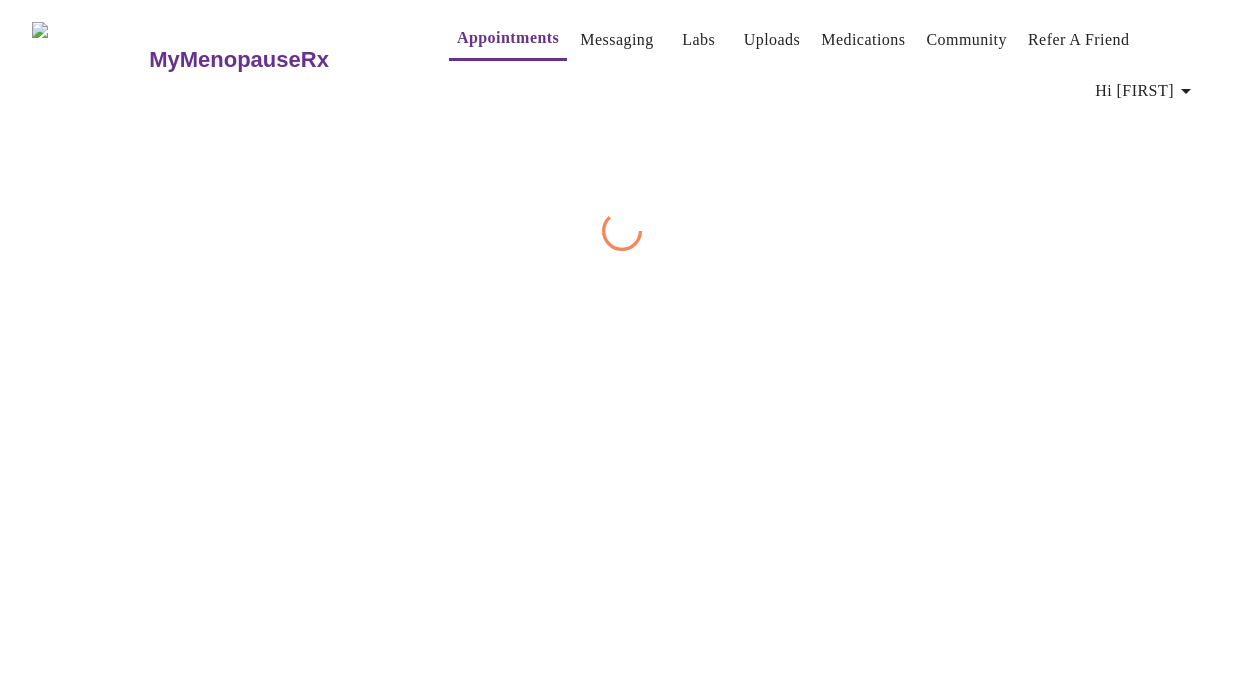 scroll, scrollTop: 0, scrollLeft: 0, axis: both 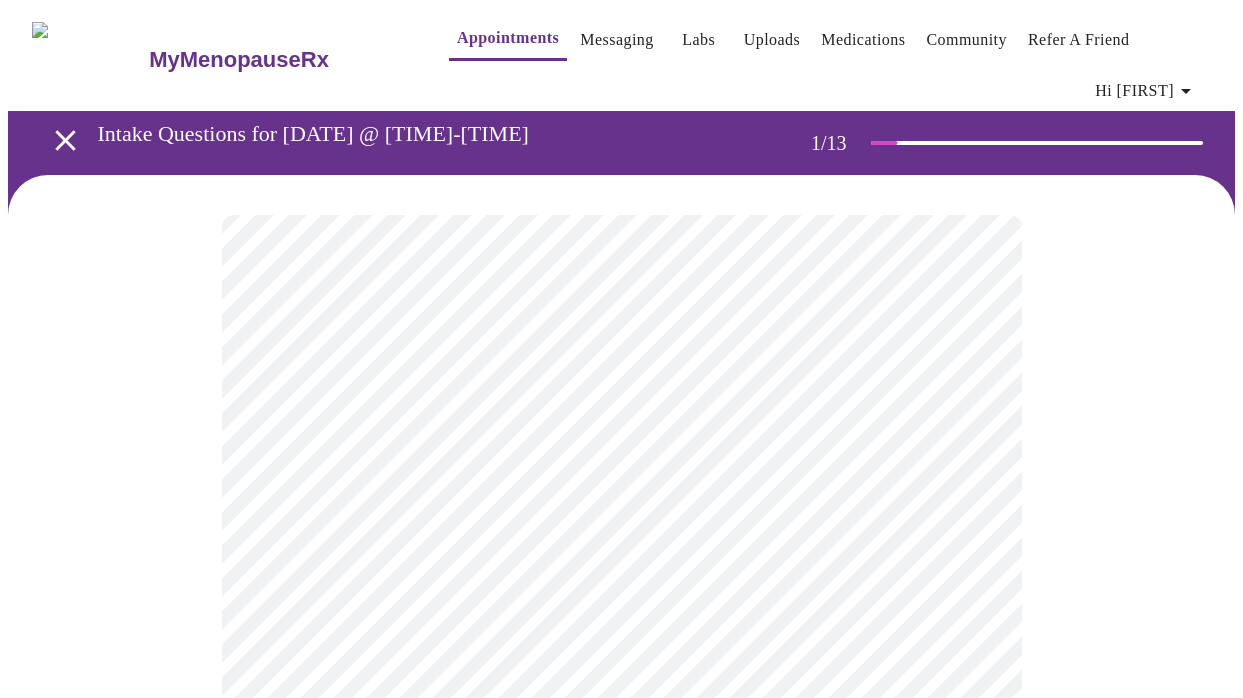 click on "MyMenopauseRx Appointments Messaging Labs Uploads Medications Community Refer a Friend Hi [FIRST] Intake Questions for [DATE] @ [TIME]-[TIME] 1 / 13 CardPointers can now automatically add all of your offers for you when you log in Enable automatic adding of offers now? Enable Skip Automatically syncing offers... Adding all offers to all cards at once requires CardPointers+ . Upgrade today to save even more time & money. Upgrade Close Use [CARD_BRAND] [CARD_NAME] Save undefined% on total purchase Something went wrong. Please try refreshing the page, or if the issue persists, please contact support@example.com. Settings Billing Invoices Log out" at bounding box center [621, 941] 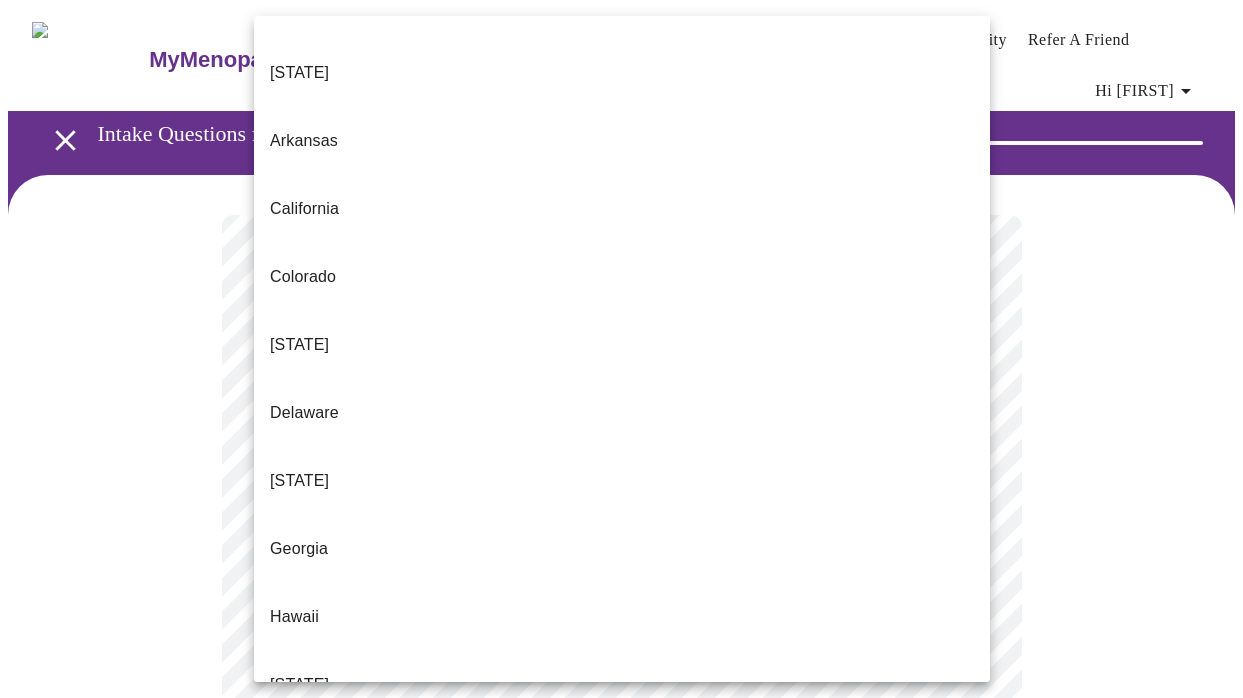 scroll, scrollTop: 142, scrollLeft: 0, axis: vertical 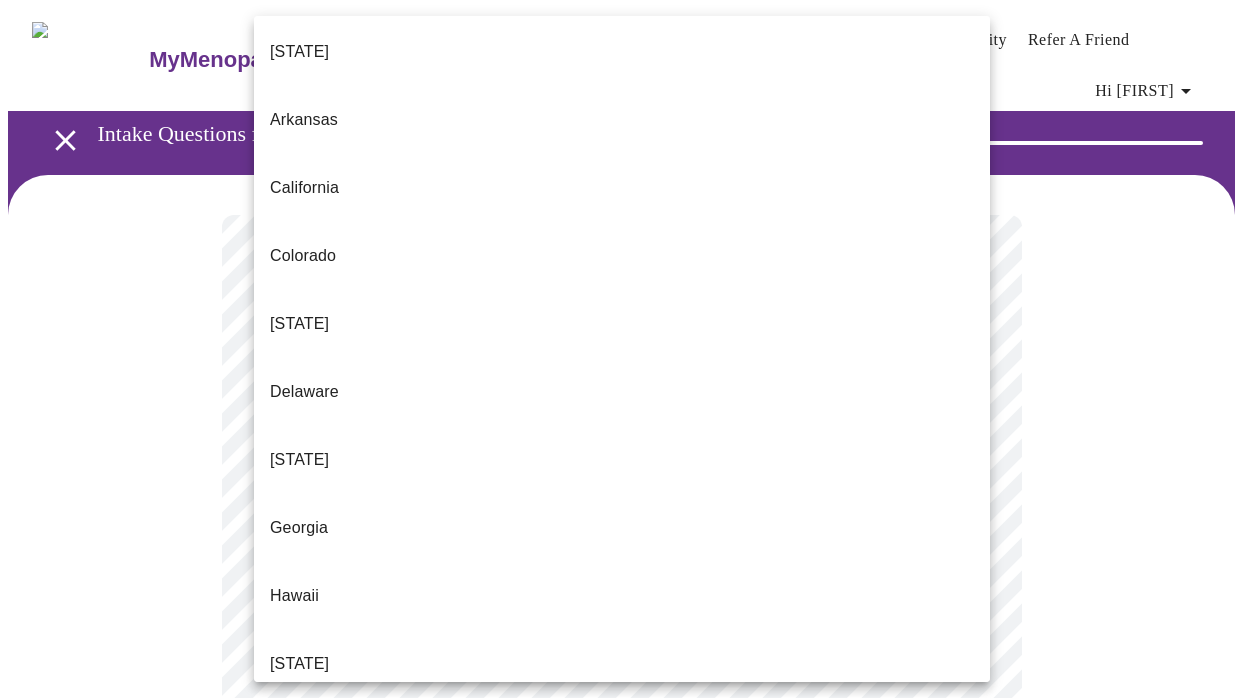 click on "[STATE]" at bounding box center (299, 732) 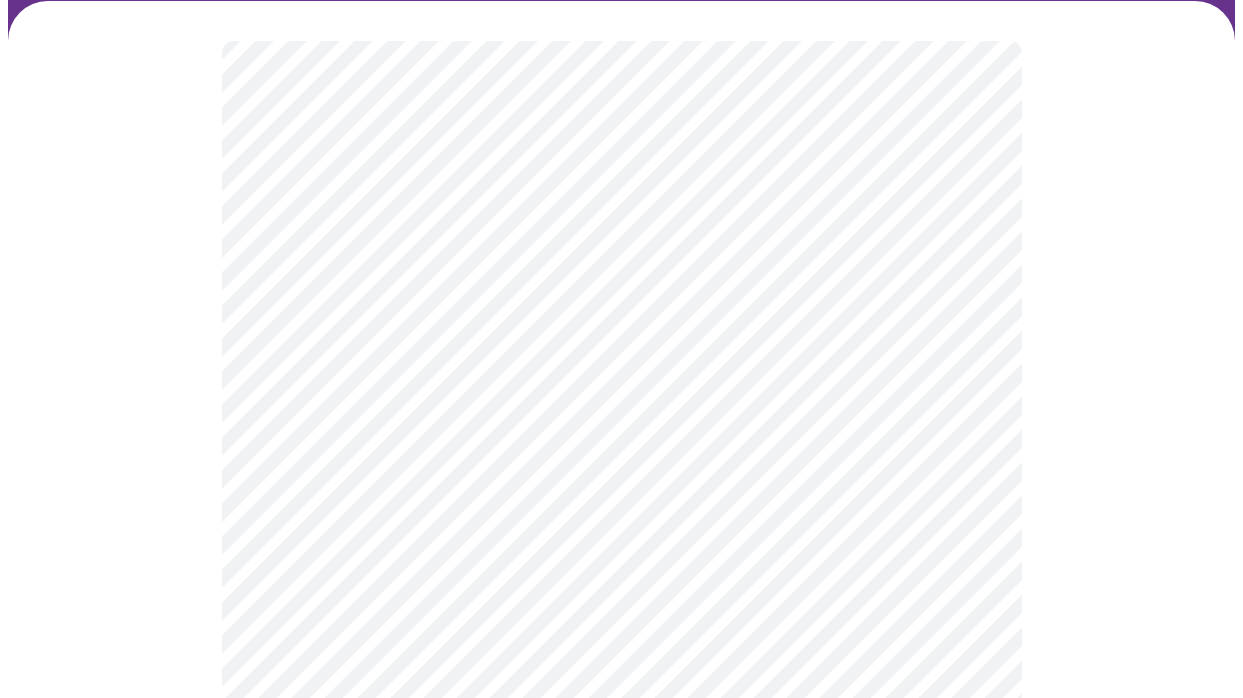 scroll, scrollTop: 175, scrollLeft: 0, axis: vertical 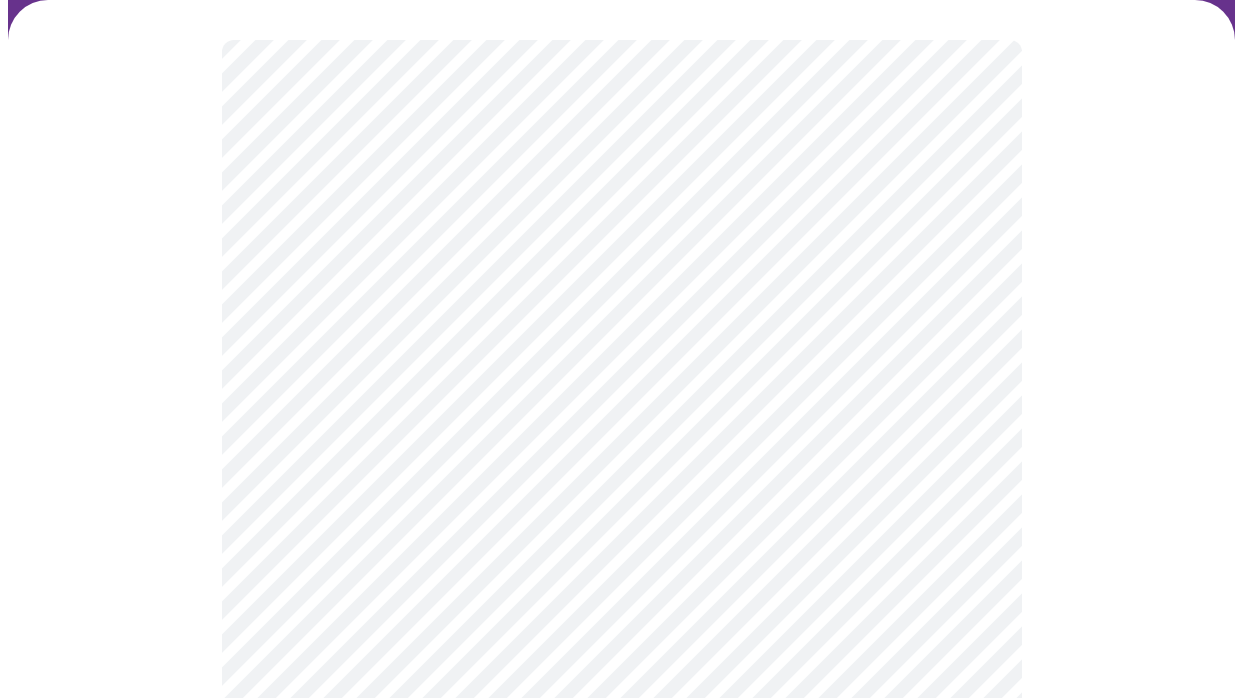 click on "MyMenopauseRx Appointments Messaging Labs Uploads Medications Community Refer a Friend Hi [FIRST] Intake Questions for [DATE] @ [TIME]-[TIME] 1 / 13 CardPointers can now automatically add all of your offers for you when you log in Enable automatic adding of offers now? Enable Skip Automatically syncing offers... Adding all offers to all cards at once requires CardPointers+ . Upgrade today to save even more time & money. Upgrade Close Use [CARD_BRAND] [CARD_NAME] Save undefined% on total purchase Something went wrong. Please try refreshing the page, or if the issue persists, please contact support@example.com. Settings Billing Invoices Log out" at bounding box center [621, 760] 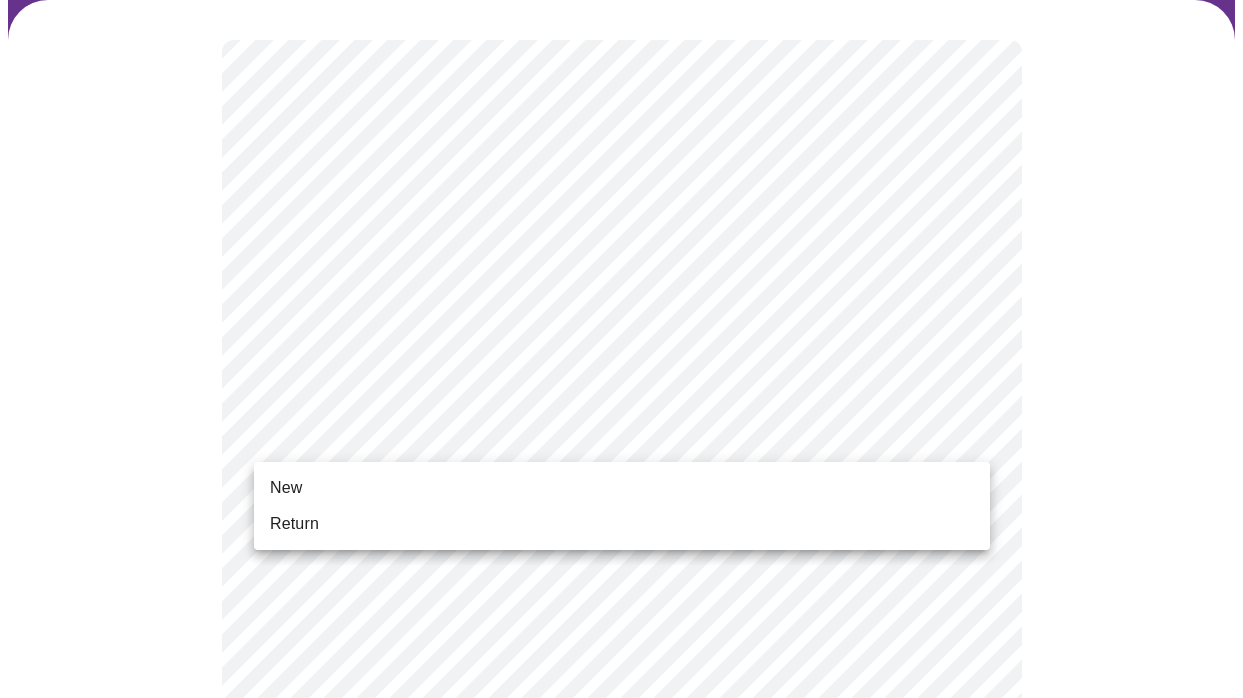 click on "Return" at bounding box center (294, 524) 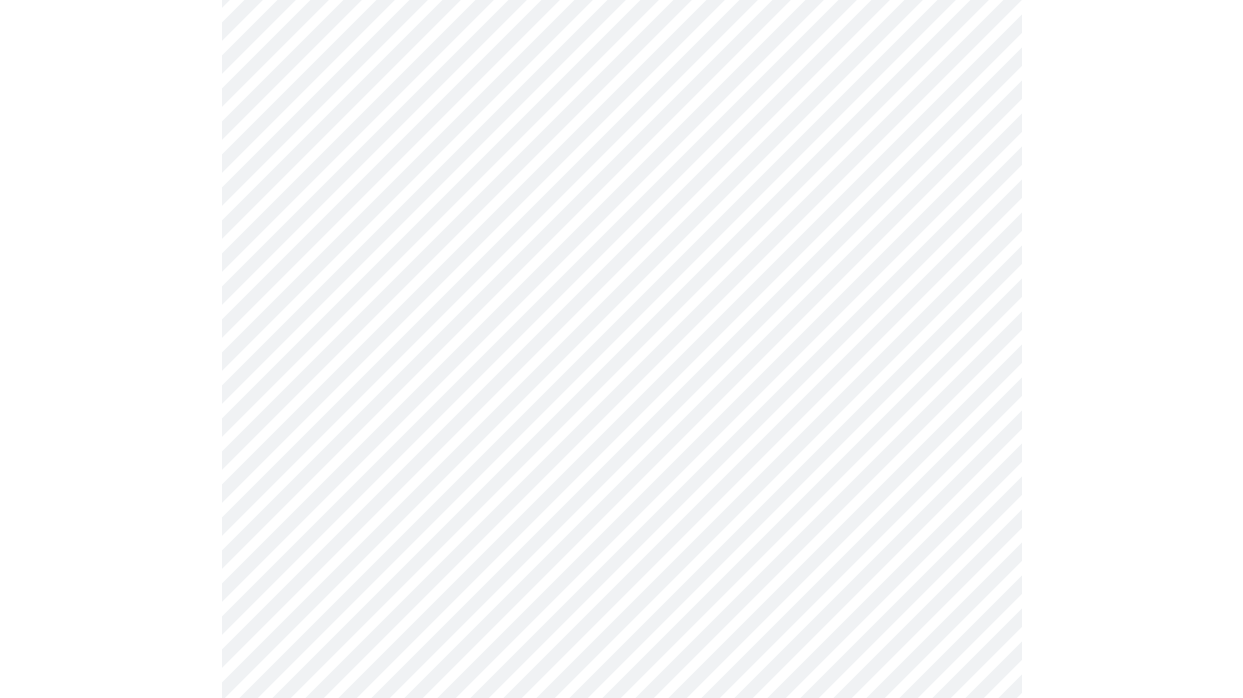 scroll, scrollTop: 1072, scrollLeft: 0, axis: vertical 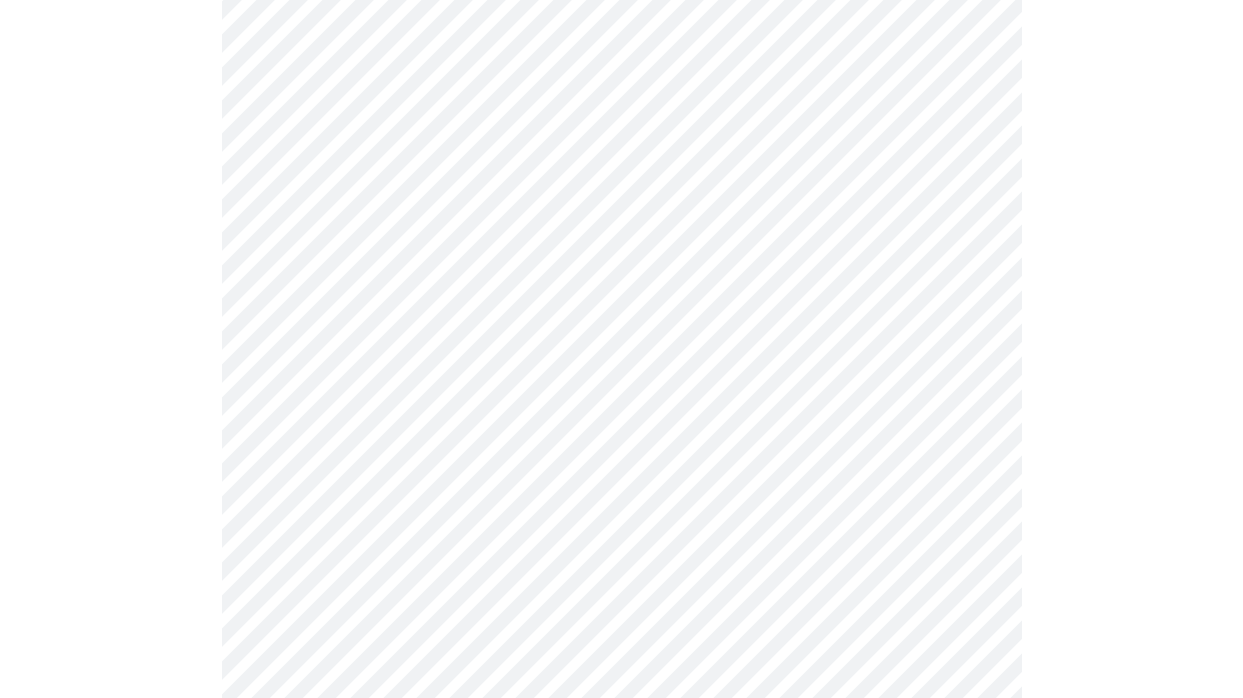 click on "MyMenopauseRx Appointments Messaging Labs Uploads Medications Community Refer a Friend Hi [FIRST] Intake Questions for [DATE] @ [TIME]-[TIME] 1 / 13 CardPointers can now automatically add all of your offers for you when you log in Enable automatic adding of offers now? Enable Skip Automatically syncing offers... Adding all offers to all cards at once requires CardPointers+ . Upgrade today to save even more time & money. Upgrade Close Use [CARD_BRAND] [CARD_NAME] Save undefined% on total purchase Something went wrong. Please try refreshing the page, or if the issue persists, please contact support@example.com. Settings Billing Invoices Log out" at bounding box center [621, -151] 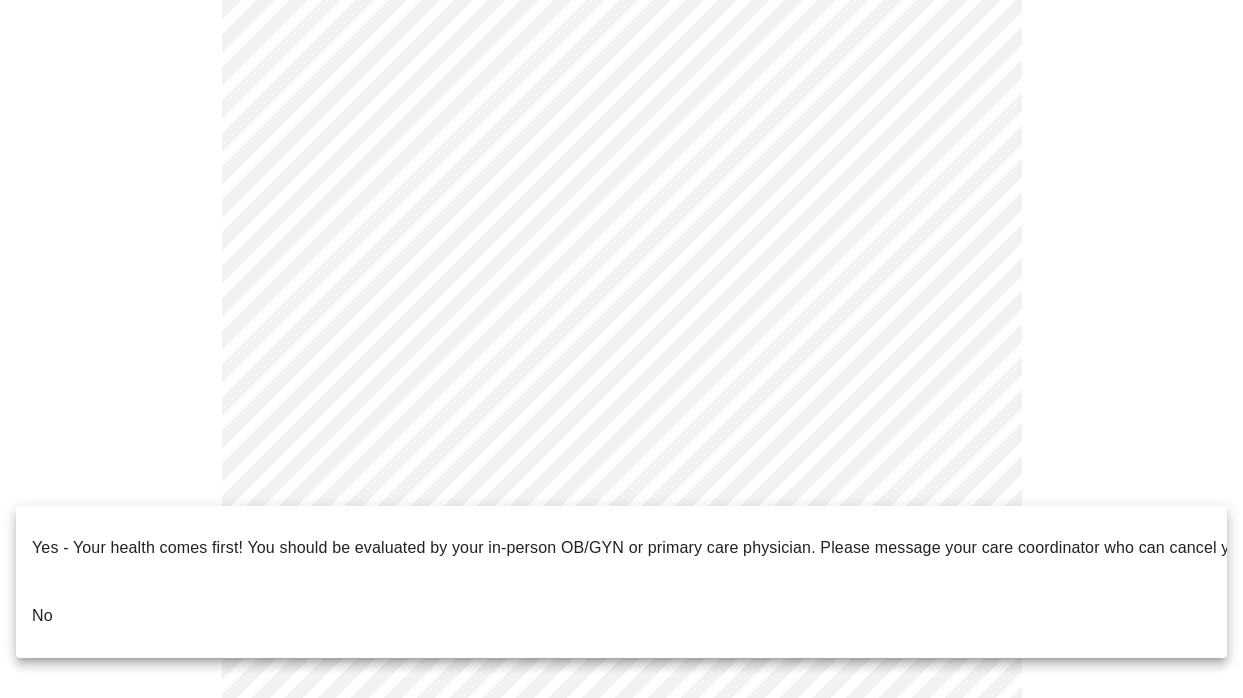 click on "No" at bounding box center [621, 616] 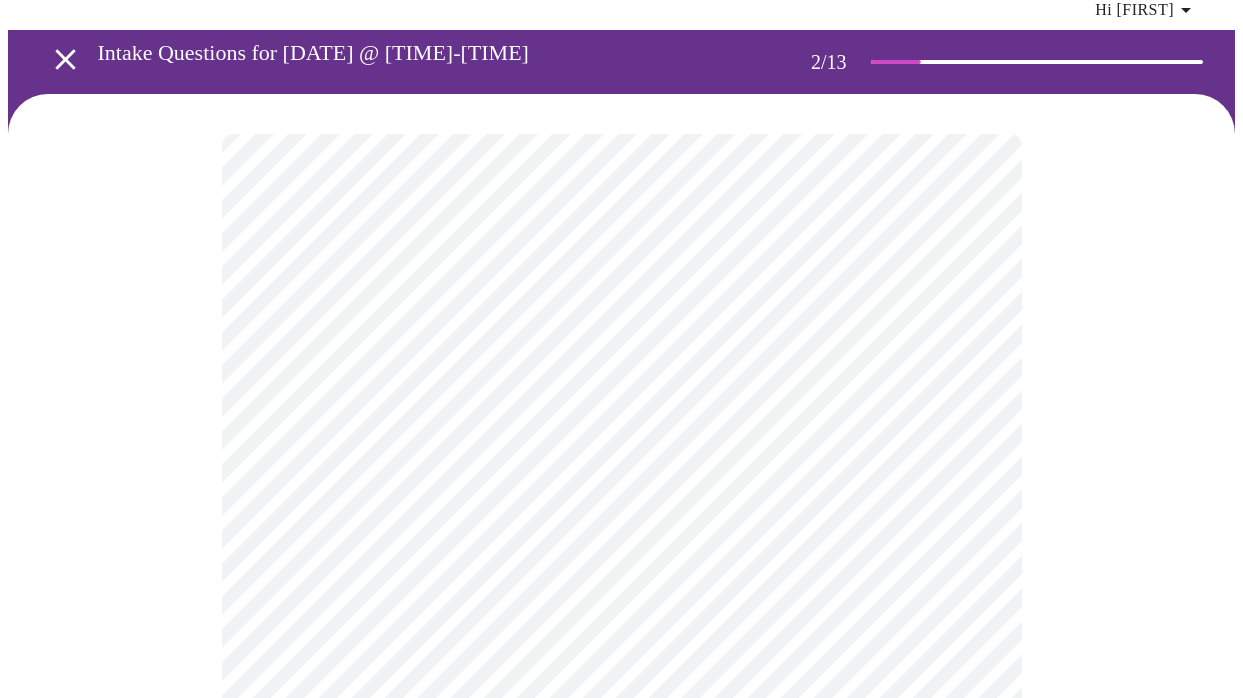 scroll, scrollTop: 105, scrollLeft: 0, axis: vertical 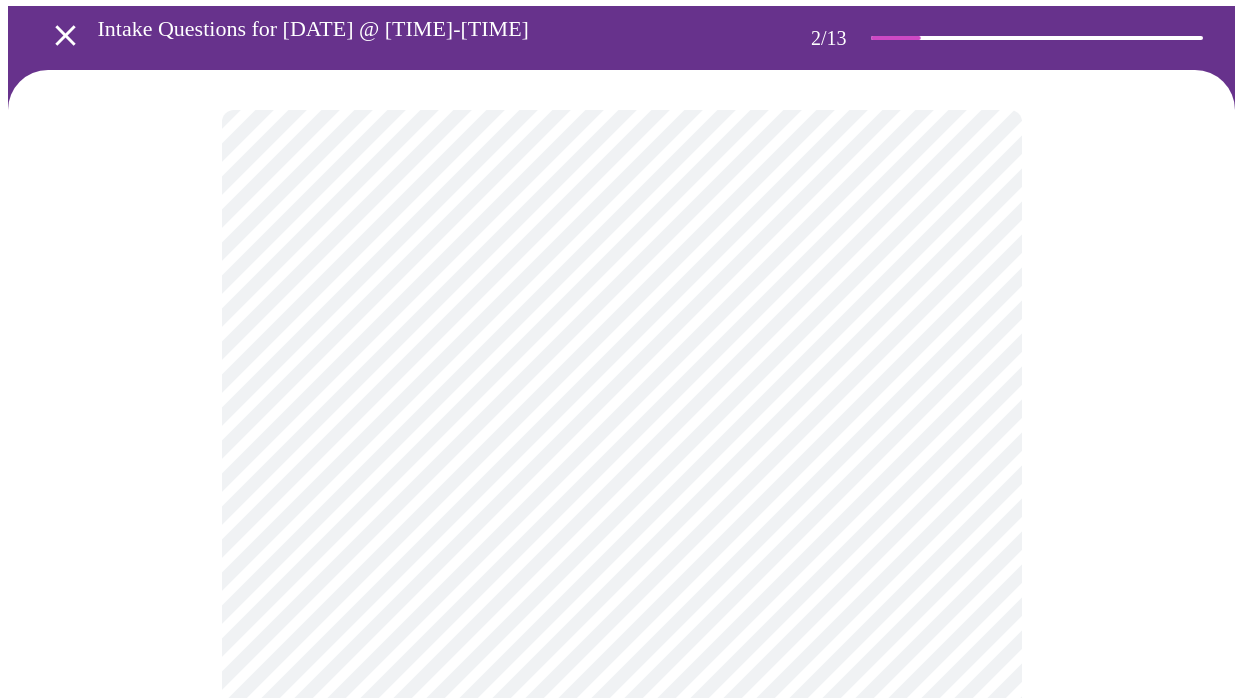 click on "MyMenopauseRx Appointments Messaging Labs Uploads Medications Community Refer a Friend Hi [FIRST]   Intake Questions for Mon, Aug 4th 2025 @ 2:40pm-3:00pm 13  /  13
CardPointers can now  automatically add  all of your offers for you when you log in
Enable automatic adding of offers now?
Enable
Skip
Automatically syncing offers...
Adding all offers to all cards at once requires  CardPointers+ .
Upgrade today to save even more time & money.
Upgrade
Close
Use  American Express Gold Card   Save undefined% on total purchase
Something went wrong. Please try refreshing the page, or if the issue persists, please contact support@cardpointers.com.
Settings Billing Invoices Log out Add Medication Medication Testosterone Transdermal Gel Weight / Dosage ​ Cancel Add" at bounding box center (621, 518) 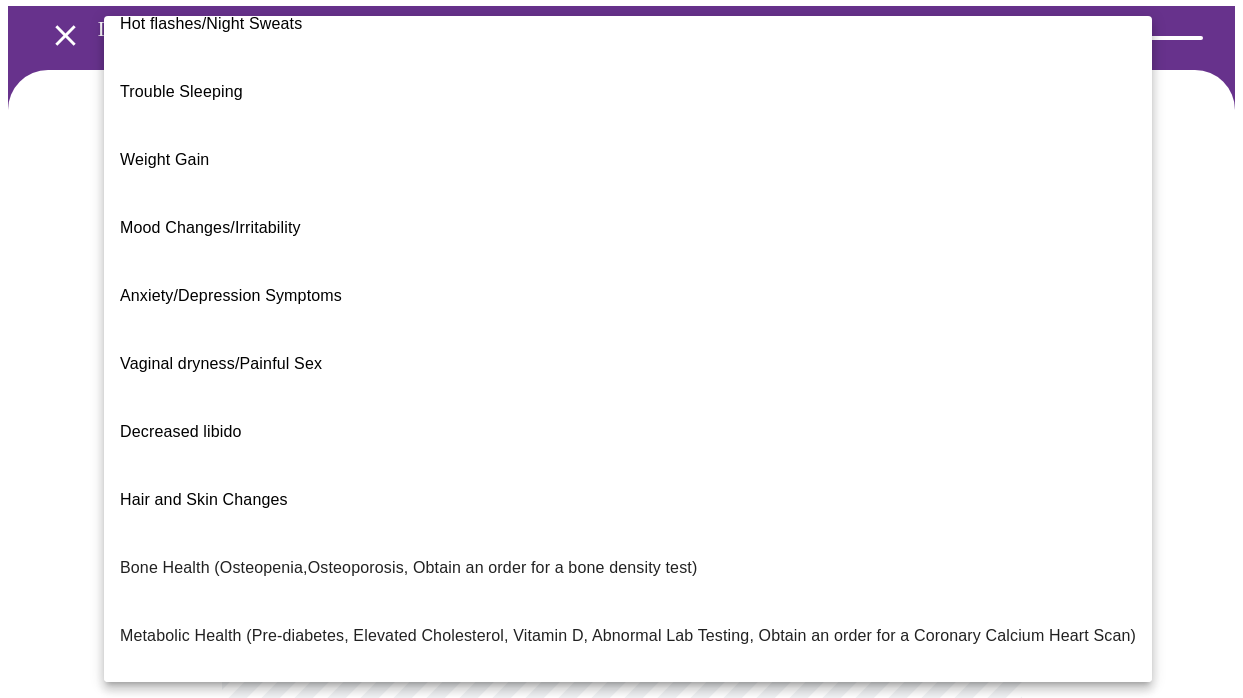 scroll, scrollTop: 0, scrollLeft: 0, axis: both 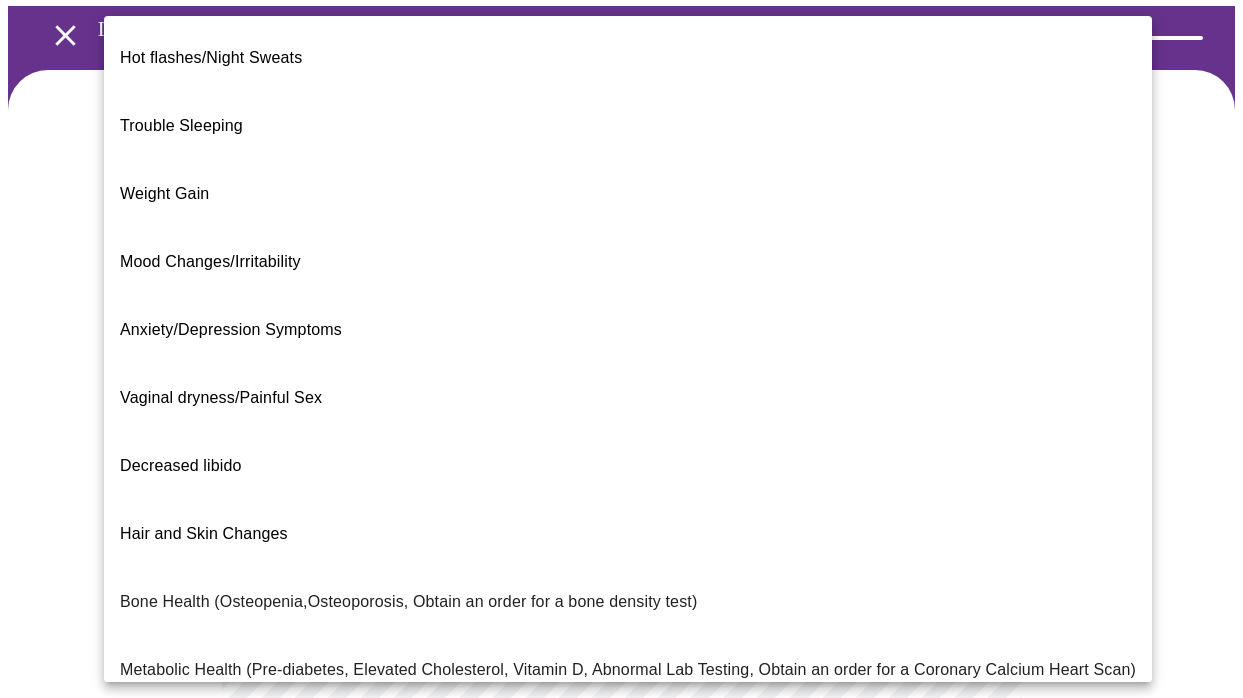 click on "Decreased libido" at bounding box center [181, 465] 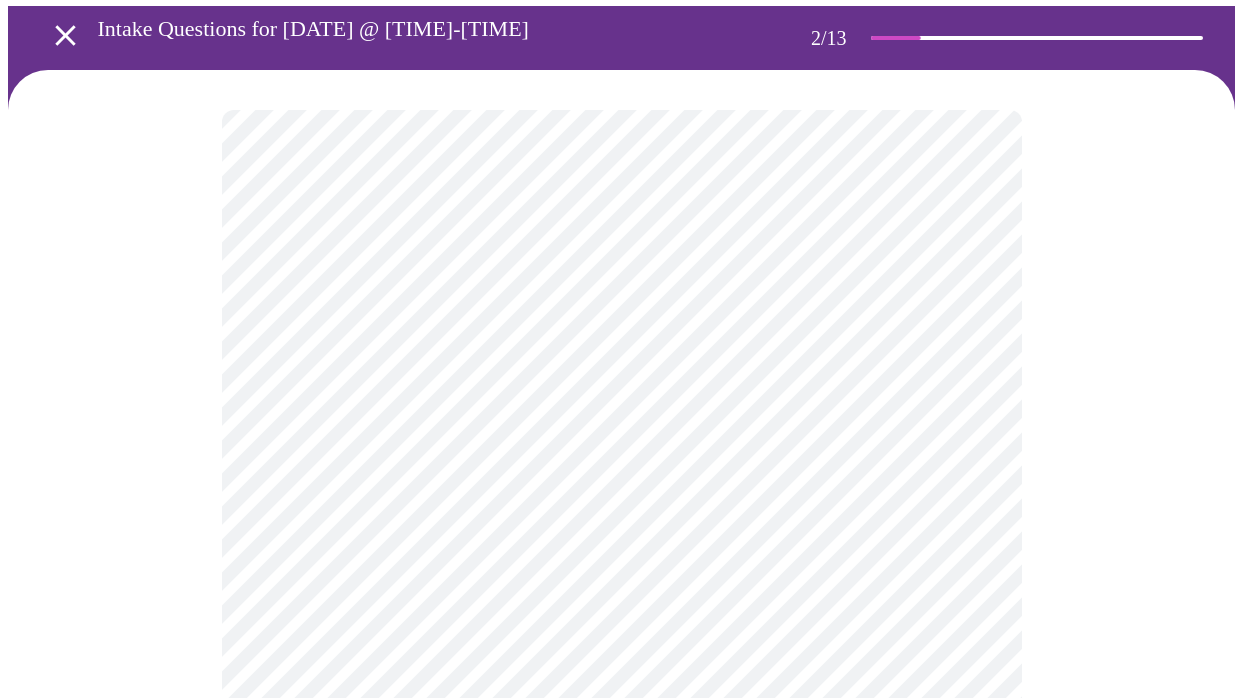 scroll, scrollTop: 204, scrollLeft: 0, axis: vertical 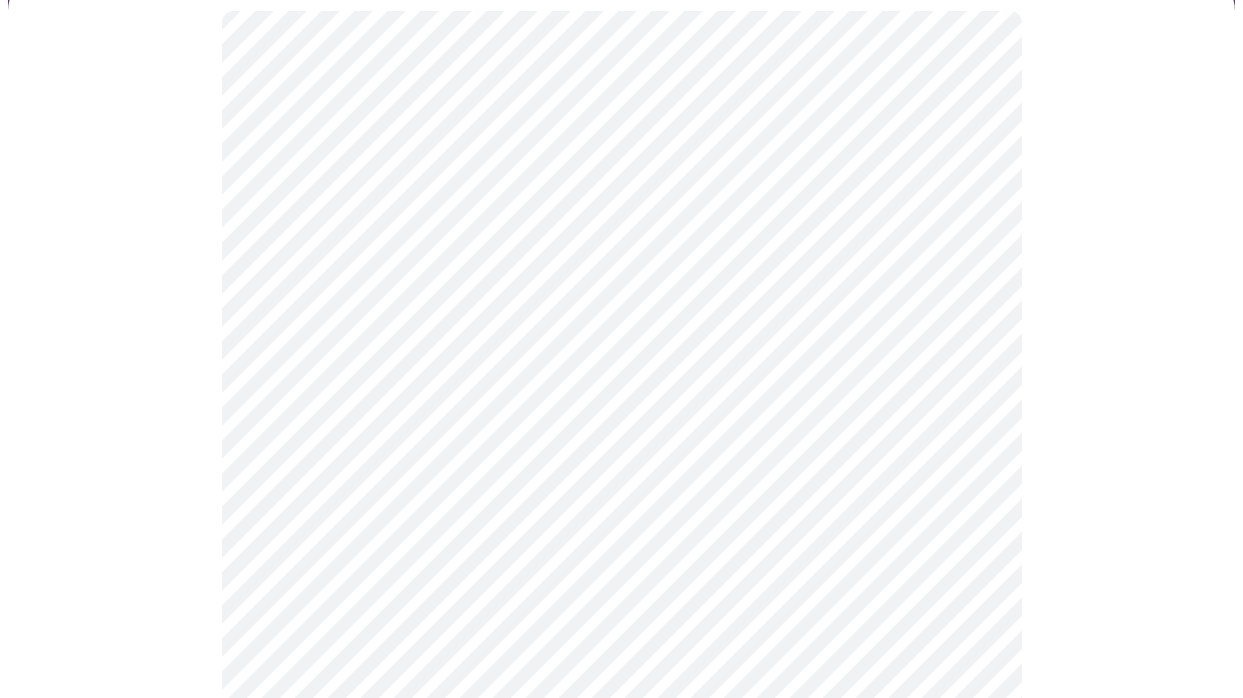 click on "MyMenopauseRx Appointments Messaging Labs Uploads Medications Community Refer a Friend Hi [FIRST]   Intake Questions for Mon, Aug 4th 2025 @ 2:40pm-3:00pm 13  /  13
CardPointers can now  automatically add  all of your offers for you when you log in
Enable automatic adding of offers now?
Enable
Skip
Automatically syncing offers...
Adding all offers to all cards at once requires  CardPointers+ .
Upgrade today to save even more time & money.
Upgrade
Close
Use  American Express Gold Card   Save undefined% on total purchase
Something went wrong. Please try refreshing the page, or if the issue persists, please contact support@cardpointers.com.
Settings Billing Invoices Log out Add Medication Medication Testosterone Transdermal Gel Weight / Dosage ​ Cancel Add" at bounding box center [621, 413] 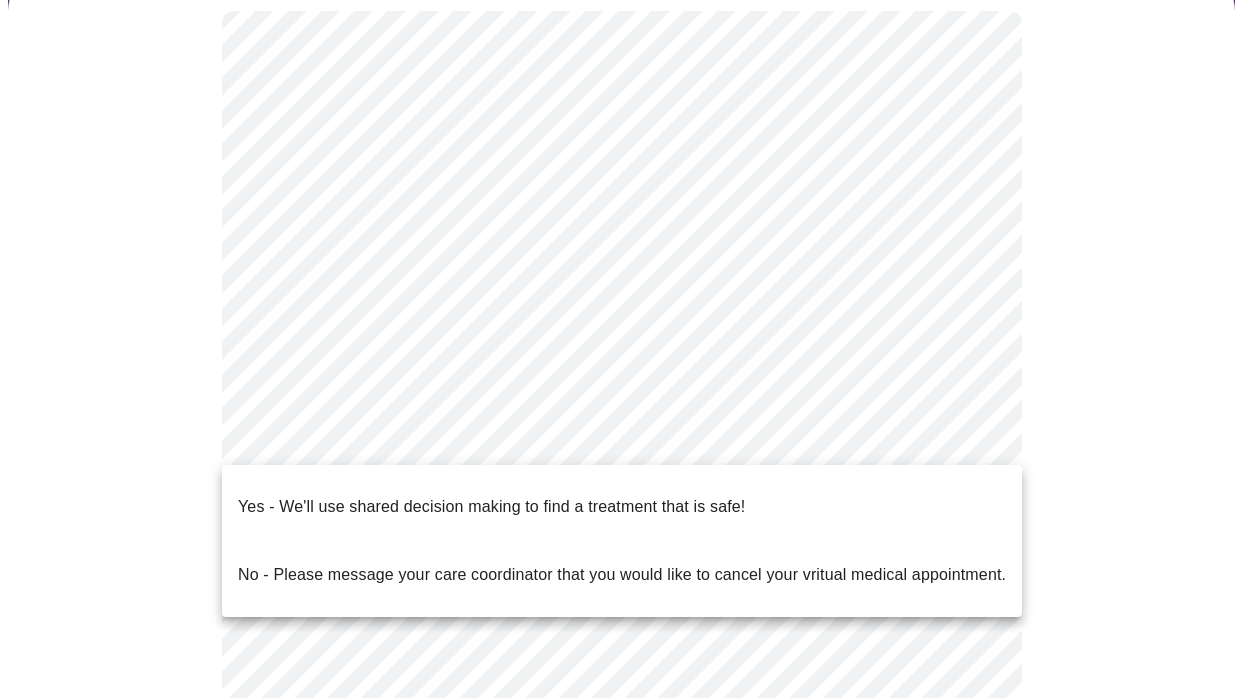 click on "Yes - We'll use shared decision making to find a treatment that is safe!" at bounding box center (491, 507) 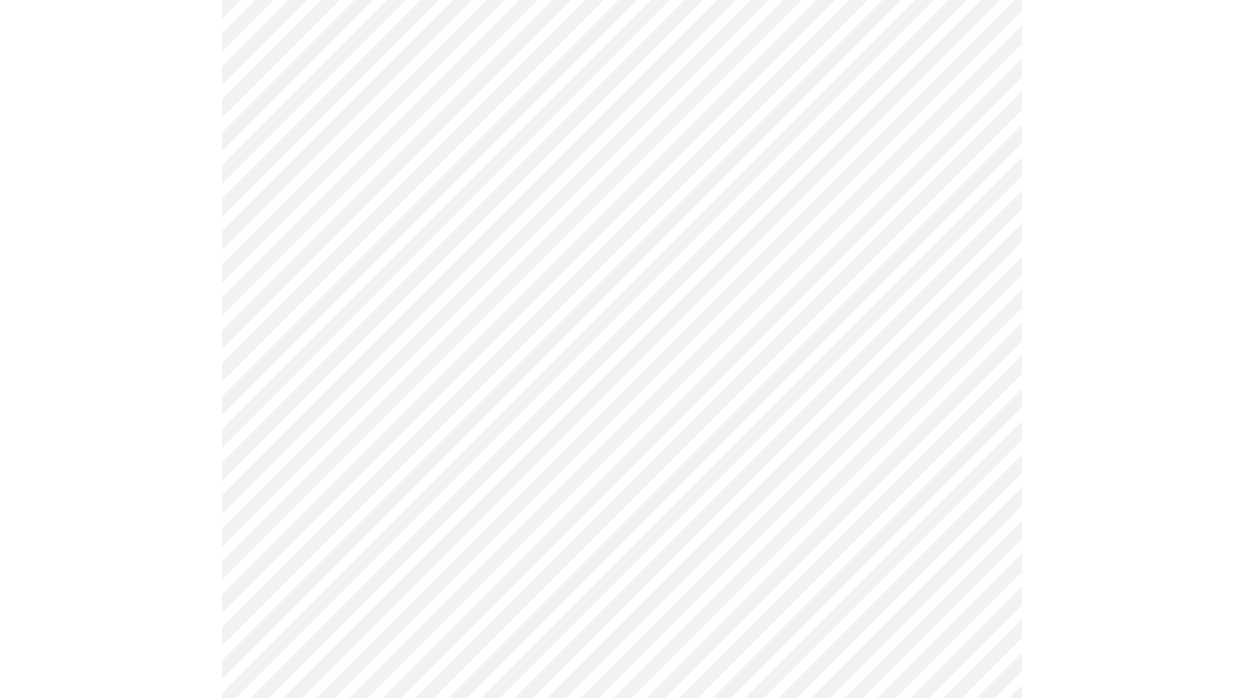 scroll, scrollTop: 0, scrollLeft: 0, axis: both 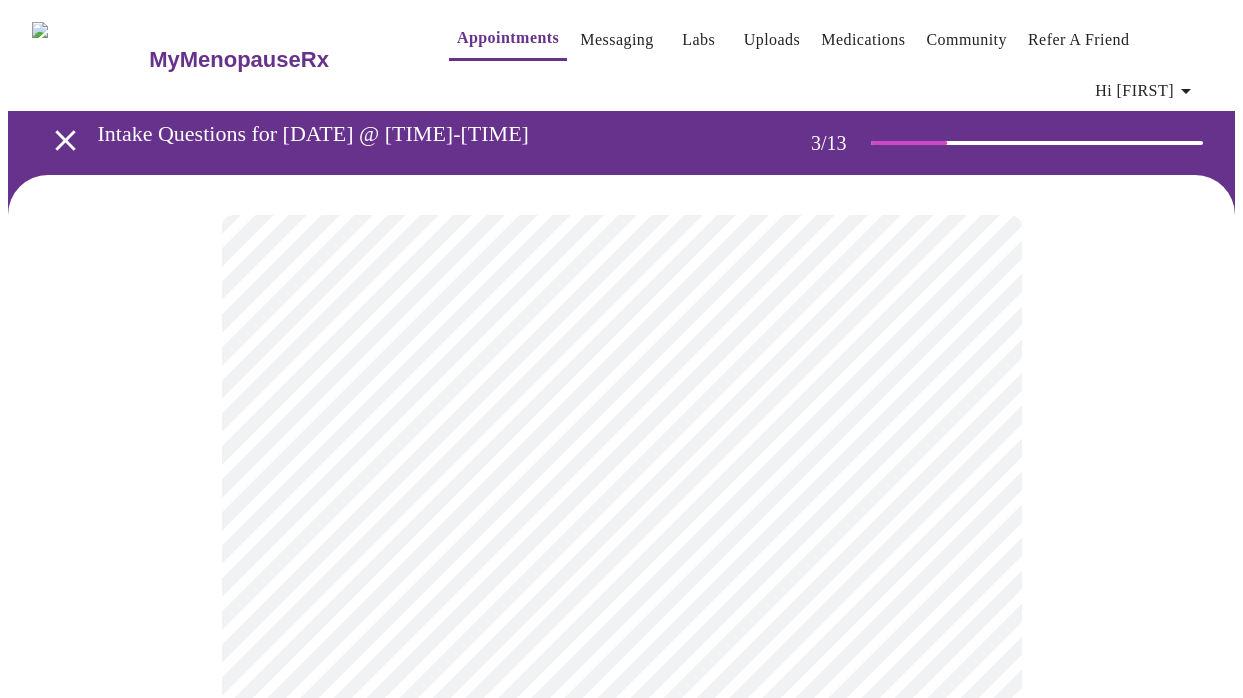 click on "MyMenopauseRx Appointments Messaging Labs Uploads Medications Community Refer a Friend Hi [FIRST]   Intake Questions for Mon, Aug 4th 2025 @ 2:40pm-3:00pm 3  /  13
CardPointers can now  automatically add  all of your offers for you when you log in
Enable automatic adding of offers now?
Enable
Skip
Automatically syncing offers...
Adding all offers to all cards at once requires  CardPointers+ .
Upgrade today to save even more time & money.
Upgrade
Close
Use  American Express Gold Card   Save undefined% on total purchase
Something went wrong. Please try refreshing the page, or if the issue persists, please contact support@cardpointers.com.
Settings Billing Invoices Log out" at bounding box center [621, 1373] 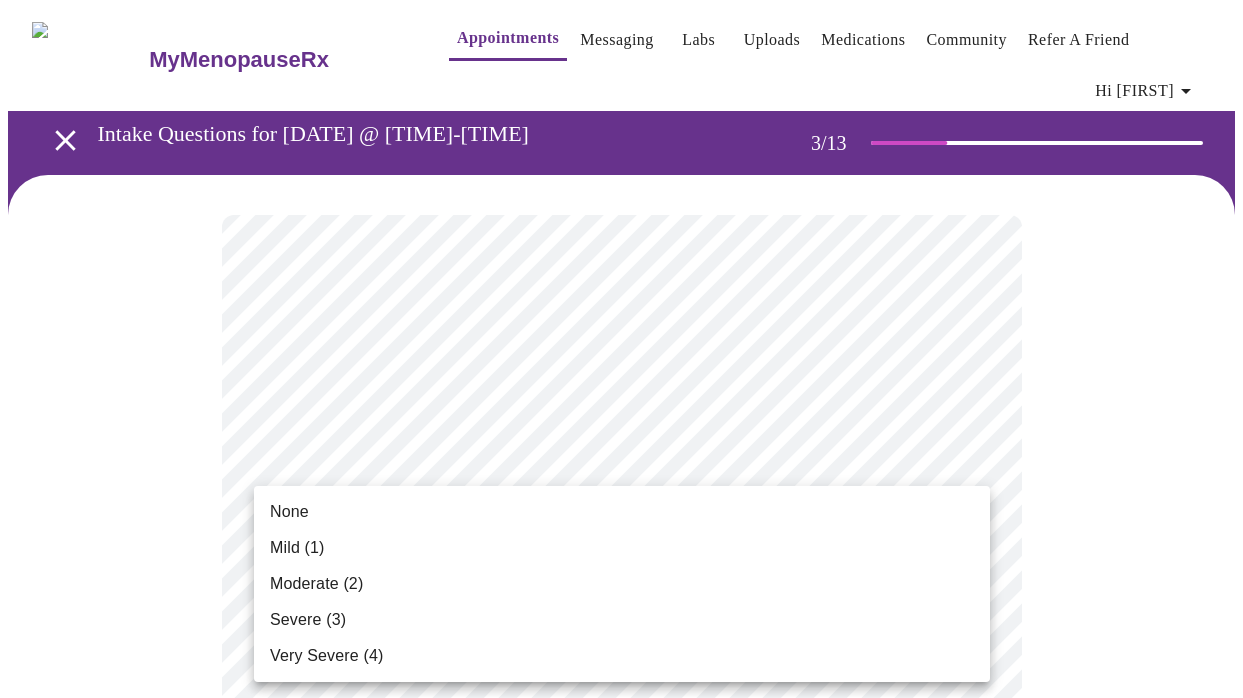 click on "None" at bounding box center [289, 512] 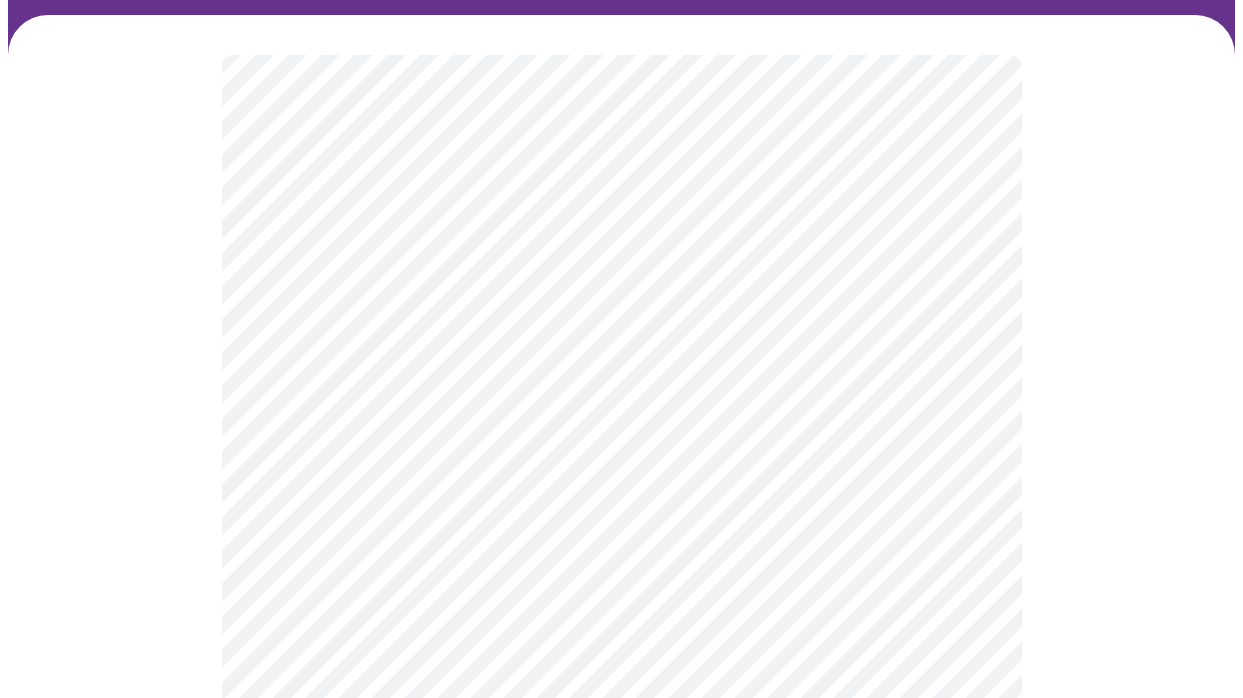 scroll, scrollTop: 162, scrollLeft: 0, axis: vertical 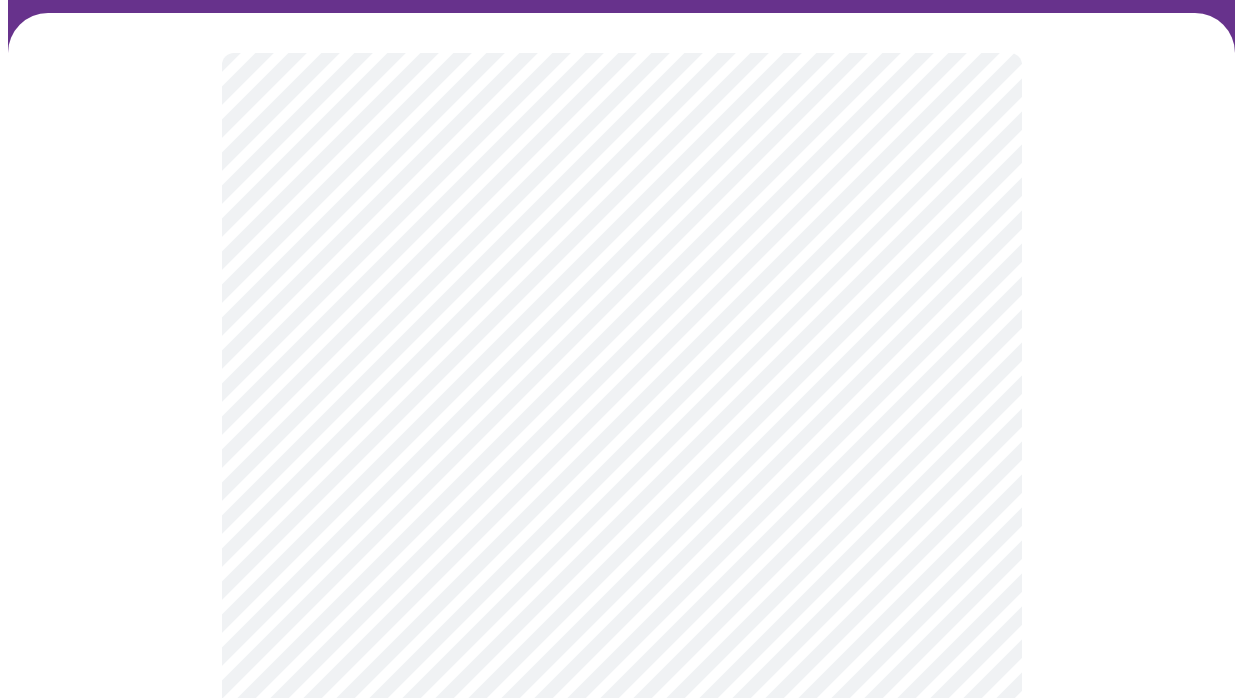 click on "MyMenopauseRx Appointments Messaging Labs Uploads Medications Community Refer a Friend Hi [FIRST]   Intake Questions for Mon, Aug 4th 2025 @ 2:40pm-3:00pm 3  /  13
CardPointers can now  automatically add  all of your offers for you when you log in
Enable automatic adding of offers now?
Enable
Skip
Automatically syncing offers...
Adding all offers to all cards at once requires  CardPointers+ .
Upgrade today to save even more time & money.
Upgrade
Close
Use  American Express Gold Card   Save undefined% on total purchase
Something went wrong. Please try refreshing the page, or if the issue persists, please contact support@cardpointers.com.
Settings Billing Invoices Log out" at bounding box center (621, 1176) 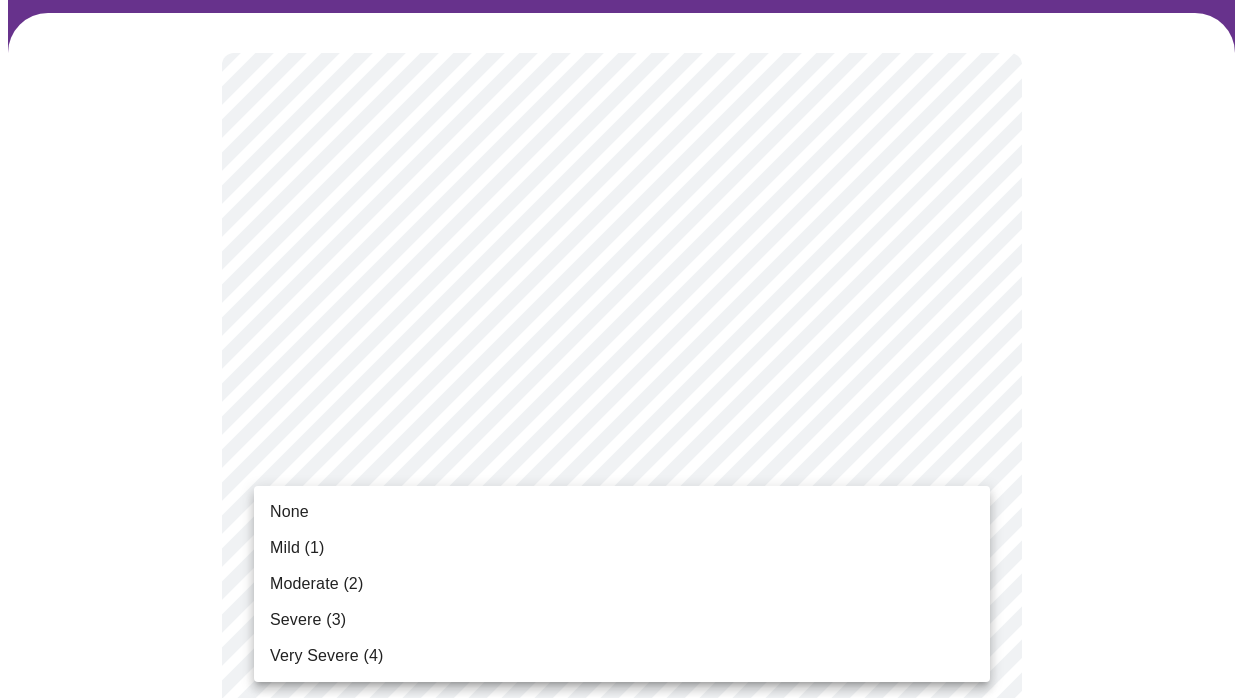 click on "None" at bounding box center [289, 512] 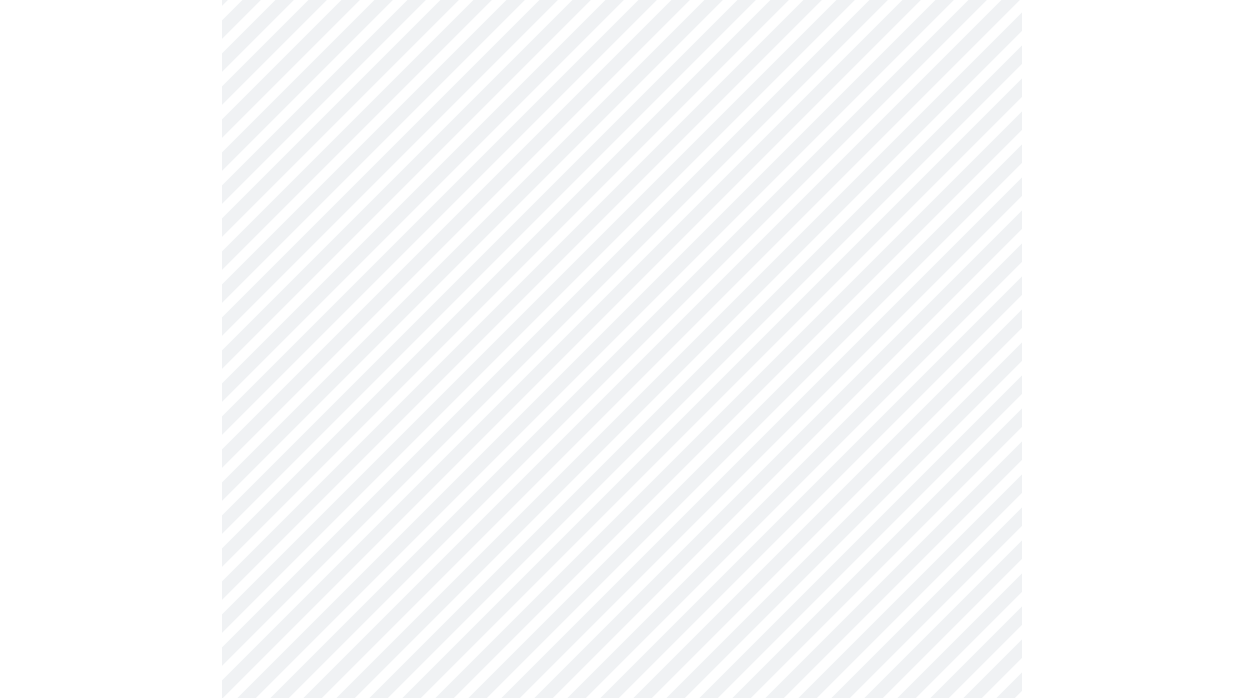 scroll, scrollTop: 328, scrollLeft: 0, axis: vertical 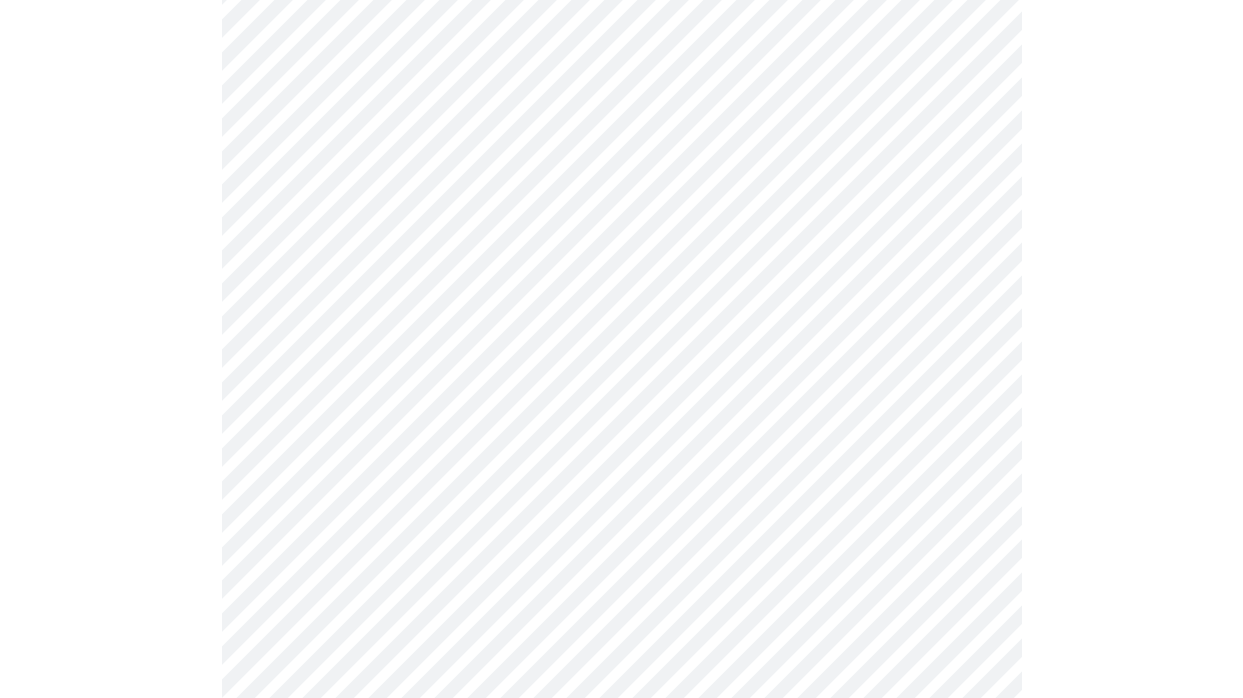 click on "MyMenopauseRx Appointments Messaging Labs Uploads Medications Community Refer a Friend Hi [FIRST]   Intake Questions for Mon, Aug 4th 2025 @ 2:40pm-3:00pm 3  /  13
CardPointers can now  automatically add  all of your offers for you when you log in
Enable automatic adding of offers now?
Enable
Skip
Automatically syncing offers...
Adding all offers to all cards at once requires  CardPointers+ .
Upgrade today to save even more time & money.
Upgrade
Close
Use  American Express Gold Card   Save undefined% on total purchase
Something went wrong. Please try refreshing the page, or if the issue persists, please contact support@cardpointers.com.
Settings Billing Invoices Log out" at bounding box center (621, 996) 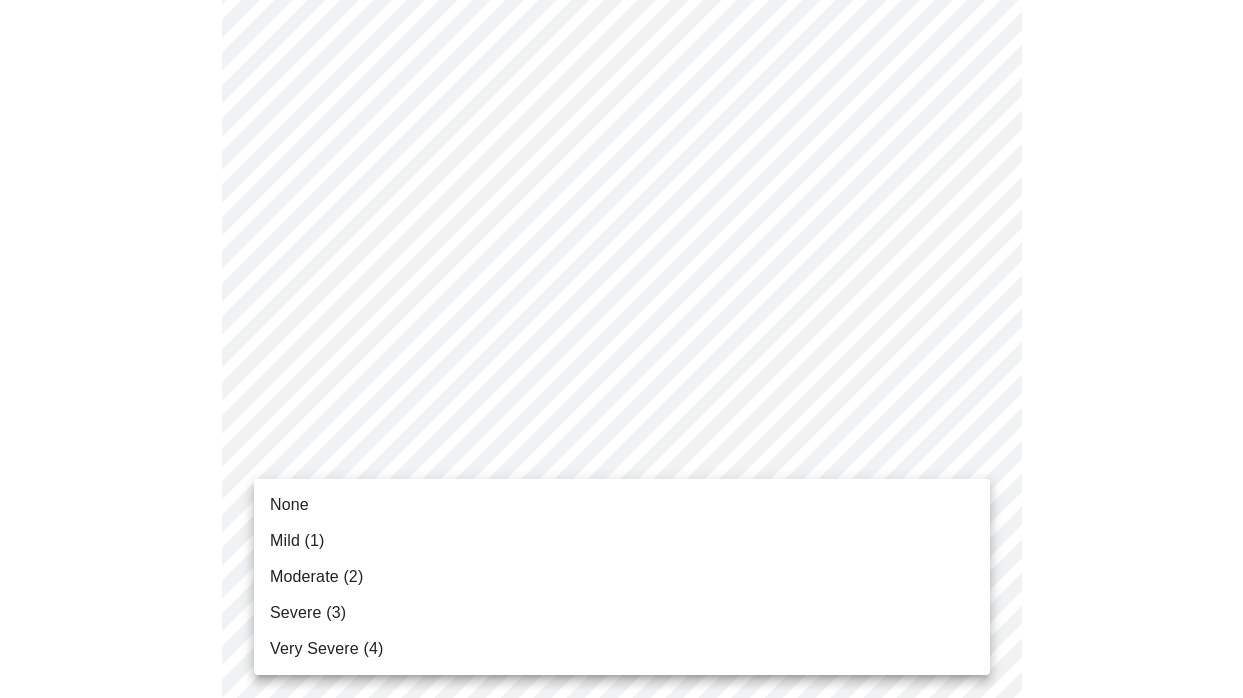 click on "None" at bounding box center (289, 505) 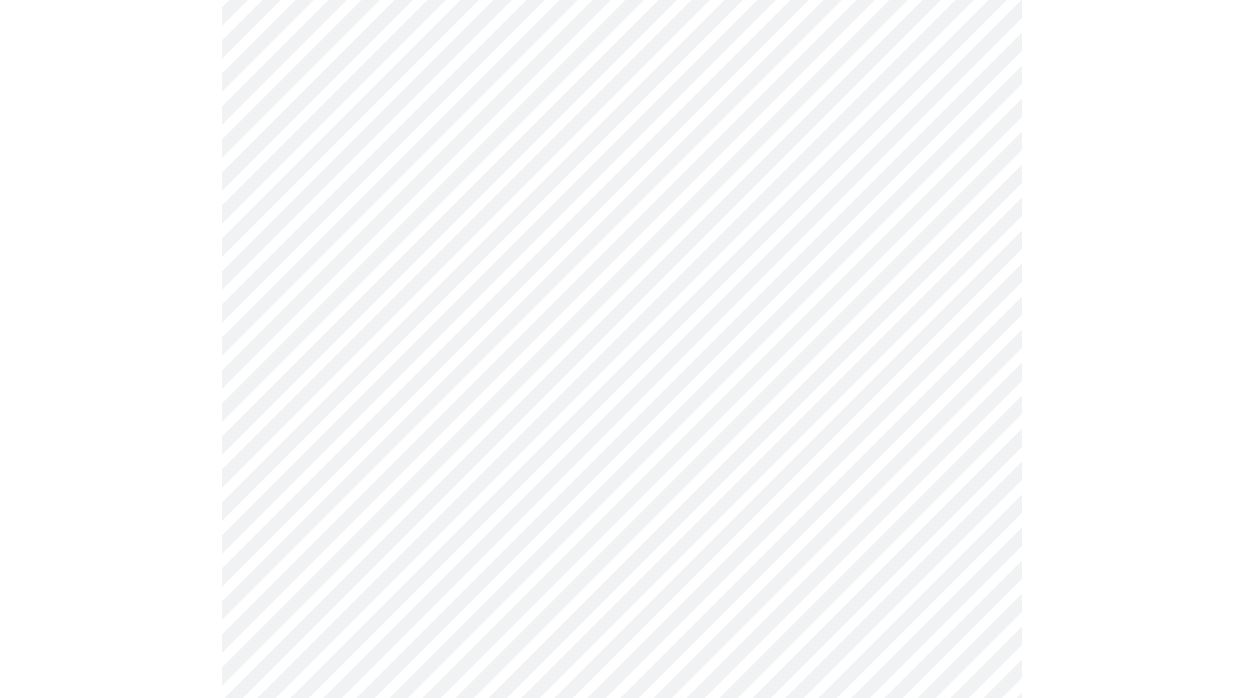 scroll, scrollTop: 508, scrollLeft: 0, axis: vertical 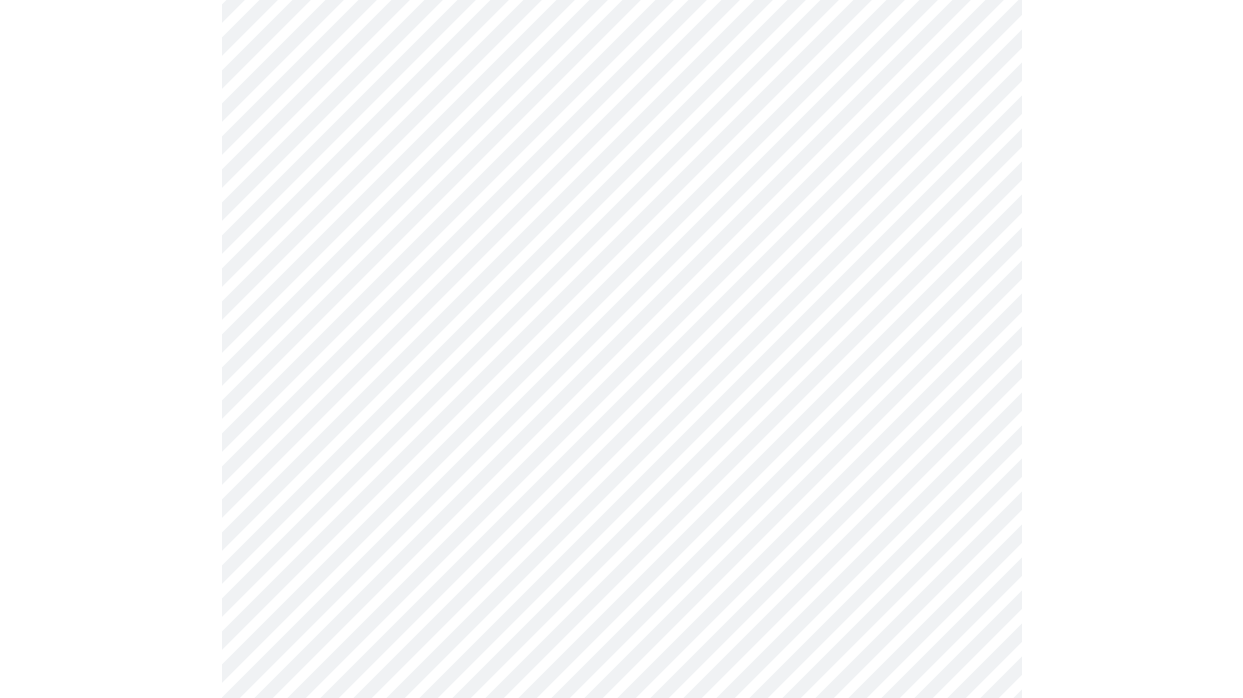 click on "MyMenopauseRx Appointments Messaging Labs Uploads Medications Community Refer a Friend Hi [FIRST]   Intake Questions for Mon, Aug 4th 2025 @ 2:40pm-3:00pm 3  /  13
CardPointers can now  automatically add  all of your offers for you when you log in
Enable automatic adding of offers now?
Enable
Skip
Automatically syncing offers...
Adding all offers to all cards at once requires  CardPointers+ .
Upgrade today to save even more time & money.
Upgrade
Close
Use  American Express Gold Card   Save undefined% on total purchase
Something went wrong. Please try refreshing the page, or if the issue persists, please contact support@cardpointers.com.
Settings Billing Invoices Log out" at bounding box center [621, 802] 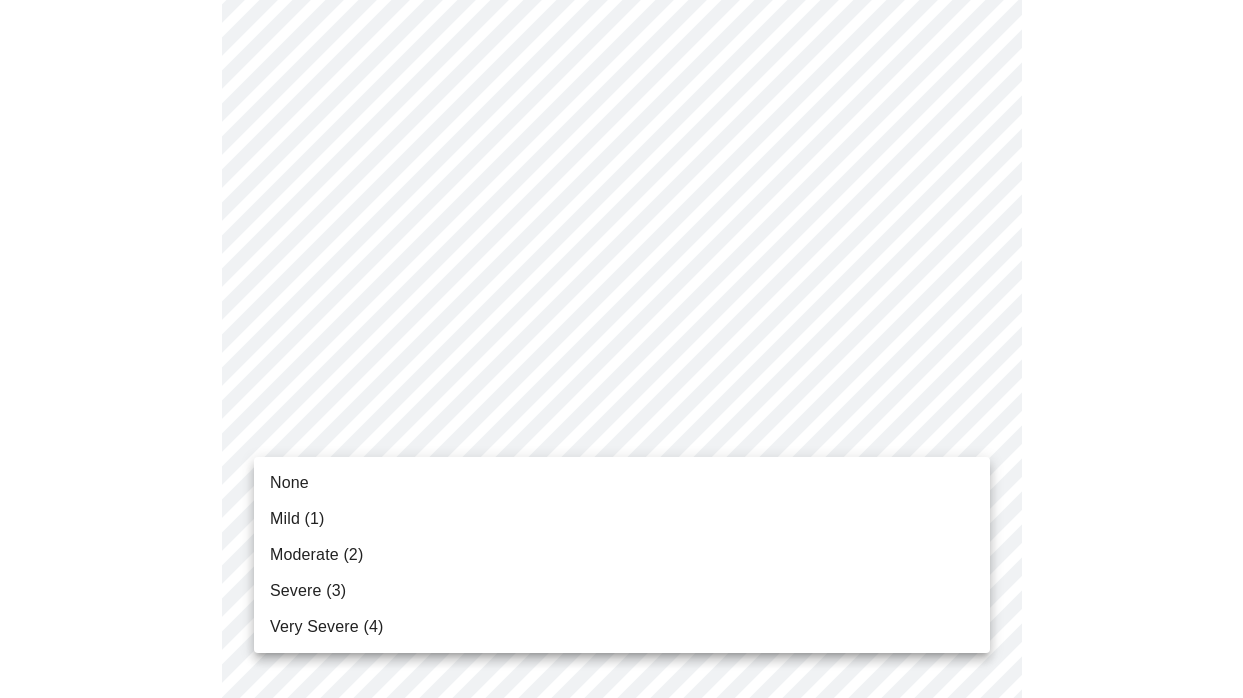 click on "None" at bounding box center (289, 483) 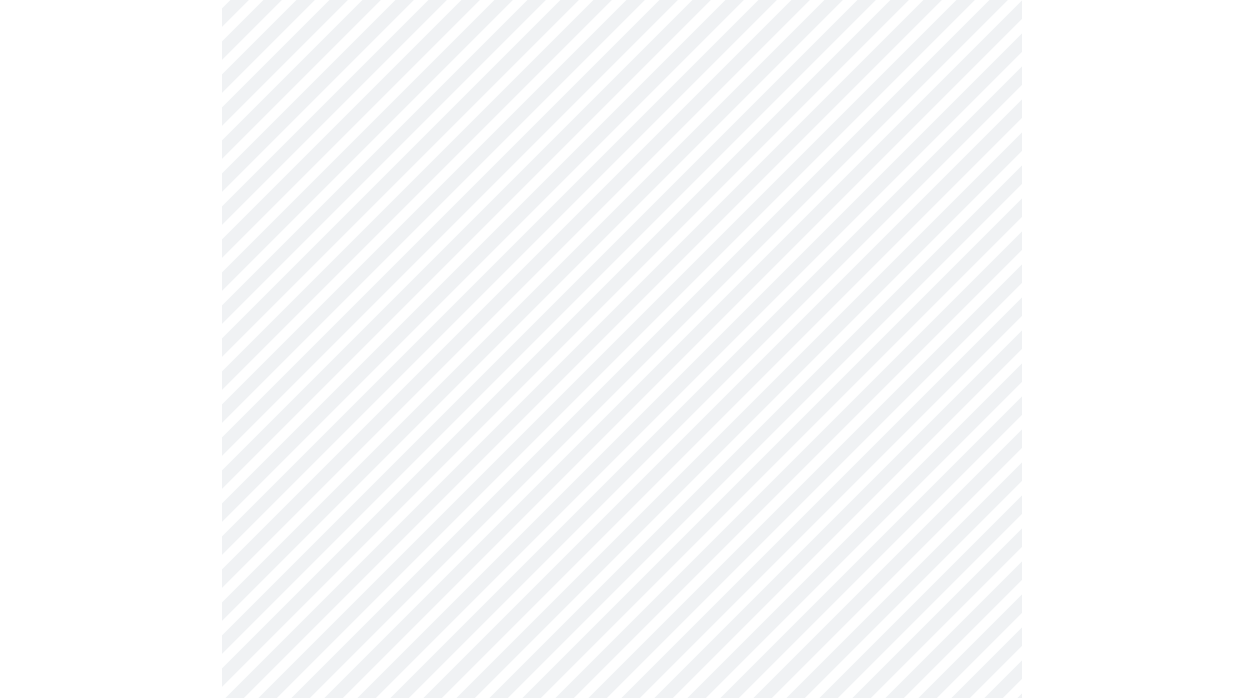 scroll, scrollTop: 672, scrollLeft: 0, axis: vertical 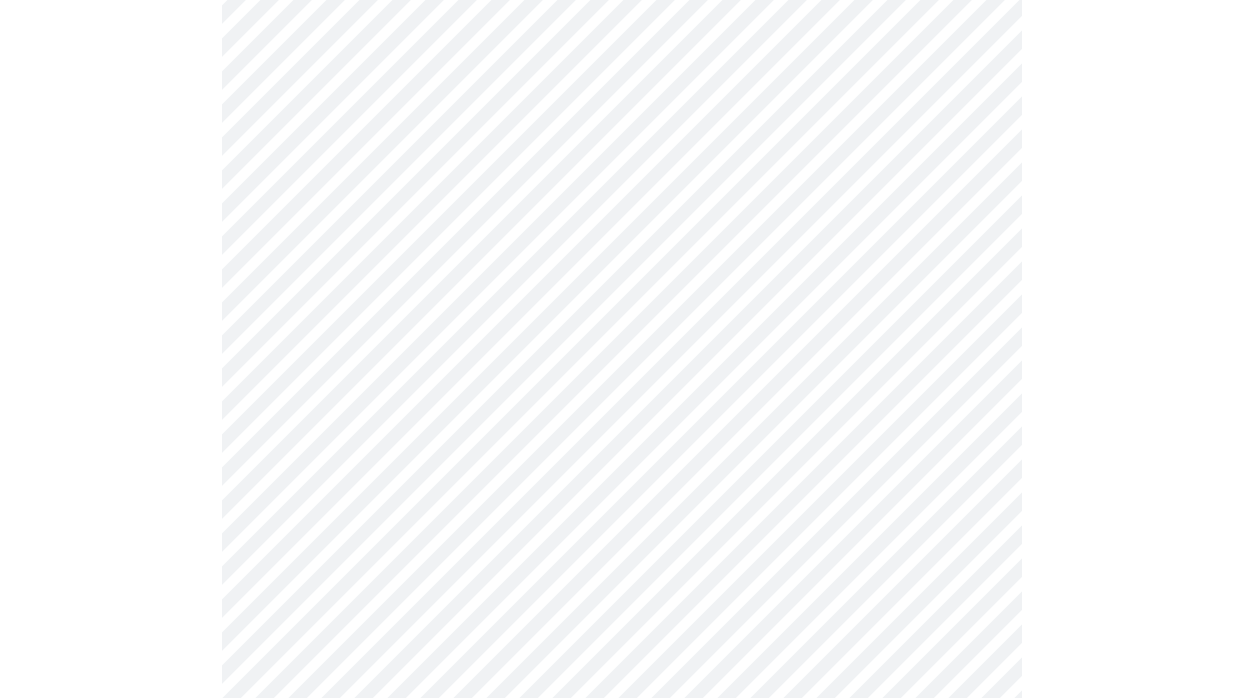 click on "MyMenopauseRx Appointments Messaging Labs Uploads Medications Community Refer a Friend Hi [FIRST]   Intake Questions for Mon, Aug 4th 2025 @ 2:40pm-3:00pm 3  /  13
CardPointers can now  automatically add  all of your offers for you when you log in
Enable automatic adding of offers now?
Enable
Skip
Automatically syncing offers...
Adding all offers to all cards at once requires  CardPointers+ .
Upgrade today to save even more time & money.
Upgrade
Close
Use  American Express Gold Card   Save undefined% on total purchase
Something went wrong. Please try refreshing the page, or if the issue persists, please contact support@cardpointers.com.
Settings Billing Invoices Log out" at bounding box center (621, 624) 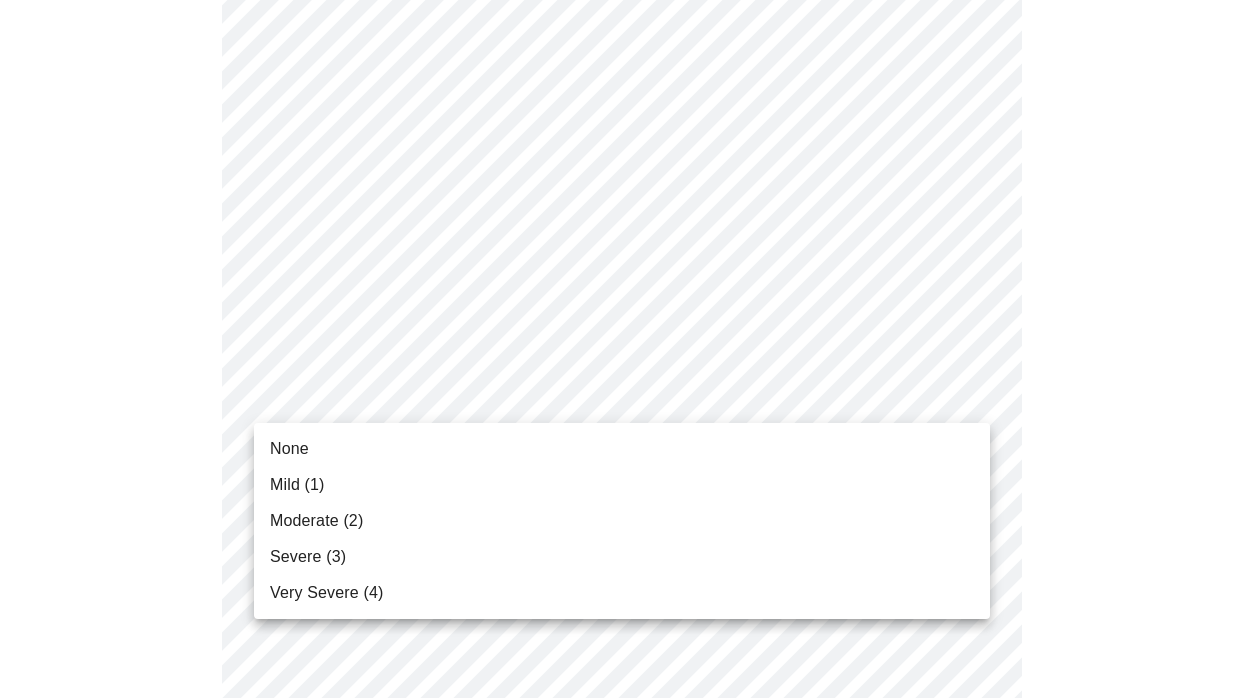 click on "None" at bounding box center [289, 449] 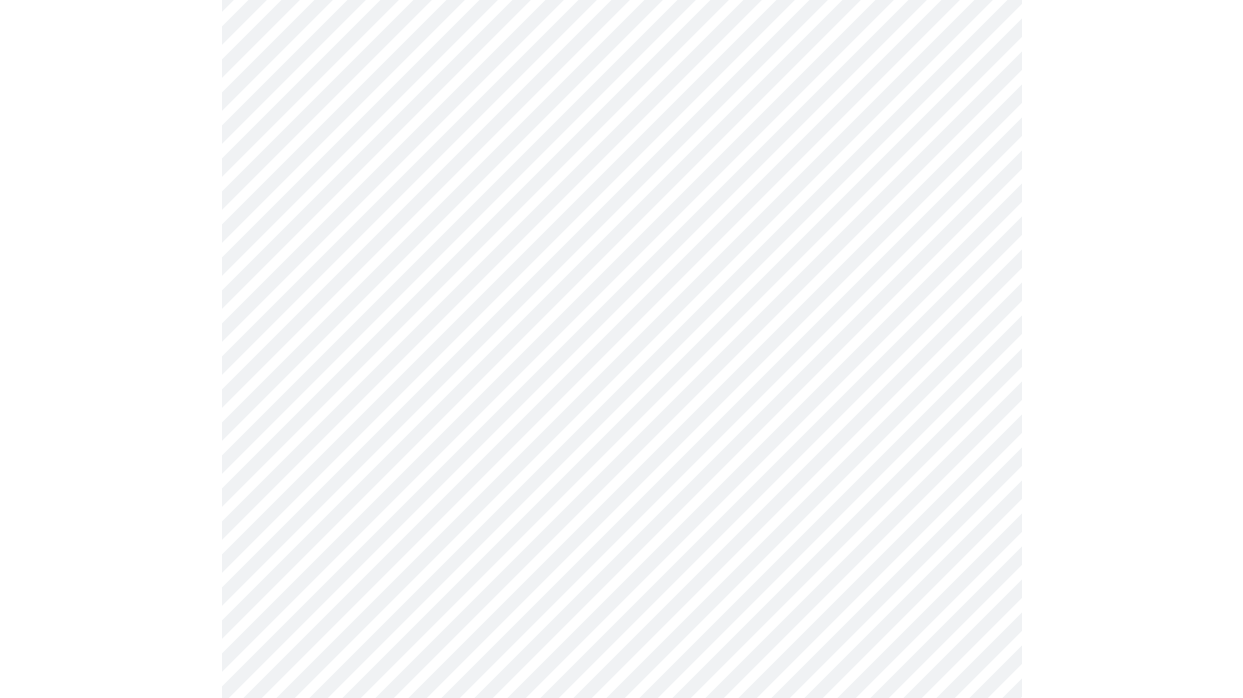 scroll, scrollTop: 817, scrollLeft: 0, axis: vertical 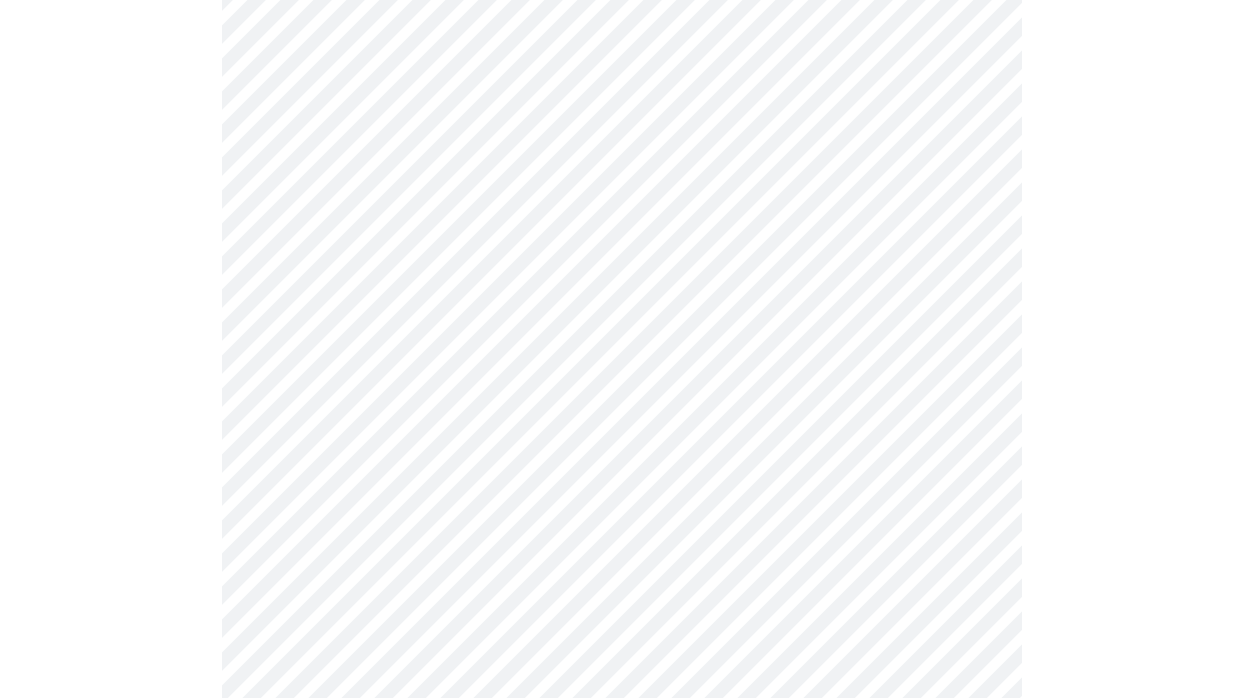 click on "MyMenopauseRx Appointments Messaging Labs Uploads Medications Community Refer a Friend Hi [FIRST]   Intake Questions for Mon, Aug 4th 2025 @ 2:40pm-3:00pm 3  /  13
CardPointers can now  automatically add  all of your offers for you when you log in
Enable automatic adding of offers now?
Enable
Skip
Automatically syncing offers...
Adding all offers to all cards at once requires  CardPointers+ .
Upgrade today to save even more time & money.
Upgrade
Close
Use  American Express Gold Card   Save undefined% on total purchase
Something went wrong. Please try refreshing the page, or if the issue persists, please contact support@cardpointers.com.
Settings Billing Invoices Log out" at bounding box center (621, 465) 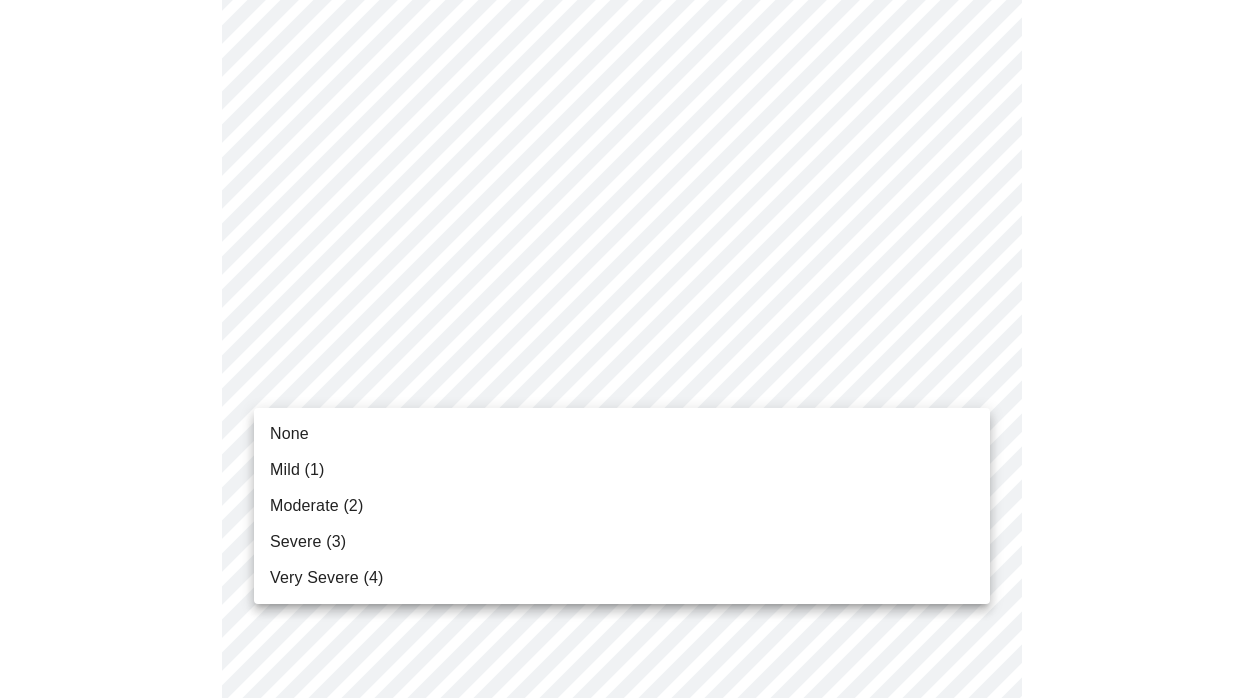click on "None" at bounding box center (289, 434) 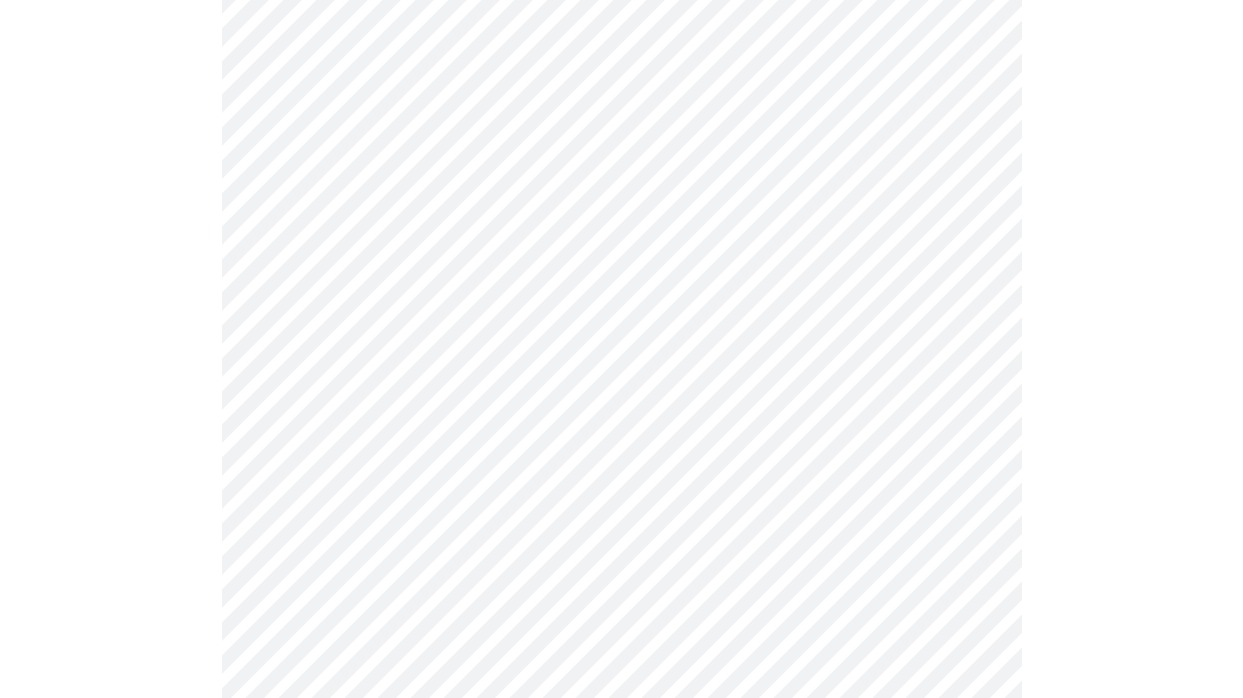 scroll, scrollTop: 981, scrollLeft: 0, axis: vertical 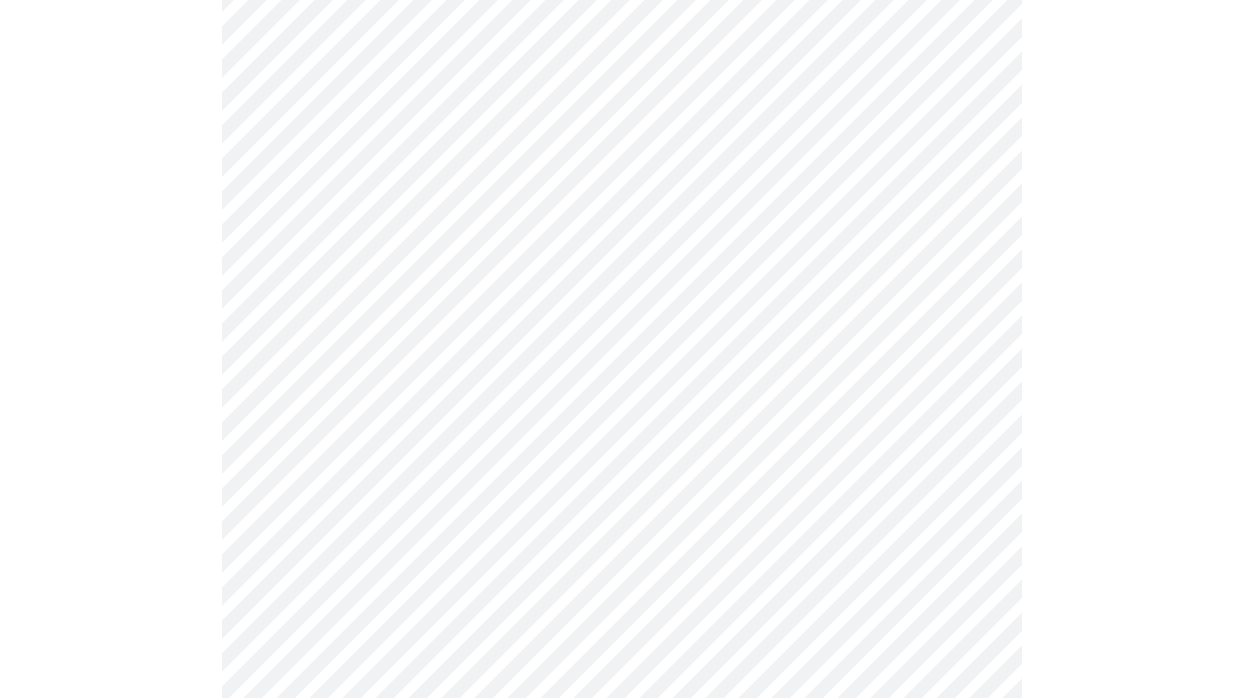 click on "MyMenopauseRx Appointments Messaging Labs Uploads Medications Community Refer a Friend Hi [FIRST]   Intake Questions for Mon, Aug 4th 2025 @ 2:40pm-3:00pm 3  /  13
CardPointers can now  automatically add  all of your offers for you when you log in
Enable automatic adding of offers now?
Enable
Skip
Automatically syncing offers...
Adding all offers to all cards at once requires  CardPointers+ .
Upgrade today to save even more time & money.
Upgrade
Close
Use  American Express Gold Card   Save undefined% on total purchase
Something went wrong. Please try refreshing the page, or if the issue persists, please contact support@cardpointers.com.
Settings Billing Invoices Log out" at bounding box center [621, 287] 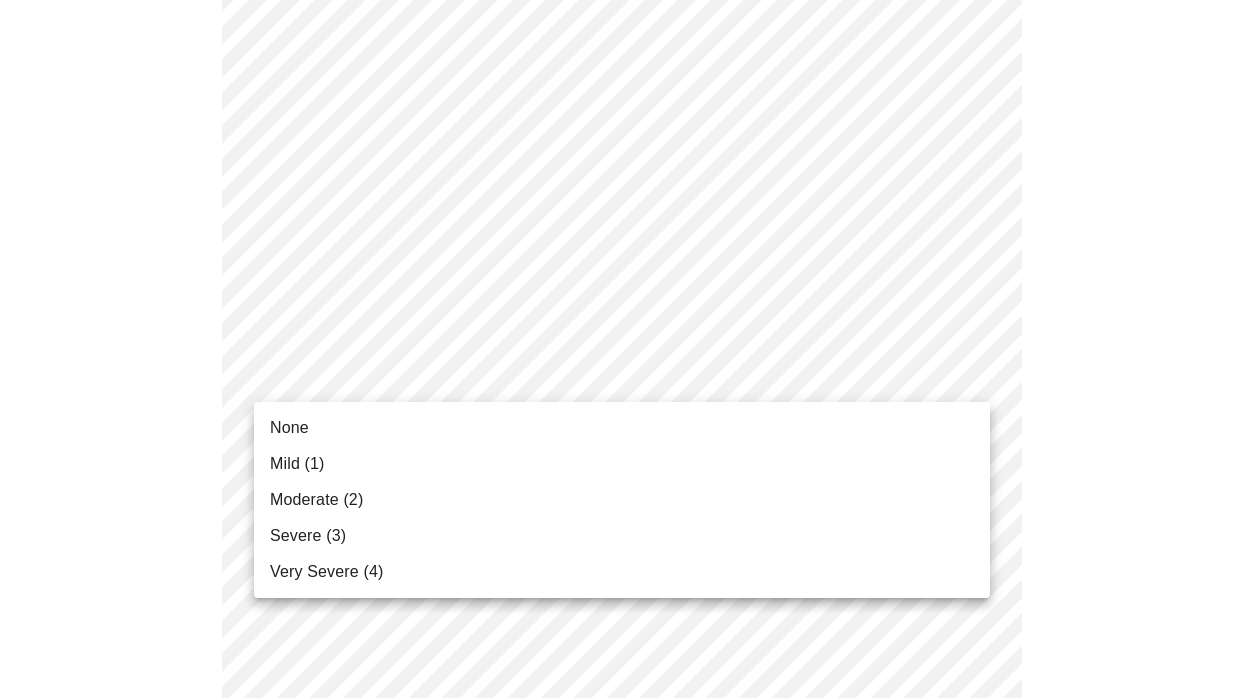 click on "Mild (1)" at bounding box center [297, 464] 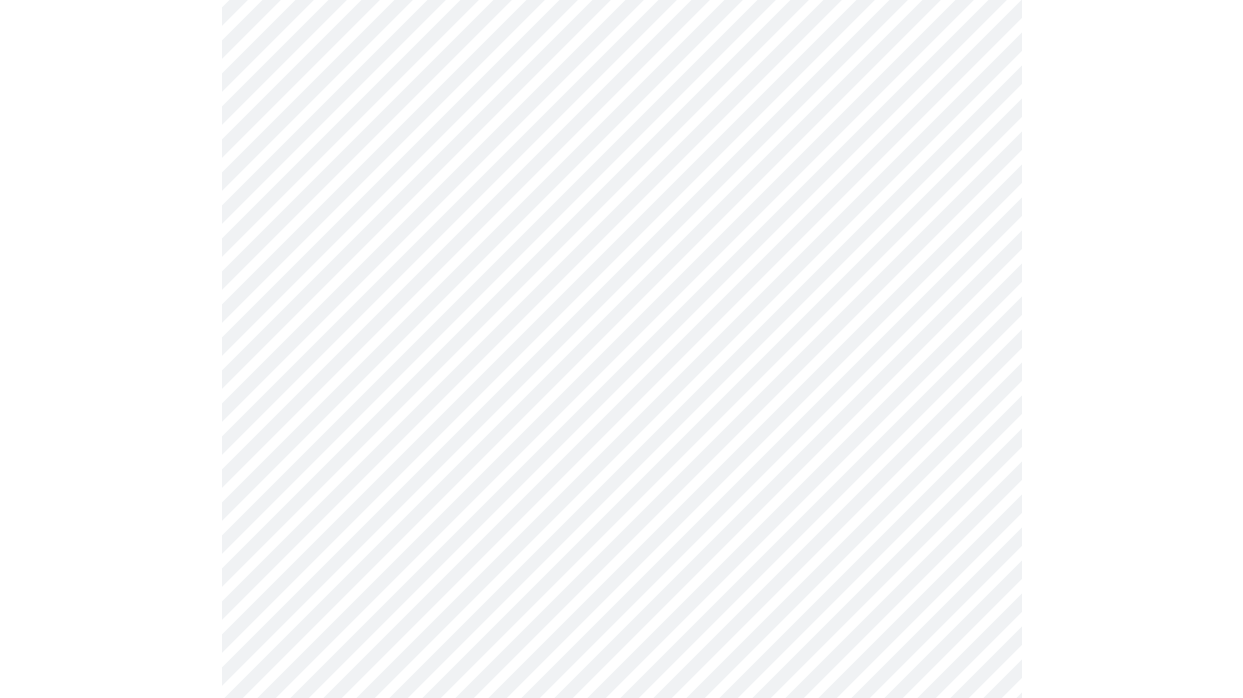 scroll, scrollTop: 1102, scrollLeft: 0, axis: vertical 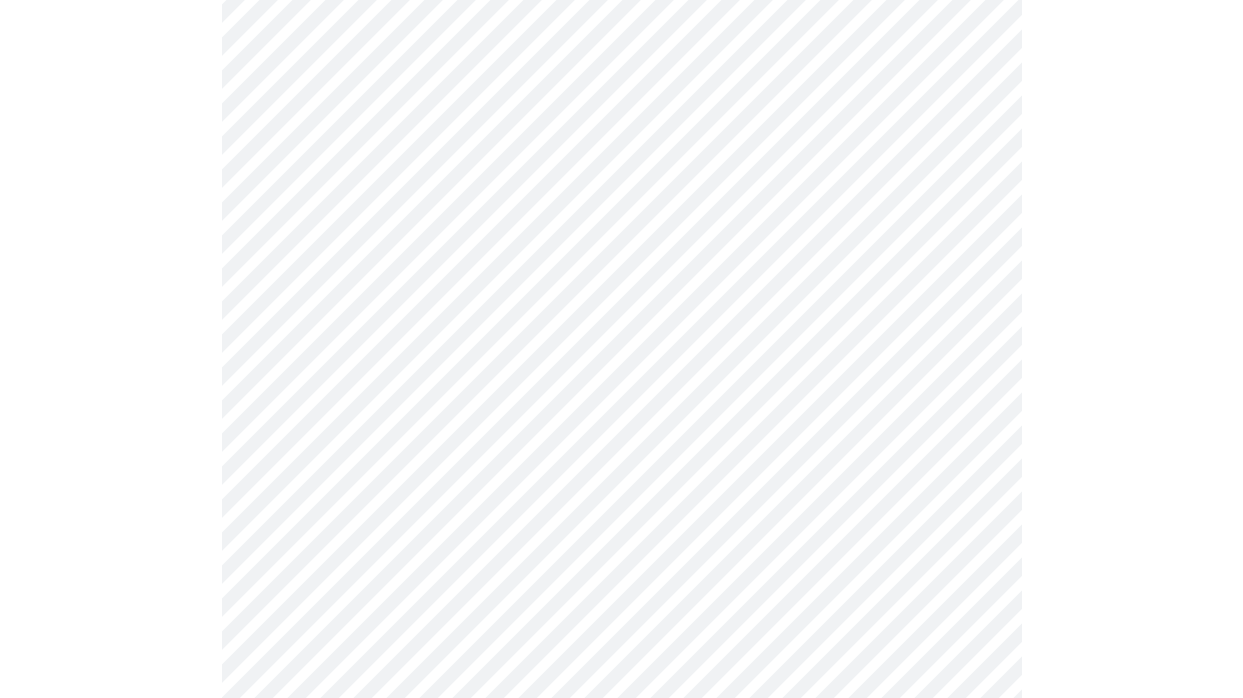 click on "MyMenopauseRx Appointments Messaging Labs Uploads Medications Community Refer a Friend Hi [FIRST]   Intake Questions for Mon, Aug 4th 2025 @ 2:40pm-3:00pm 3  /  13
CardPointers can now  automatically add  all of your offers for you when you log in
Enable automatic adding of offers now?
Enable
Skip
Automatically syncing offers...
Adding all offers to all cards at once requires  CardPointers+ .
Upgrade today to save even more time & money.
Upgrade
Close
Use  American Express Gold Card   Save undefined% on total purchase
Something went wrong. Please try refreshing the page, or if the issue persists, please contact support@cardpointers.com.
Settings Billing Invoices Log out" at bounding box center (621, 152) 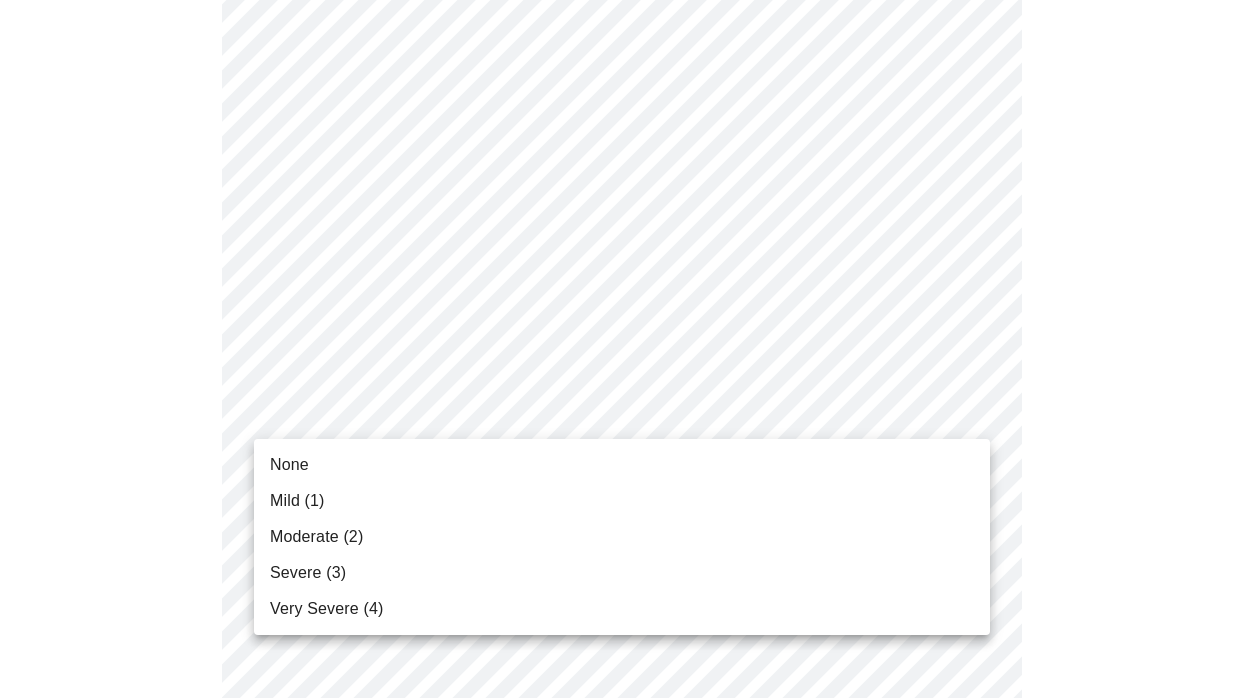 click on "Moderate (2)" at bounding box center (316, 537) 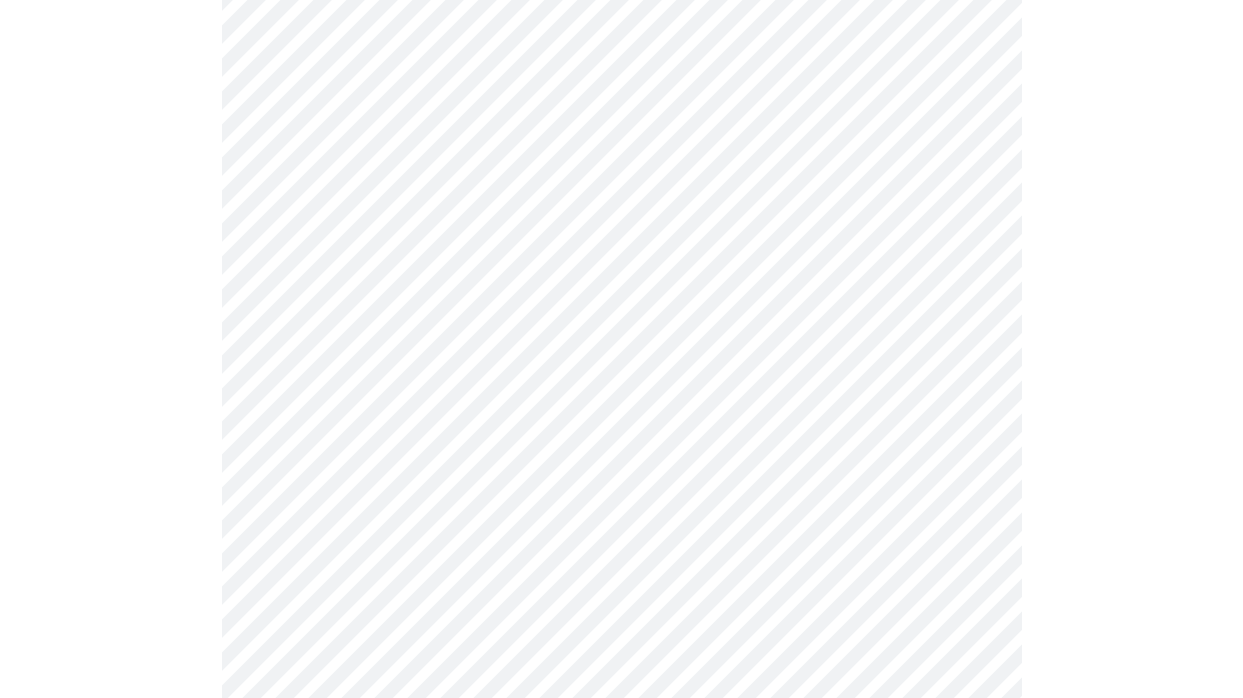 scroll, scrollTop: 1216, scrollLeft: 0, axis: vertical 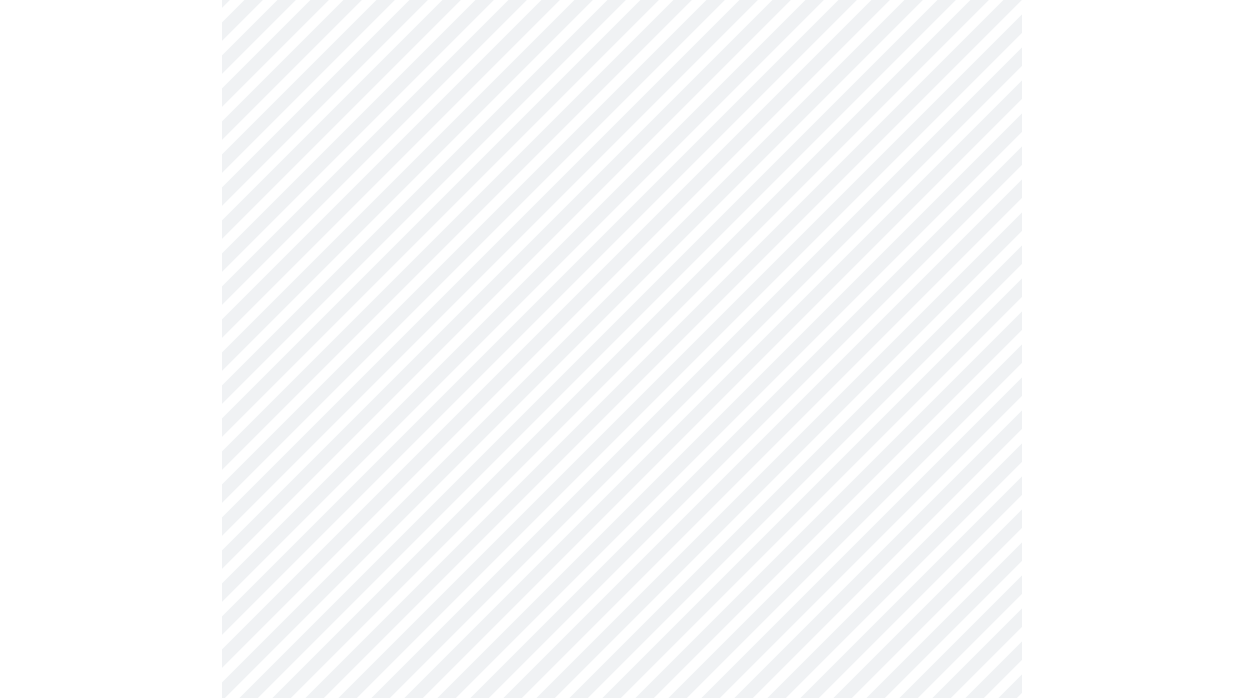 click on "MyMenopauseRx Appointments Messaging Labs Uploads Medications Community Refer a Friend Hi [FIRST]   Intake Questions for Mon, Aug 4th 2025 @ 2:40pm-3:00pm 3  /  13
CardPointers can now  automatically add  all of your offers for you when you log in
Enable automatic adding of offers now?
Enable
Skip
Automatically syncing offers...
Adding all offers to all cards at once requires  CardPointers+ .
Upgrade today to save even more time & money.
Upgrade
Close
Use  American Express Gold Card   Save undefined% on total purchase
Something went wrong. Please try refreshing the page, or if the issue persists, please contact support@cardpointers.com.
Settings Billing Invoices Log out" at bounding box center (621, 24) 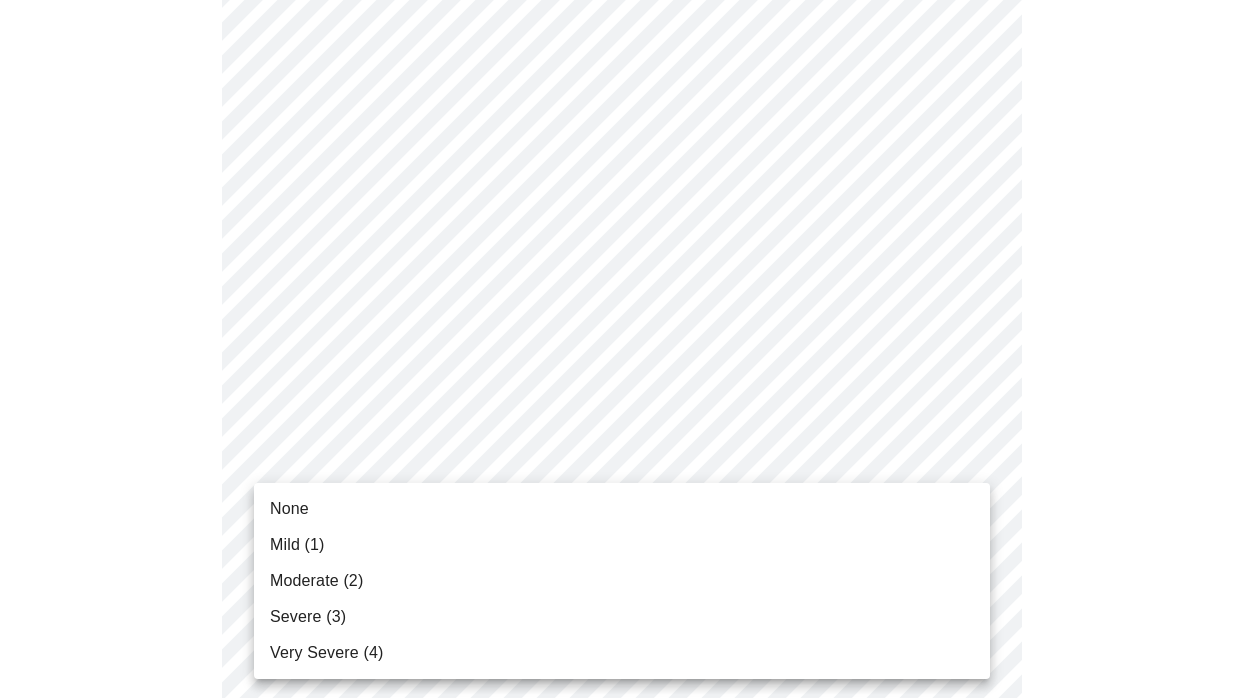 click on "Moderate (2)" at bounding box center [316, 581] 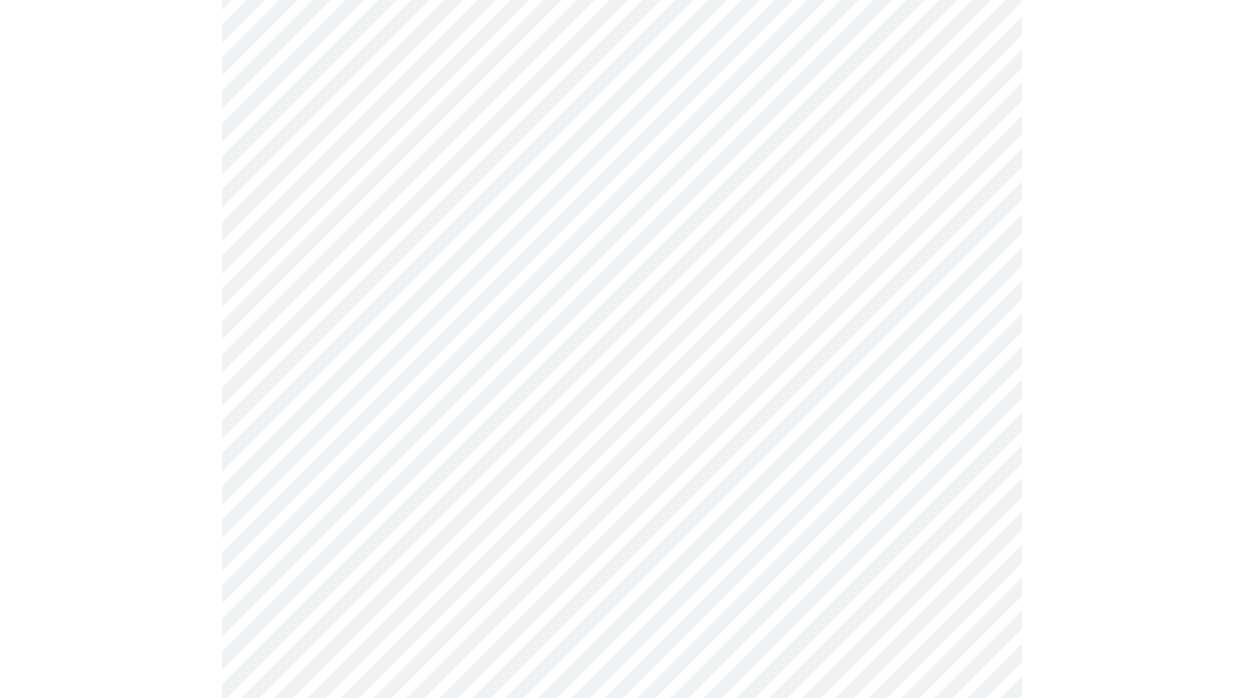 scroll, scrollTop: 1406, scrollLeft: 0, axis: vertical 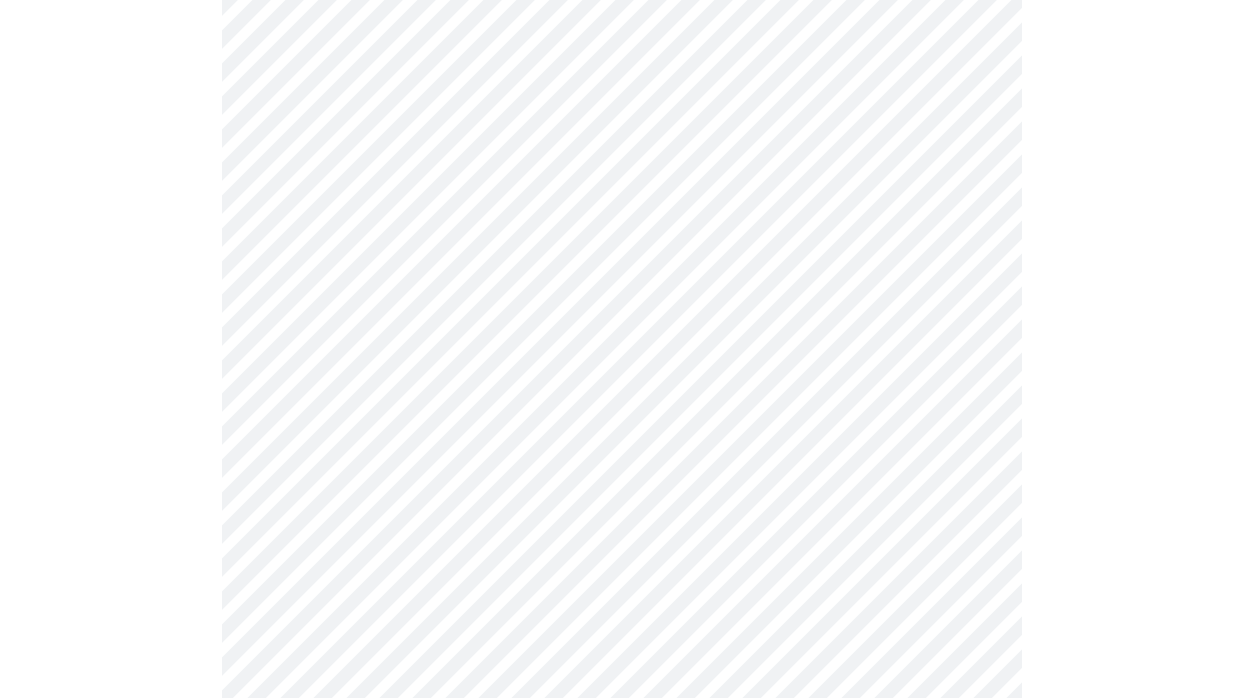 click on "MyMenopauseRx Appointments Messaging Labs Uploads Medications Community Refer a Friend Hi [FIRST]   Intake Questions for Mon, Aug 4th 2025 @ 2:40pm-3:00pm 3  /  13
CardPointers can now  automatically add  all of your offers for you when you log in
Enable automatic adding of offers now?
Enable
Skip
Automatically syncing offers...
Adding all offers to all cards at once requires  CardPointers+ .
Upgrade today to save even more time & money.
Upgrade
Close
Use  American Express Gold Card   Save undefined% on total purchase
Something went wrong. Please try refreshing the page, or if the issue persists, please contact support@cardpointers.com.
Settings Billing Invoices Log out" at bounding box center [621, -180] 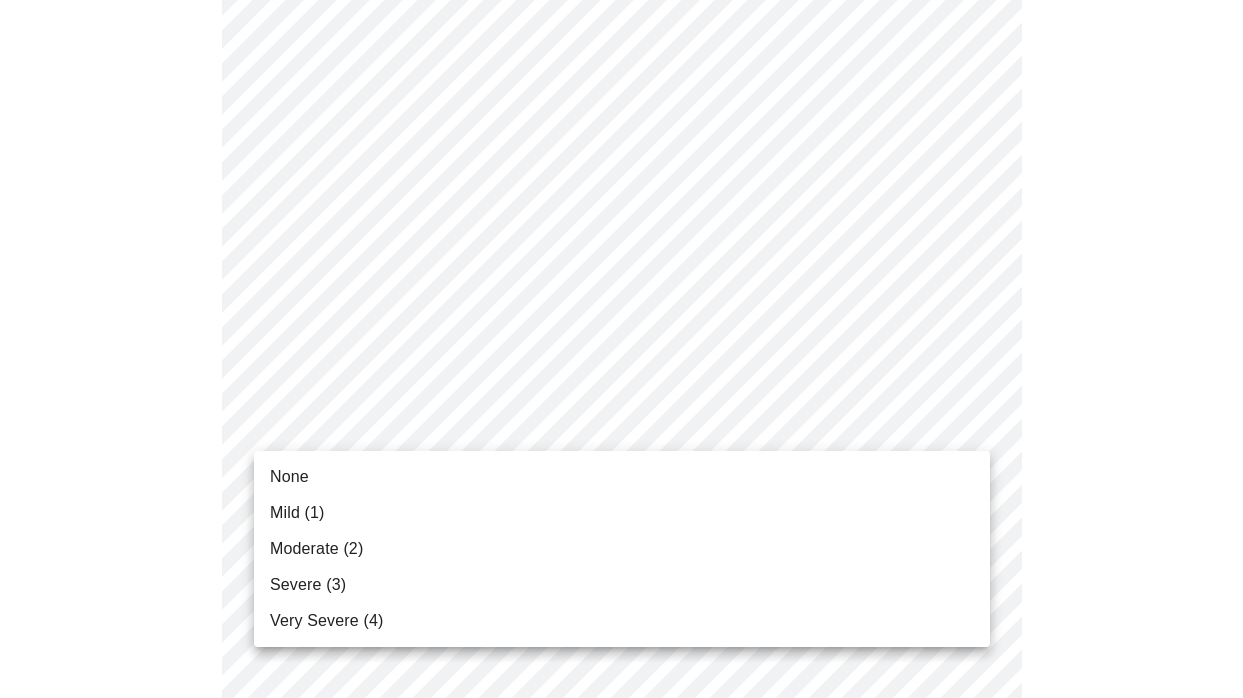 click on "Very Severe (4)" at bounding box center [326, 621] 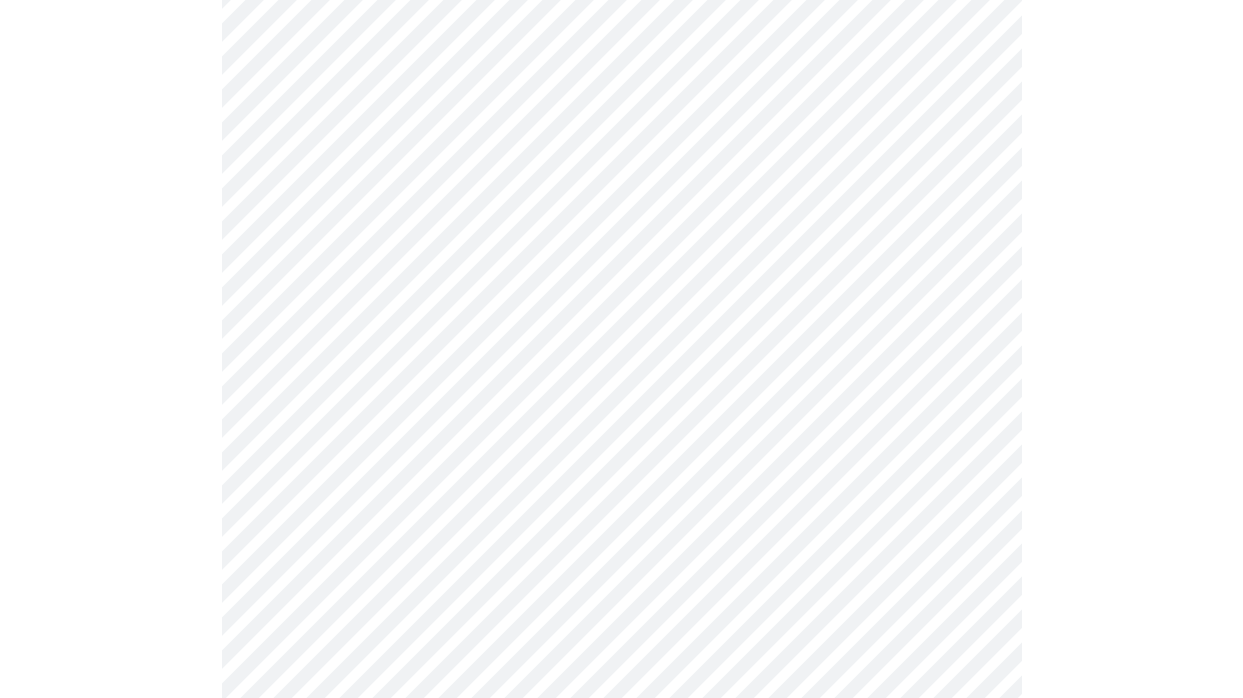 scroll, scrollTop: 1573, scrollLeft: 0, axis: vertical 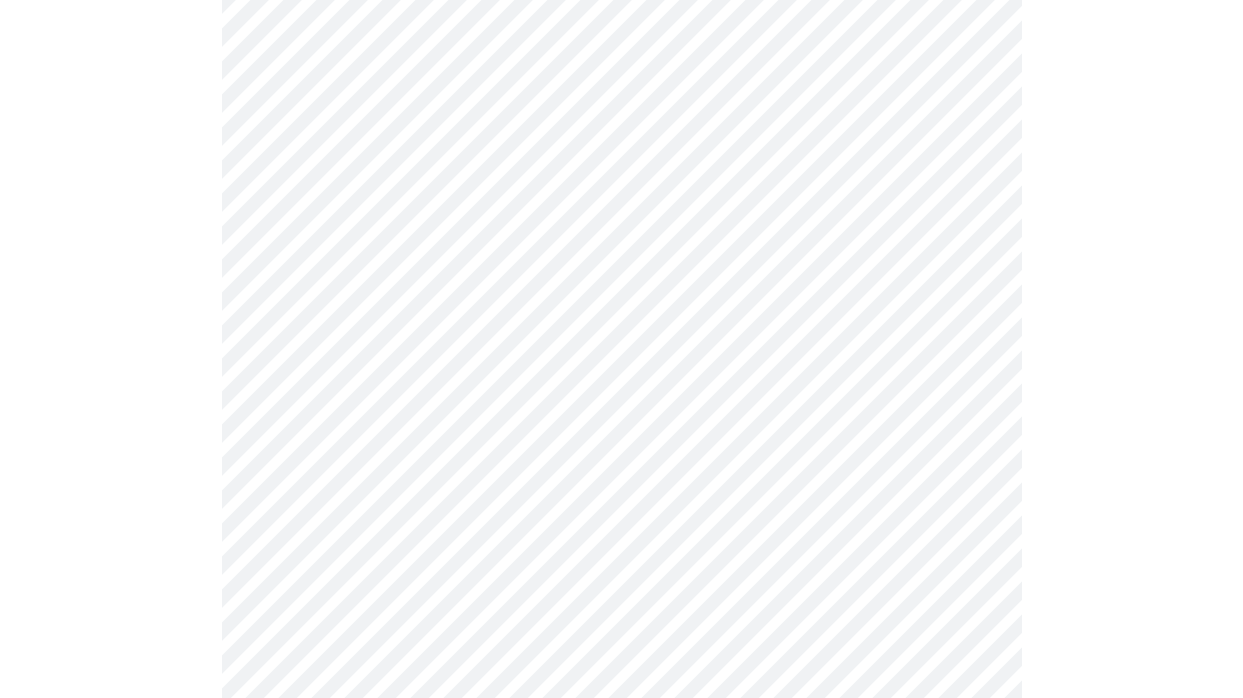 click on "MyMenopauseRx Appointments Messaging Labs Uploads Medications Community Refer a Friend Hi [FIRST]   Intake Questions for Mon, Aug 4th 2025 @ 2:40pm-3:00pm 3  /  13
CardPointers can now  automatically add  all of your offers for you when you log in
Enable automatic adding of offers now?
Enable
Skip
Automatically syncing offers...
Adding all offers to all cards at once requires  CardPointers+ .
Upgrade today to save even more time & money.
Upgrade
Close
Use  American Express Gold Card   Save undefined% on total purchase
Something went wrong. Please try refreshing the page, or if the issue persists, please contact support@cardpointers.com.
Settings Billing Invoices Log out" at bounding box center [621, -361] 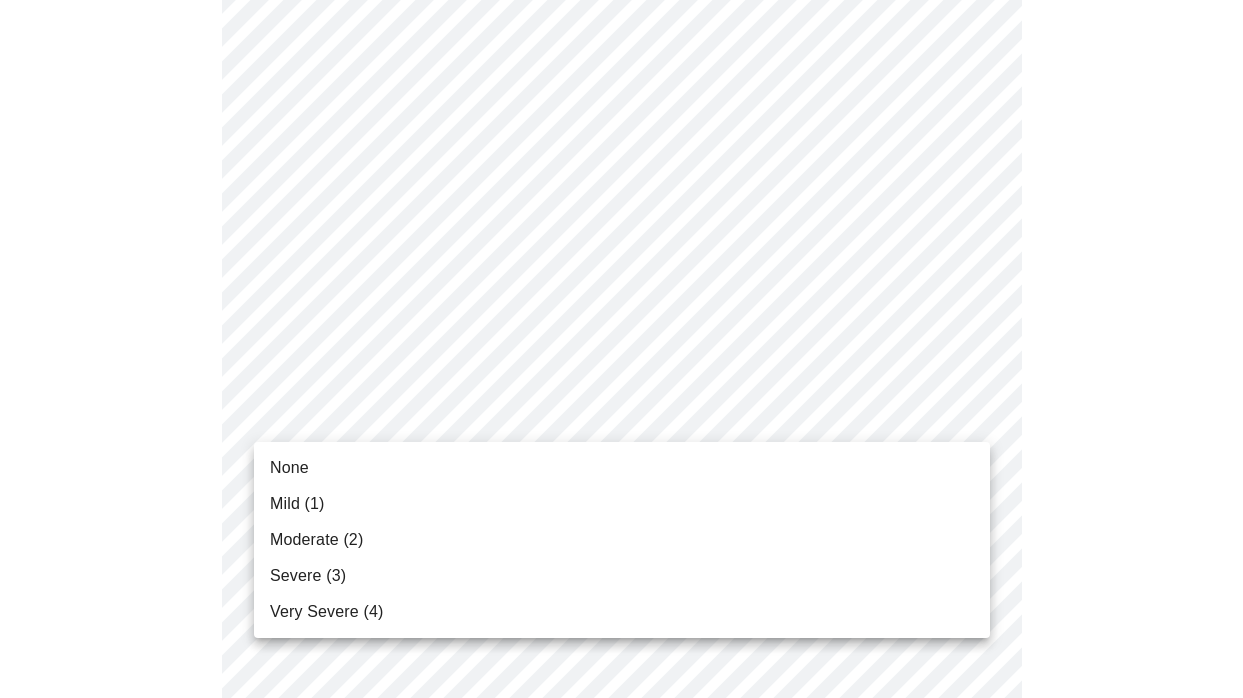 click on "None" at bounding box center [622, 468] 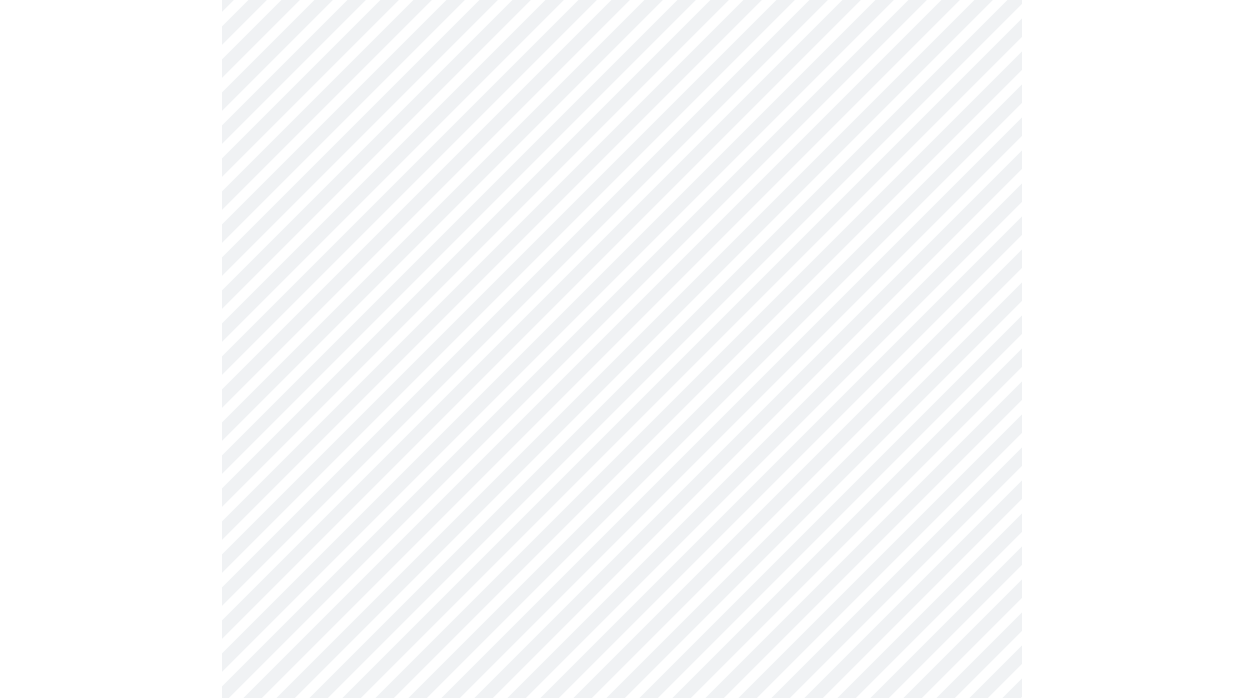 scroll, scrollTop: 830, scrollLeft: 0, axis: vertical 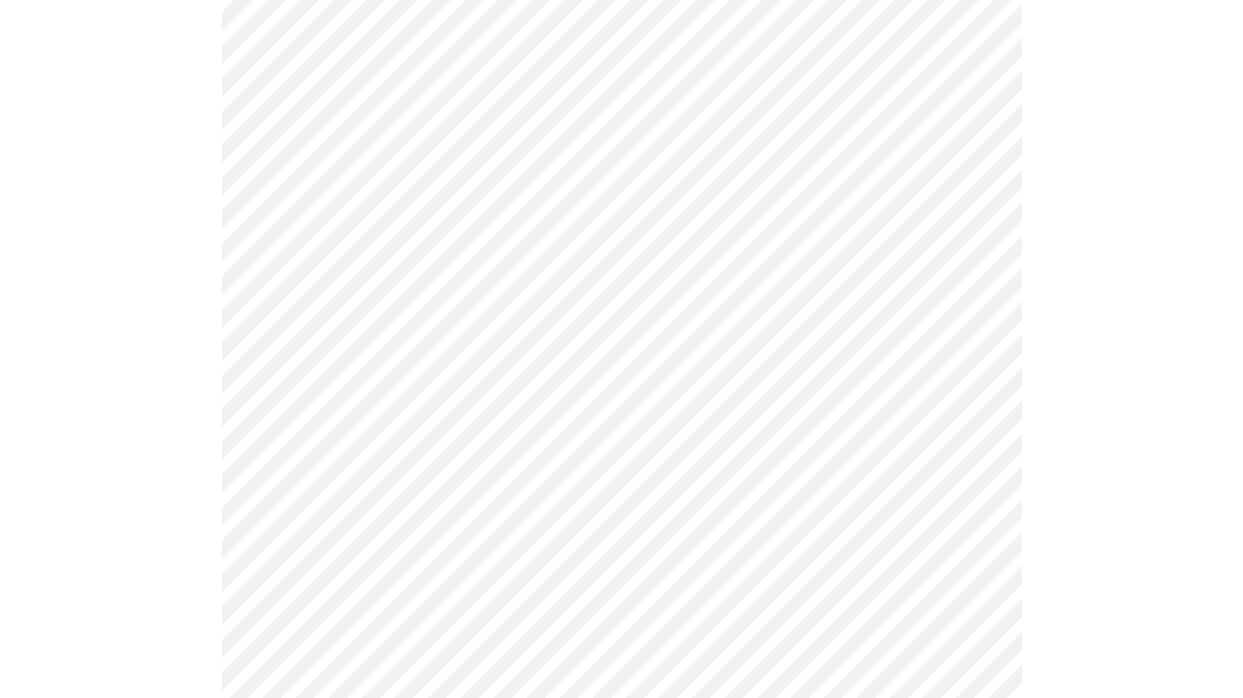 click on "MyMenopauseRx Appointments Messaging Labs Uploads Medications Community Refer a Friend Hi [FIRST] Intake Questions for [DATE] @ [TIME]-[TIME] 4 / 13 CardPointers can now automatically add all of your offers for you when you log in Enable automatic adding of offers now? Enable Skip Automatically syncing offers... Adding all offers to all cards at once requires CardPointers+ . Upgrade today to save even more time & money. Upgrade Close Use [CARD_BRAND] [CARD_NAME] Save undefined% on total purchase Something went wrong. Please try refreshing the page, or if the issue persists, please contact support@example.com. Settings Billing Invoices Log out" at bounding box center (621, 138) 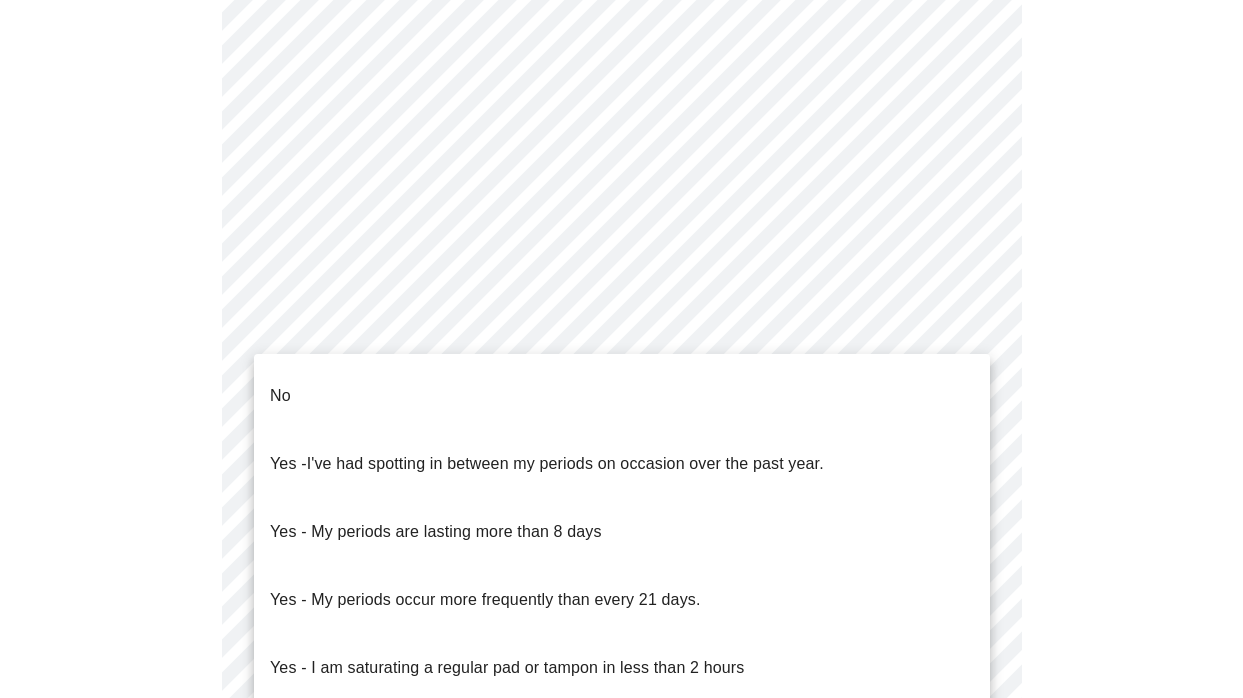click on "No" at bounding box center [622, 396] 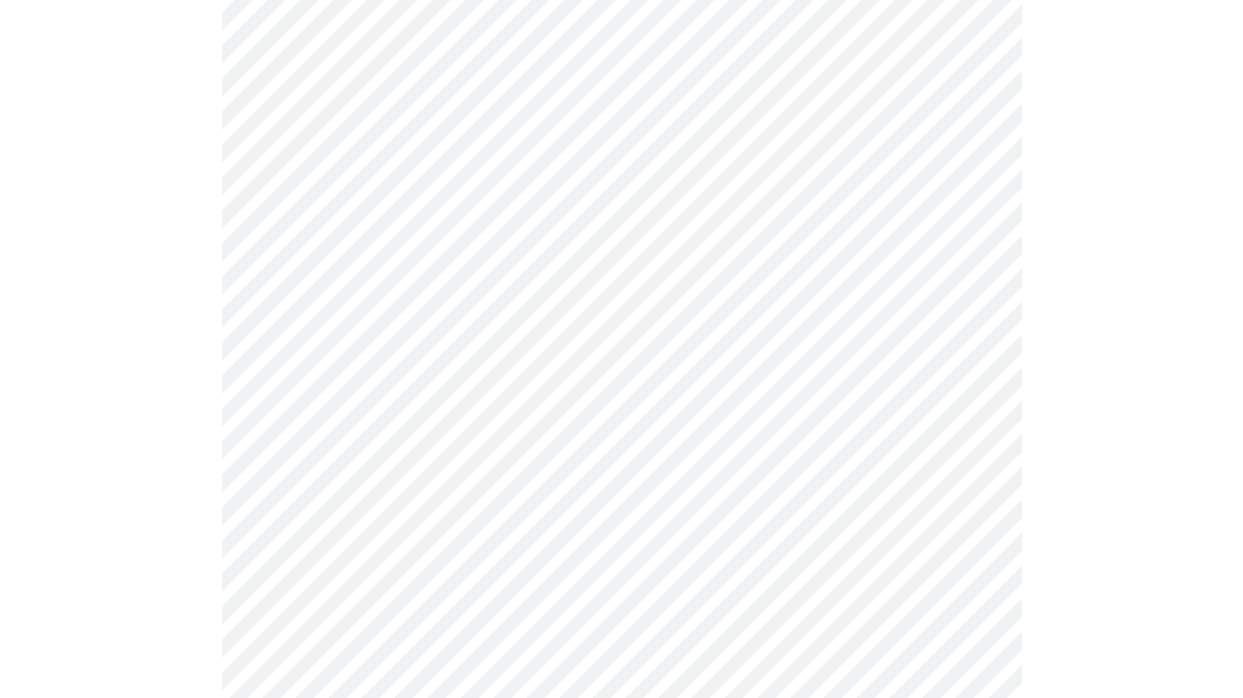 click on "MyMenopauseRx Appointments Messaging Labs Uploads Medications Community Refer a Friend Hi [FIRST] Intake Questions for [DATE] @ [TIME]-[TIME] 4 / 13 CardPointers can now automatically add all of your offers for you when you log in Enable automatic adding of offers now? Enable Skip Automatically syncing offers... Adding all offers to all cards at once requires CardPointers+ . Upgrade today to save even more time & money. Upgrade Close Use [CARD_BRAND] [CARD_NAME] Save undefined% on total purchase Something went wrong. Please try refreshing the page, or if the issue persists, please contact support@example.com. Settings Billing Invoices Log out" at bounding box center (621, 132) 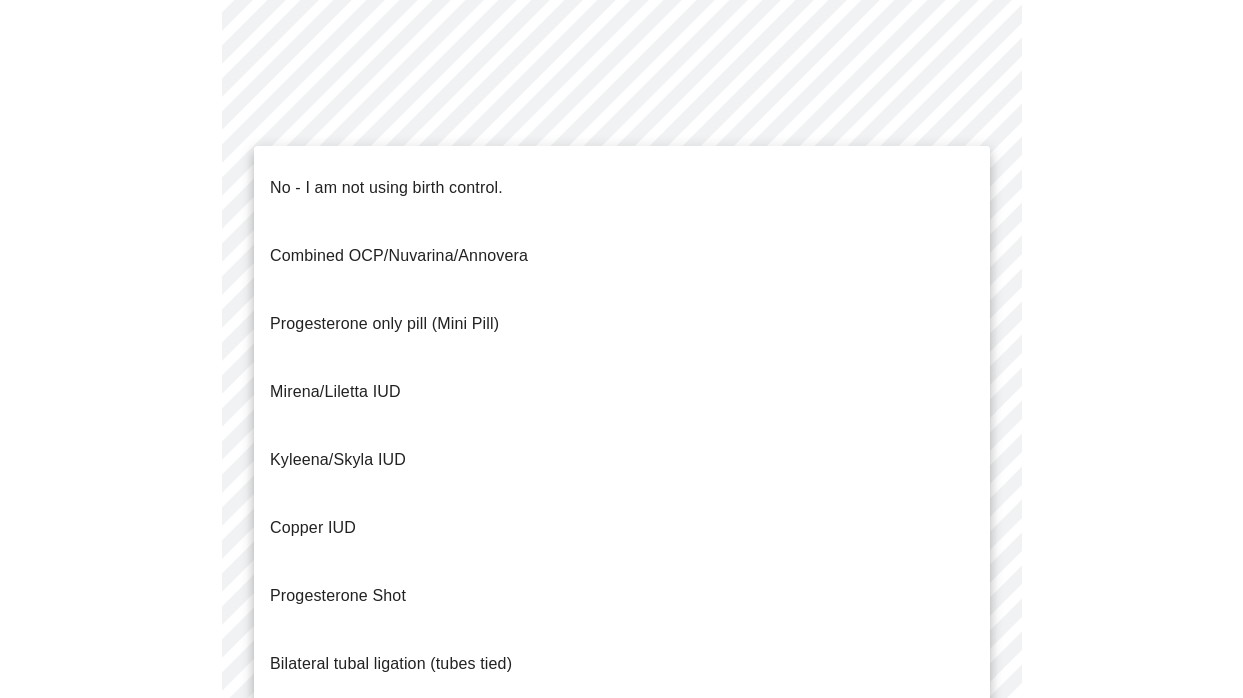 click on "No - I am not using birth control." at bounding box center [386, 188] 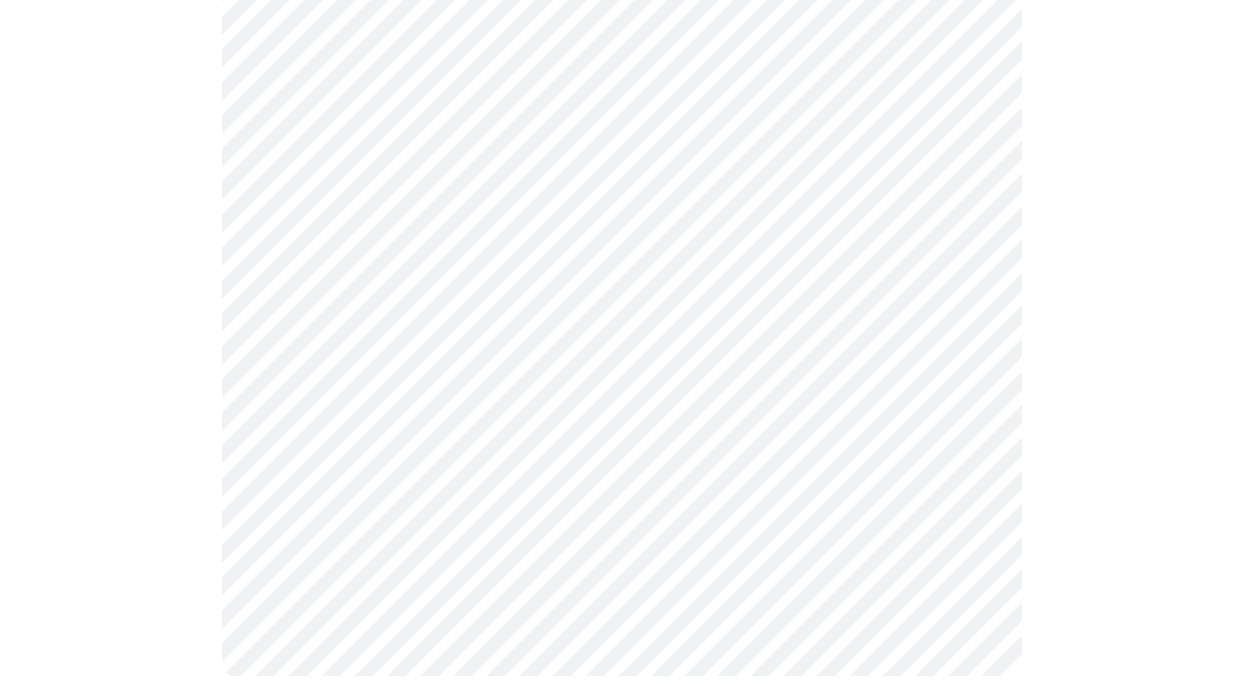 scroll, scrollTop: 1199, scrollLeft: 0, axis: vertical 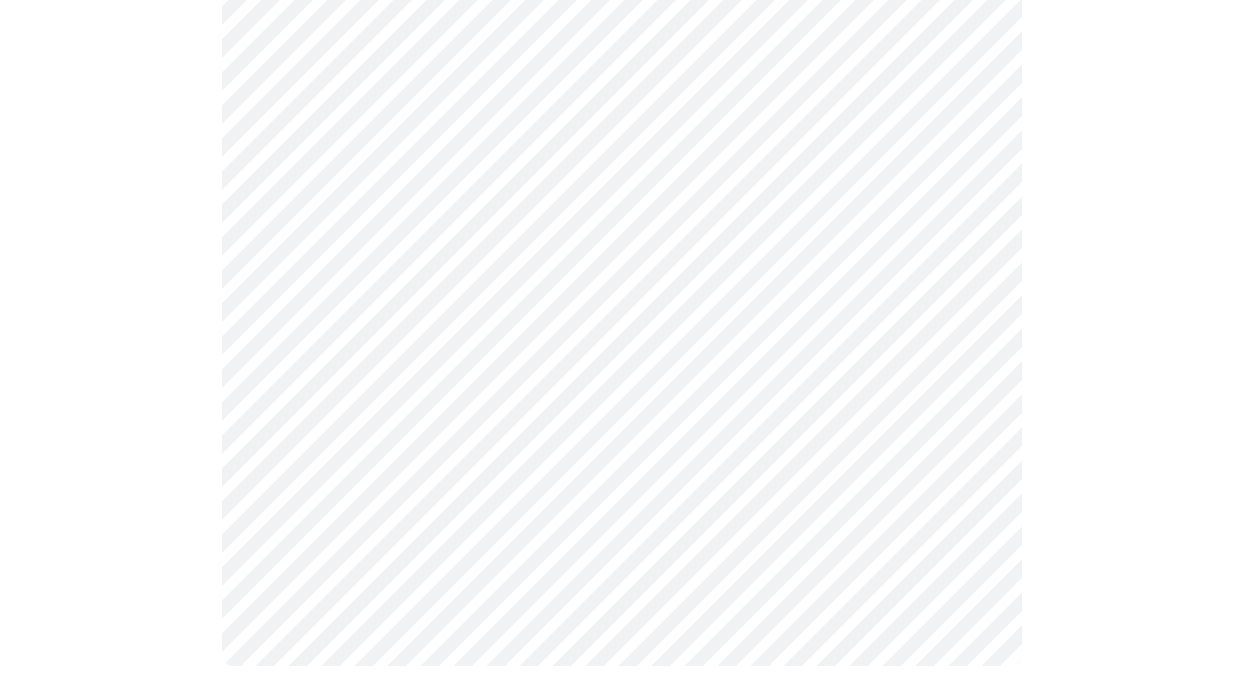 click on "MyMenopauseRx Appointments Messaging Labs Uploads Medications Community Refer a Friend Hi [FIRST] Intake Questions for [DATE] @ [TIME]-[TIME] 4 / 13 CardPointers can now automatically add all of your offers for you when you log in Enable automatic adding of offers now? Enable Skip Automatically syncing offers... Adding all offers to all cards at once requires CardPointers+ . Upgrade today to save even more time & money. Upgrade Close Use [CARD_BRAND] [CARD_NAME] Save undefined% on total purchase Something went wrong. Please try refreshing the page, or if the issue persists, please contact support@example.com. Settings Billing Invoices Log out" at bounding box center (621, -243) 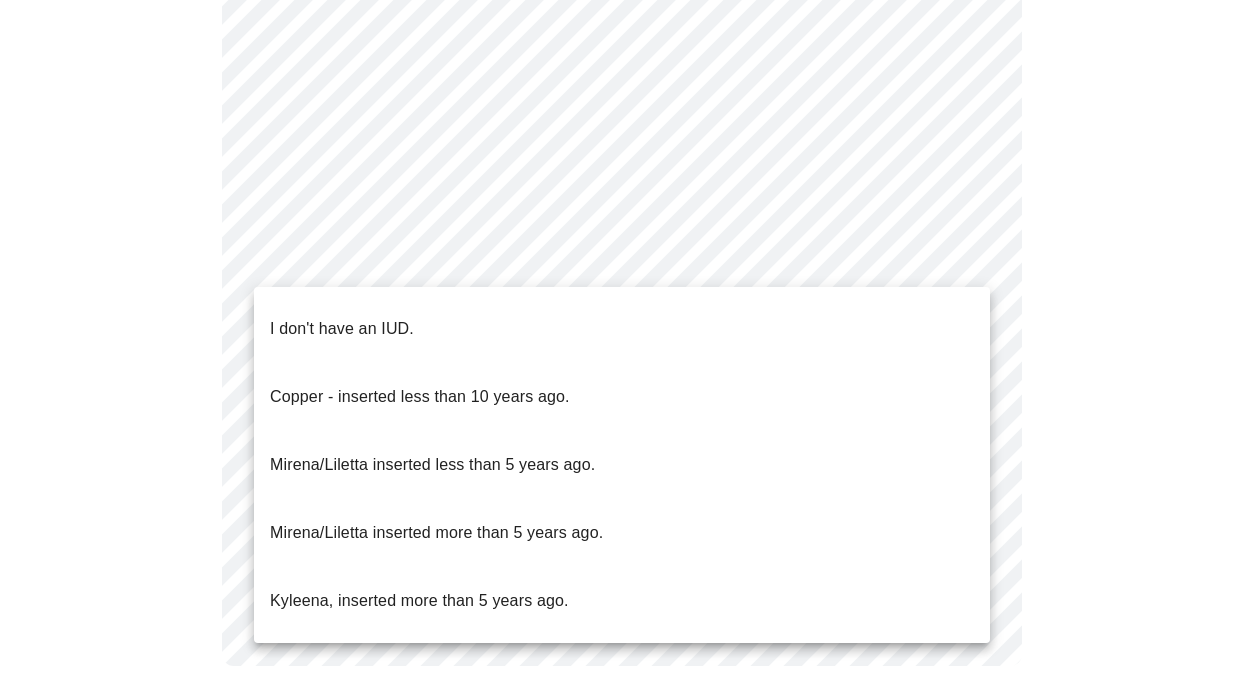 click on "I don't have an IUD." at bounding box center (342, 329) 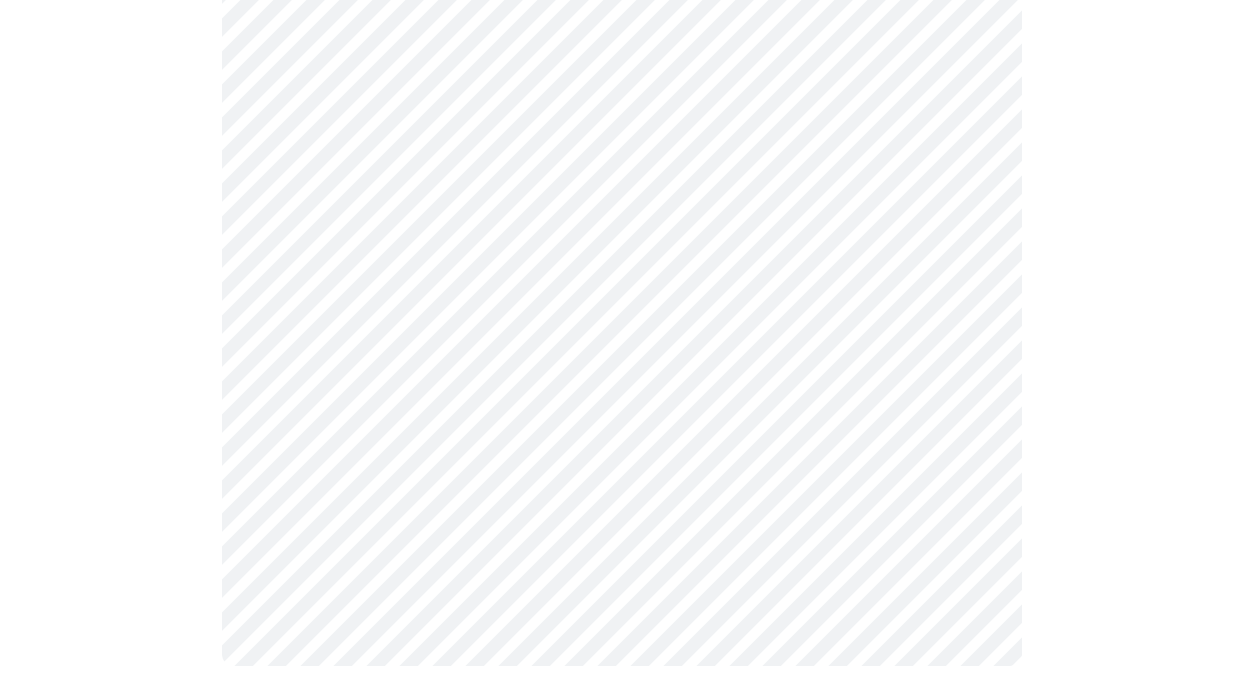 click on "MyMenopauseRx Appointments Messaging Labs Uploads Medications Community Refer a Friend Hi [FIRST] Intake Questions for [DATE] @ [TIME]-[TIME] 4 / 13 CardPointers can now automatically add all of your offers for you when you log in Enable automatic adding of offers now? Enable Skip Automatically syncing offers... Adding all offers to all cards at once requires CardPointers+ . Upgrade today to save even more time & money. Upgrade Close Use [CARD_BRAND] [CARD_NAME] Save undefined% on total purchase Something went wrong. Please try refreshing the page, or if the issue persists, please contact support@example.com. Settings Billing Invoices Log out" at bounding box center (621, -237) 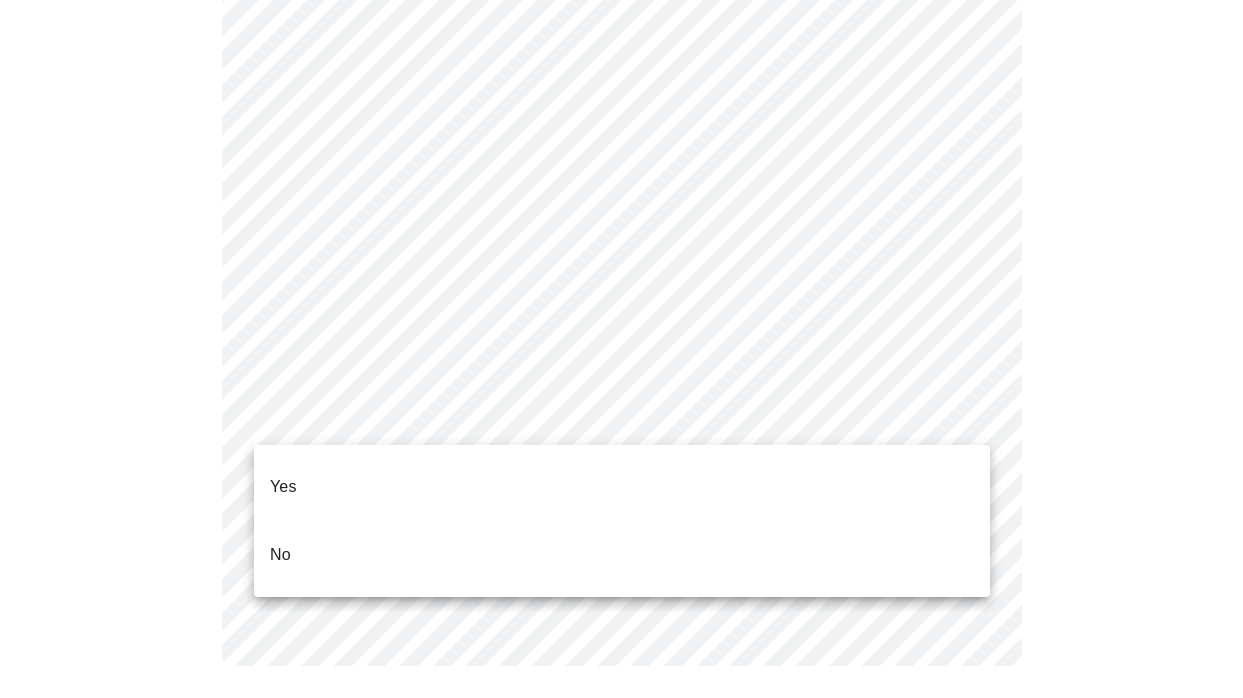 click on "Yes" at bounding box center (622, 487) 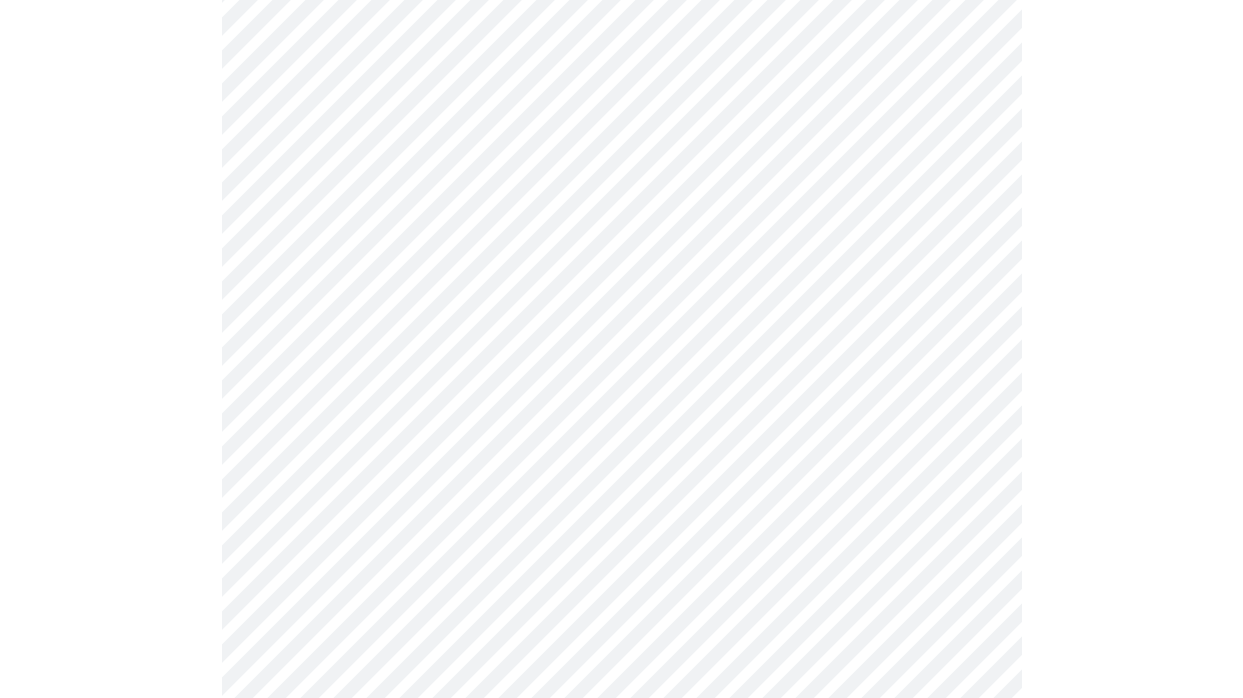 scroll, scrollTop: 293, scrollLeft: 0, axis: vertical 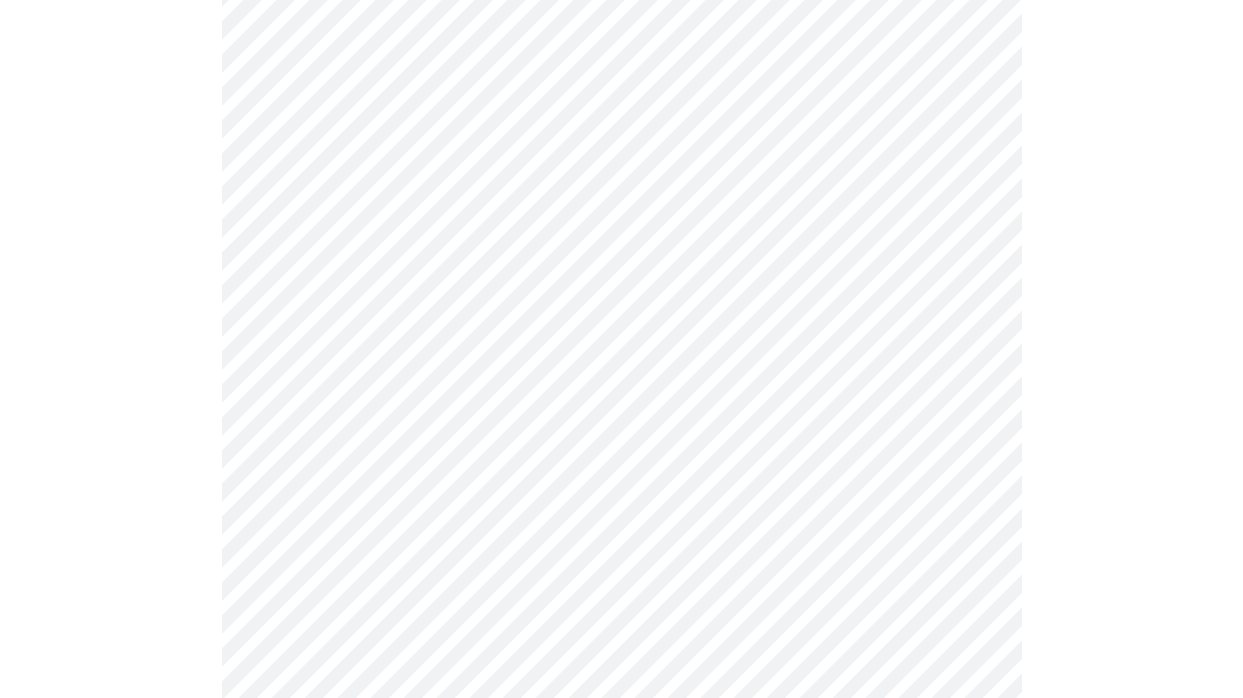 click on "MyMenopauseRx Appointments Messaging Labs Uploads Medications Community Refer a Friend Hi [FIRST] Intake Questions for [DATE] @ [TIME]-[TIME] 5 / 13 CardPointers can now automatically add all of your offers for you when you log in Enable automatic adding of offers now? Enable Skip Automatically syncing offers... Adding all offers to all cards at once requires CardPointers+ . Upgrade today to save even more time & money. Upgrade Close Use [CARD_BRAND] [CARD_NAME] Save undefined% on total purchase Something went wrong. Please try refreshing the page, or if the issue persists, please contact support@example.com. Settings Billing Invoices Log out" at bounding box center (621, 446) 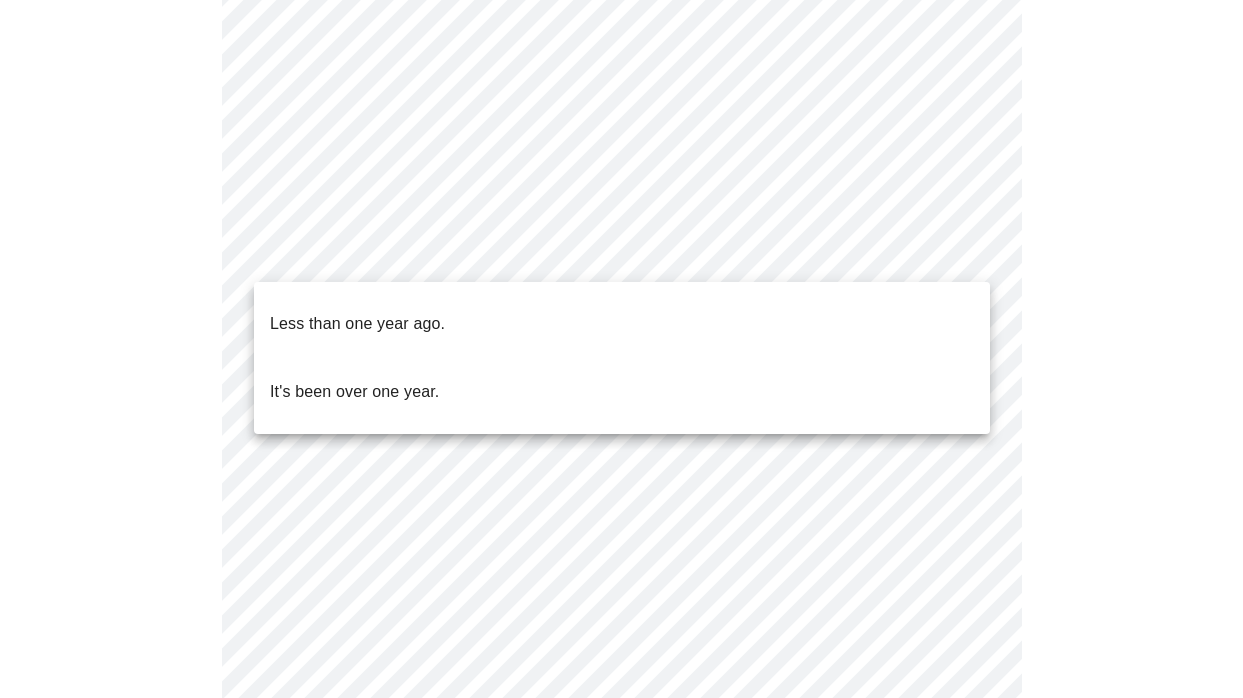 click on "It's been over one year." at bounding box center [354, 392] 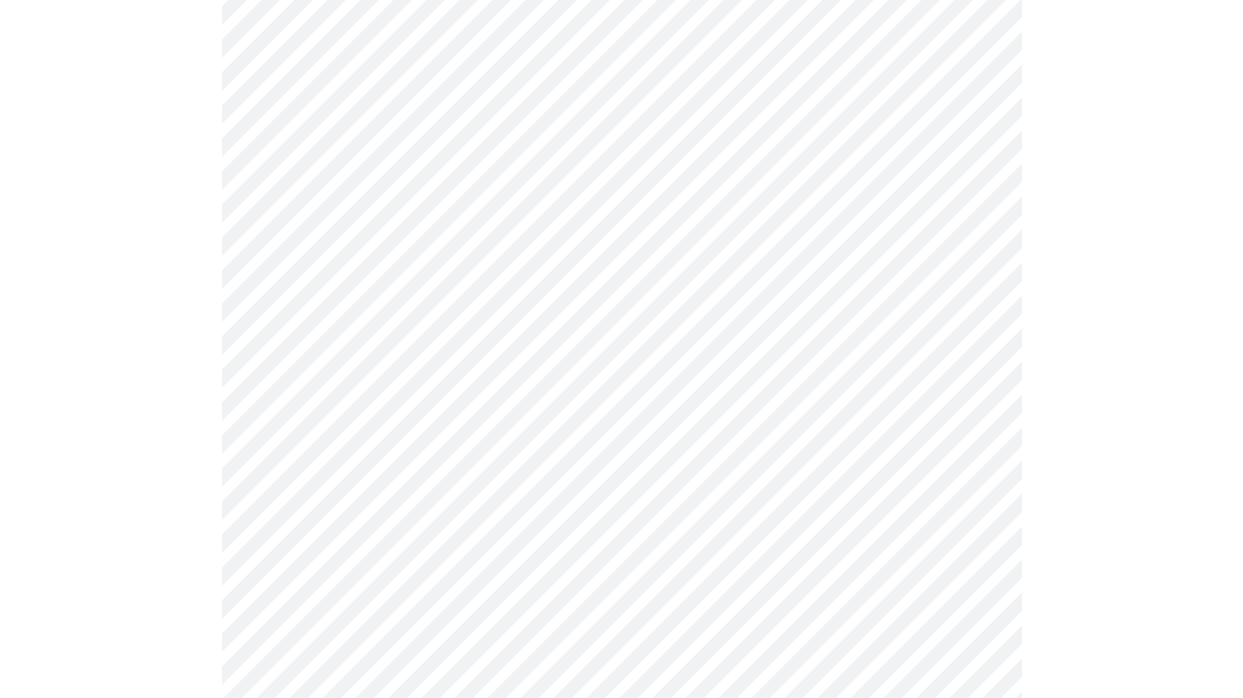 scroll, scrollTop: 0, scrollLeft: 0, axis: both 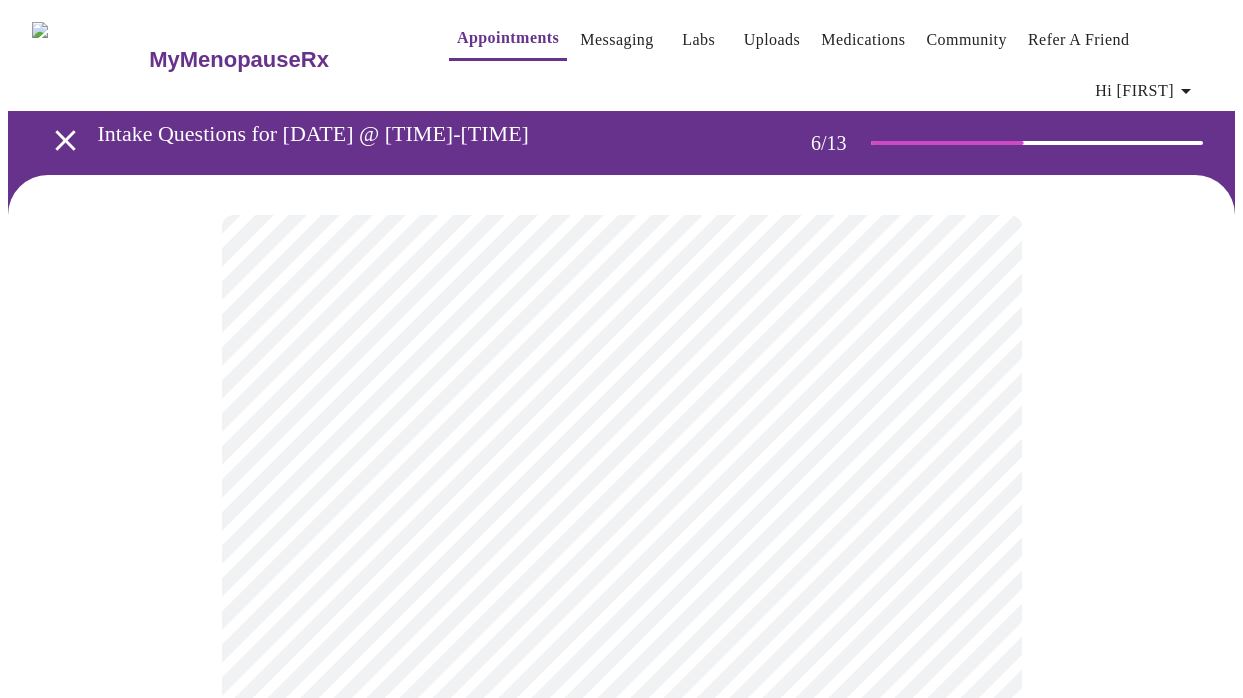 click on "MyMenopauseRx Appointments Messaging Labs Uploads Medications Community Refer a Friend Hi [FIRST]   Intake Questions for Mon, Aug 4th 2025 @ 2:40pm-3:00pm 6  /  13
CardPointers can now  automatically add  all of your offers for you when you log in
Enable automatic adding of offers now?
Enable
Skip
Automatically syncing offers...
Adding all offers to all cards at once requires  CardPointers+ .
Upgrade today to save even more time & money.
Upgrade
Close
Use  American Express Gold Card   Save undefined% on total purchase
Something went wrong. Please try refreshing the page, or if the issue persists, please contact support@cardpointers.com.
Settings Billing Invoices Log out" at bounding box center [621, 556] 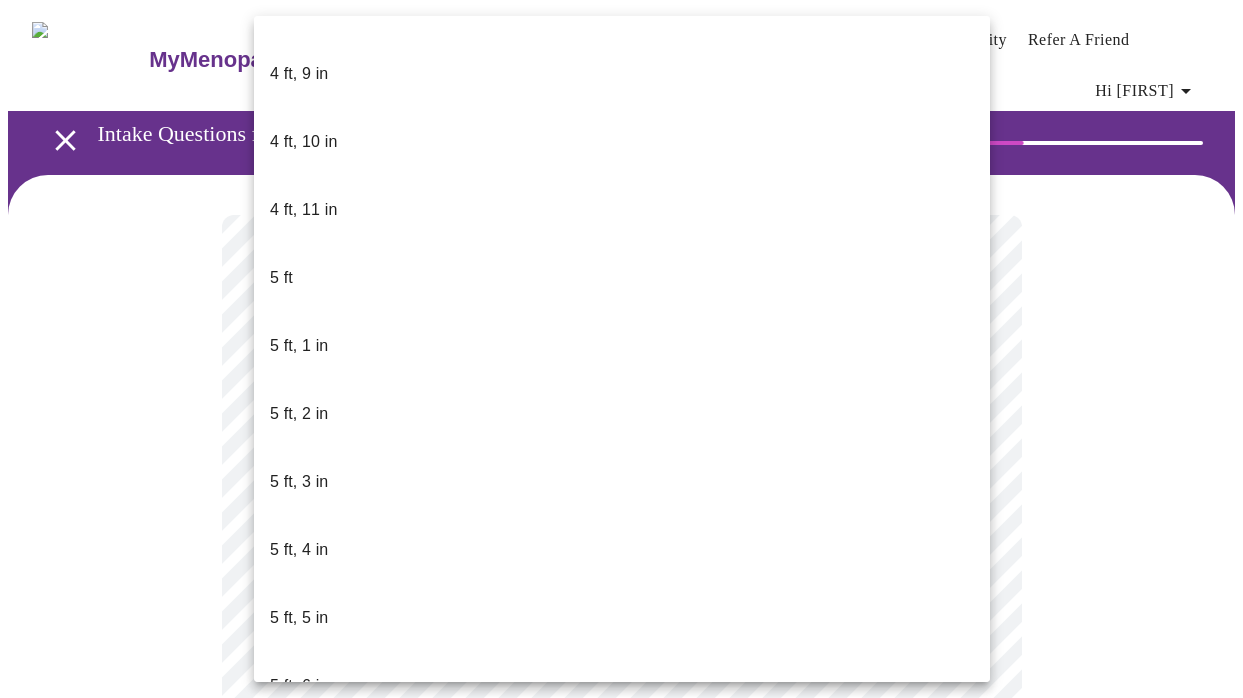 scroll, scrollTop: 1409, scrollLeft: 0, axis: vertical 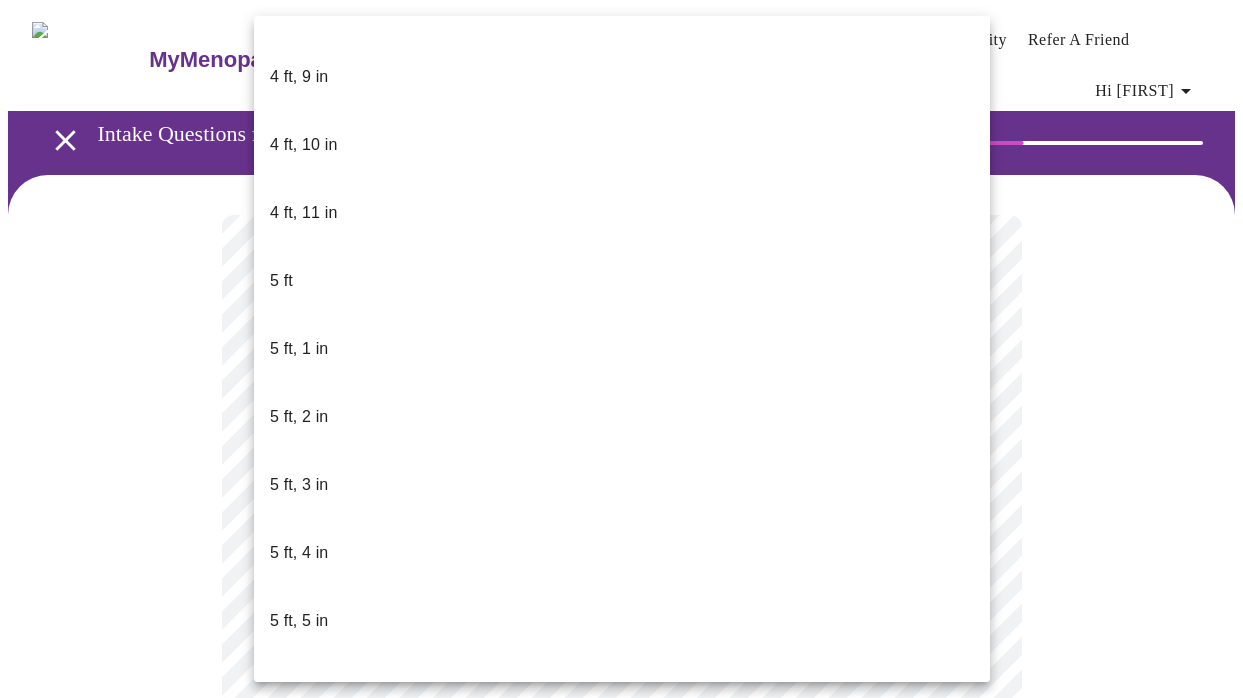 click on "5 ft, 4 in" at bounding box center (299, 553) 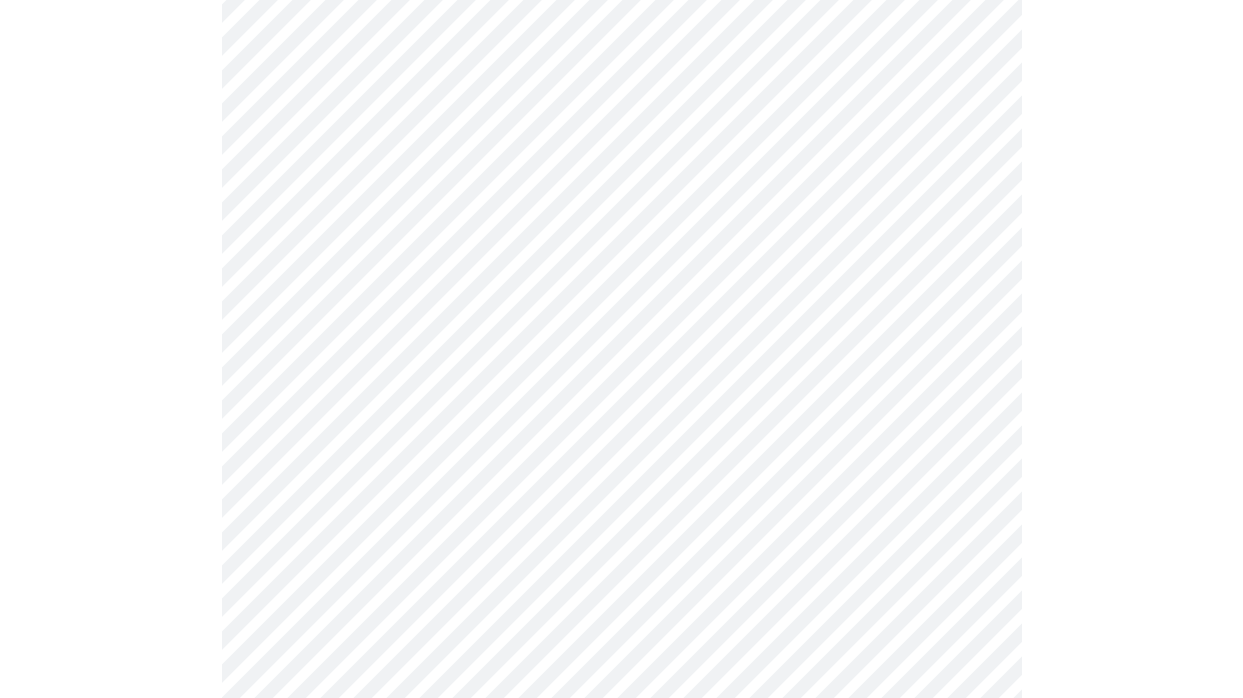 scroll, scrollTop: 227, scrollLeft: 0, axis: vertical 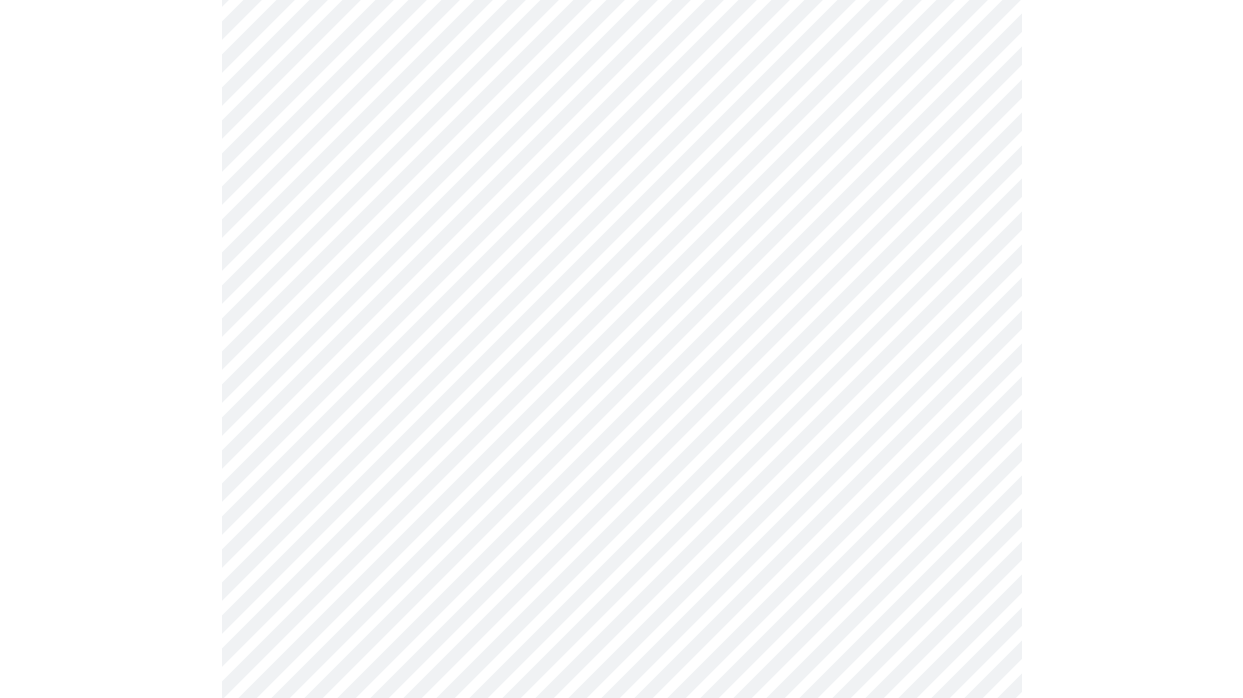 click on "MyMenopauseRx Appointments Messaging Labs Uploads Medications Community Refer a Friend Hi [FIRST] Intake Questions for [DATE] @ [TIME]-[TIME] 5 / 13 CardPointers can now automatically add all of your offers for you when you log in Enable automatic adding of offers now? Enable Skip Automatically syncing offers... Adding all offers to all cards at once requires CardPointers+ . Upgrade today to save even more time & money. Upgrade Close Use [CARD_BRAND] [CARD_NAME] Save undefined% on total purchase Something went wrong. Please try refreshing the page, or if the issue persists, please contact support@example.com. Settings Billing Invoices Log out" at bounding box center [621, 441] 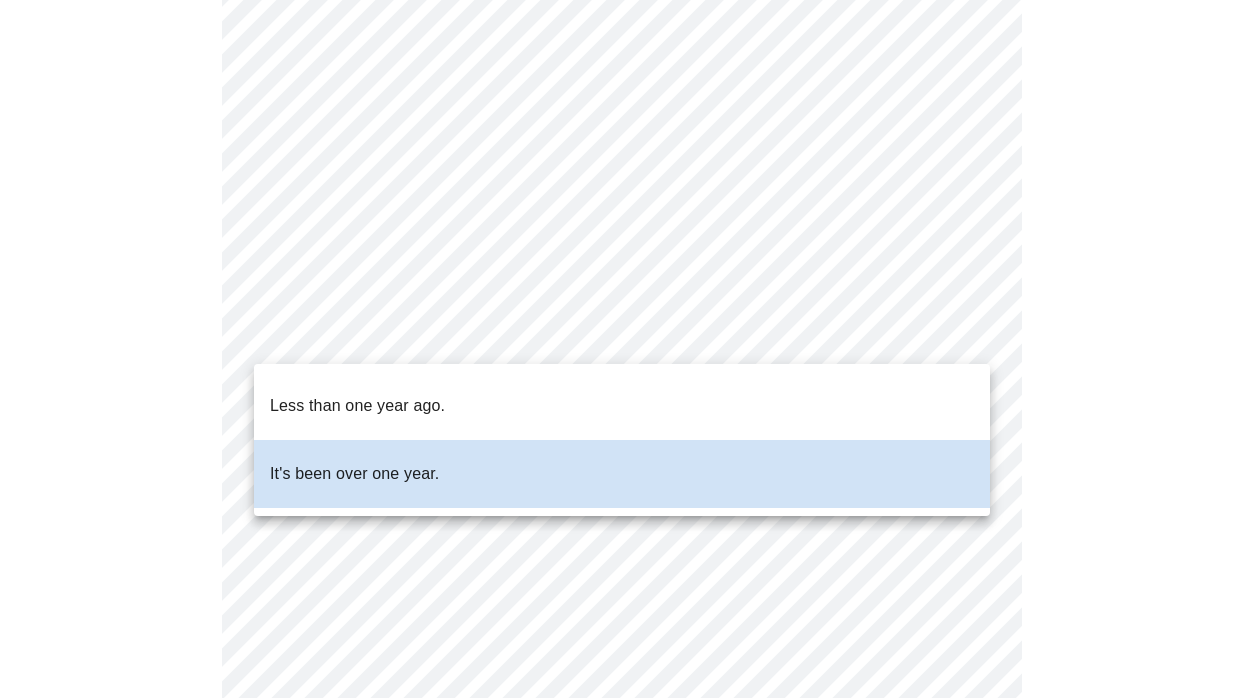 click on "Less than one year ago." at bounding box center [357, 406] 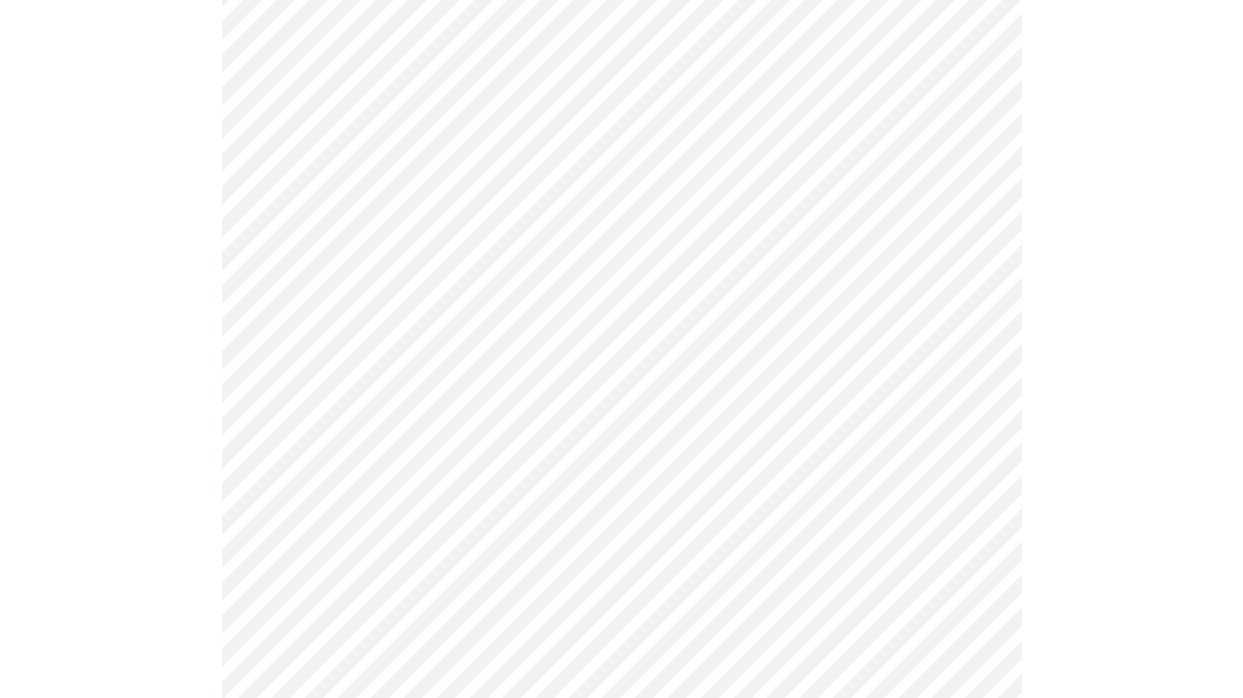 click at bounding box center (621, 525) 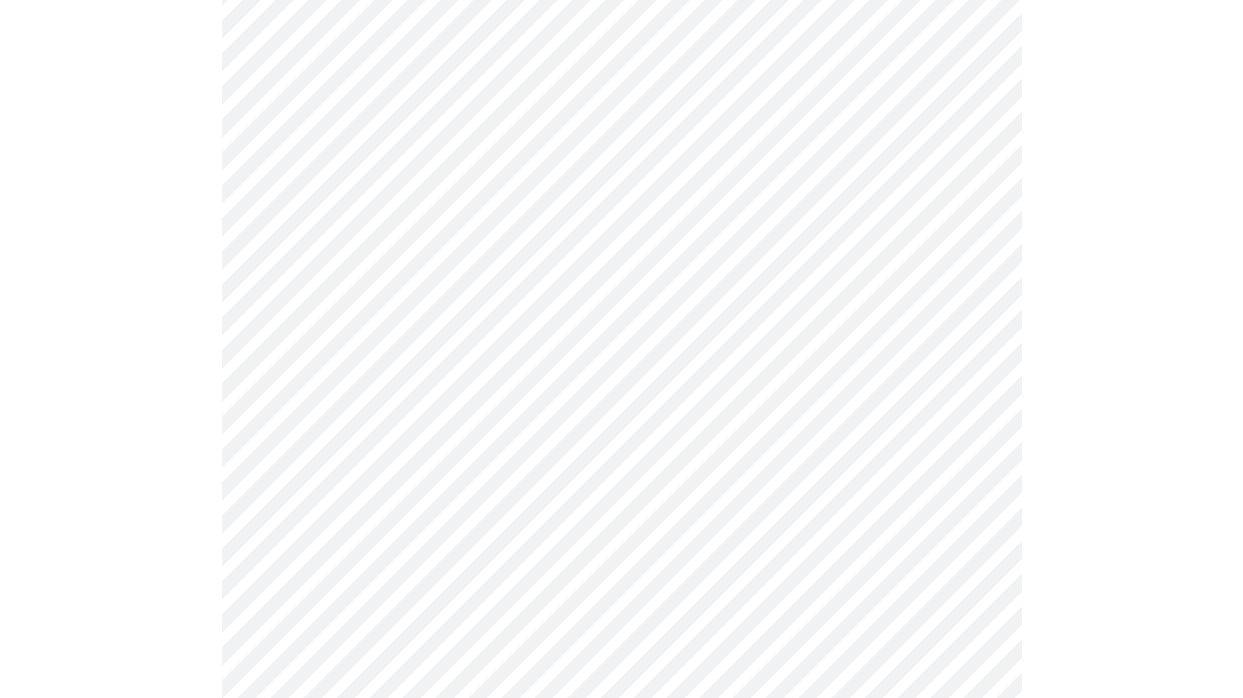 scroll, scrollTop: 5331, scrollLeft: 0, axis: vertical 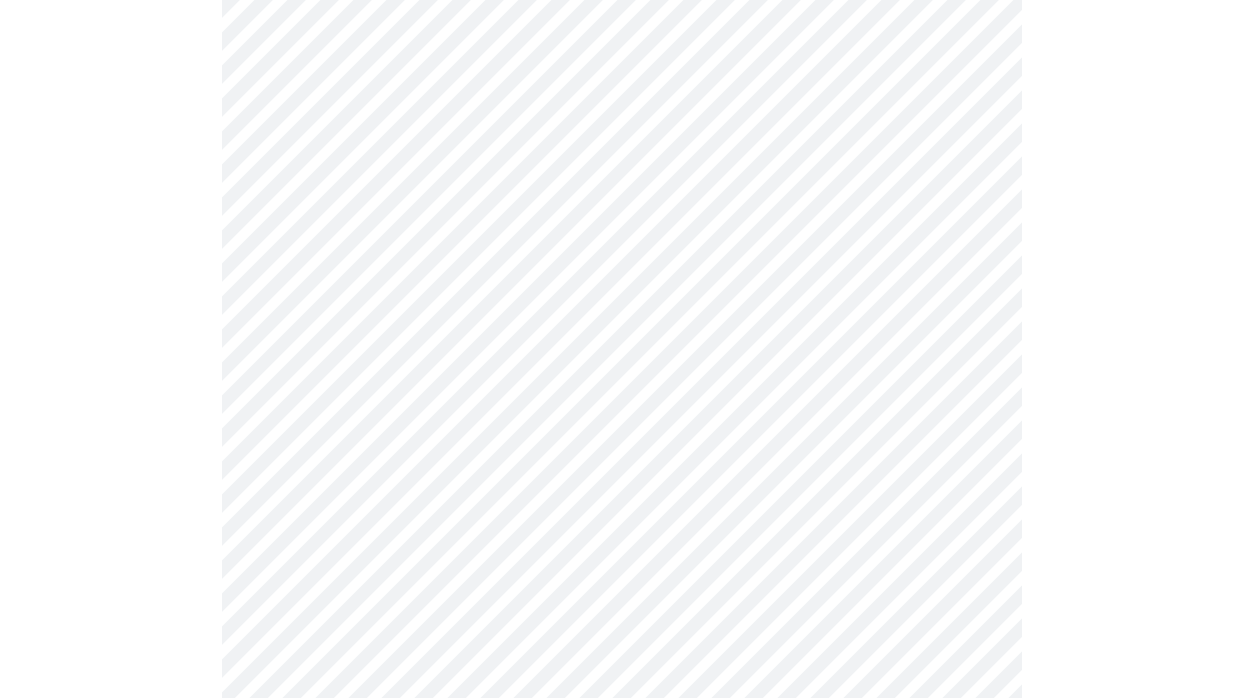 click on "MyMenopauseRx Appointments Messaging Labs Uploads Medications Community Refer a Friend Hi [FIRST] Intake Questions for [DATE] @ [TIME]-[TIME] 7 / 13 CardPointers can now automatically add all of your offers for you when you log in Enable automatic adding of offers now? Enable Skip Automatically syncing offers... Adding all offers to all cards at once requires CardPointers+ . Upgrade today to save even more time & money. Upgrade Close Use [CARD_BRAND] [CARD_NAME] Save undefined% on total purchase Something went wrong. Please try refreshing the page, or if the issue persists, please contact support@example.com. Settings Billing Invoices Log out" at bounding box center [621, -2124] 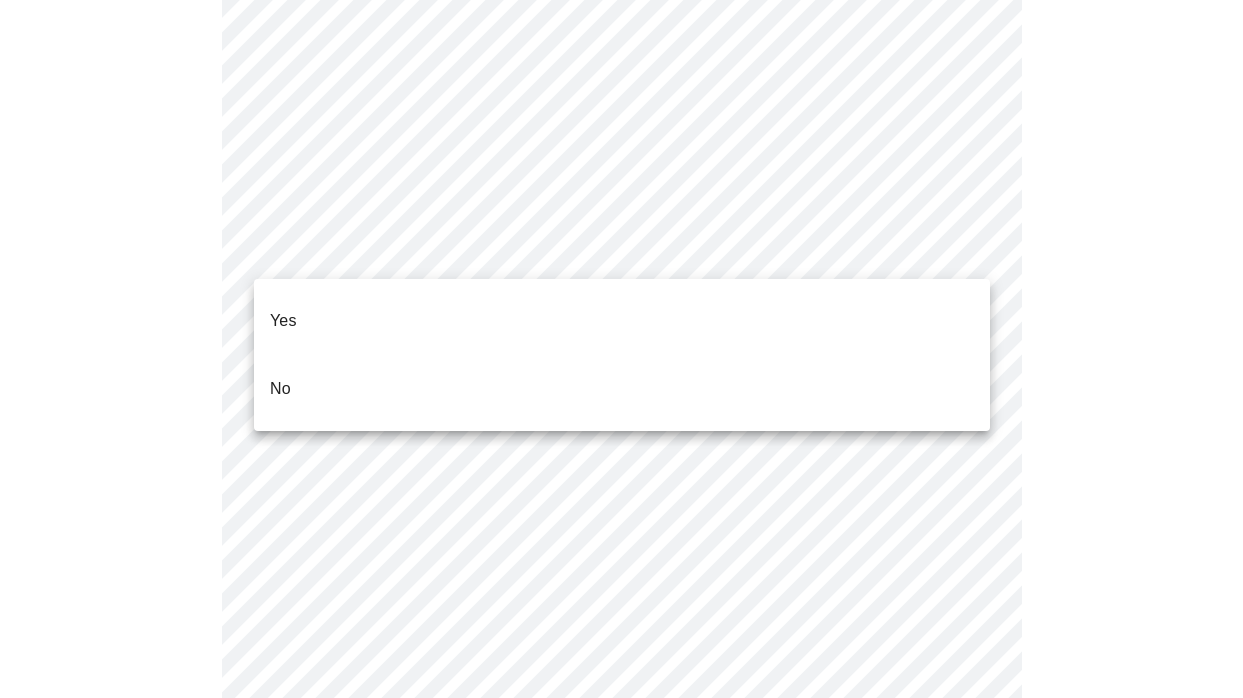 click on "No" at bounding box center (280, 389) 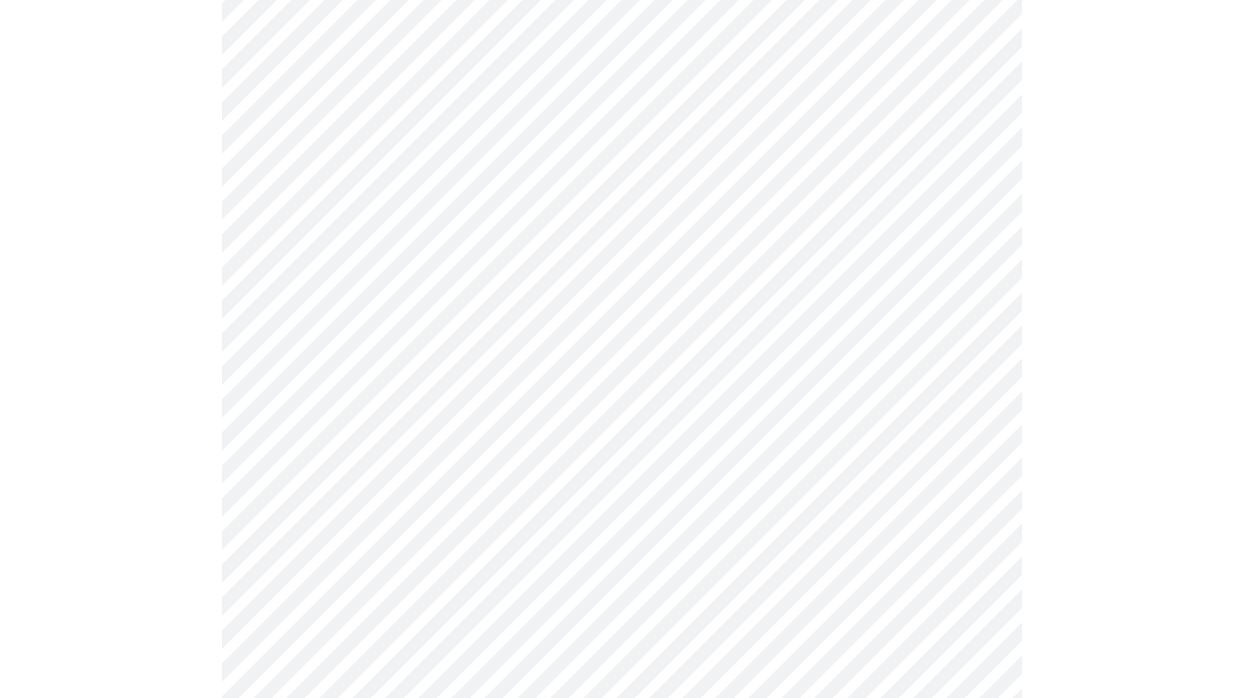 scroll, scrollTop: 1105, scrollLeft: 0, axis: vertical 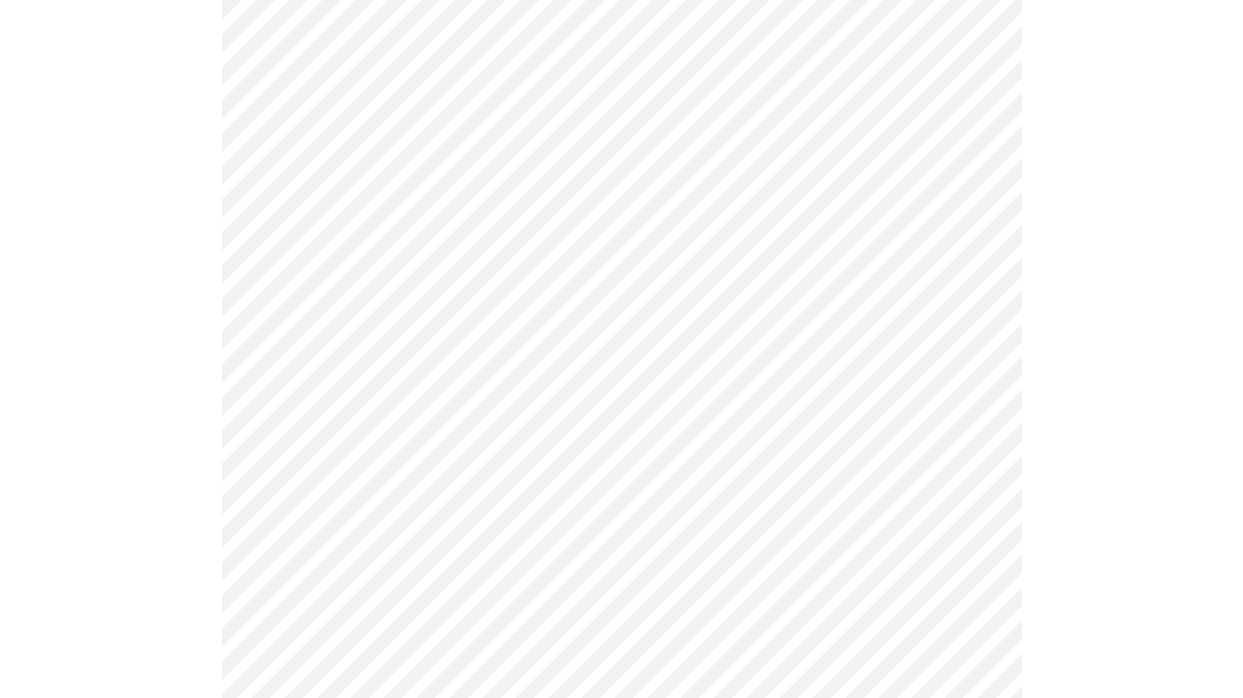 click on "MyMenopauseRx Appointments Messaging Labs Uploads Medications Community Refer a Friend Hi [FIRST] Intake Questions for [DATE] @ [TIME]-[TIME] 8 / 13 CardPointers can now automatically add all of your offers for you when you log in Enable automatic adding of offers now? Enable Skip Automatically syncing offers... Adding all offers to all cards at once requires CardPointers+ . Upgrade today to save even more time & money. Upgrade Close Use [CARD_BRAND] [CARD_NAME] Save undefined% on total purchase Something went wrong. Please try refreshing the page, or if the issue persists, please contact support@example.com. Settings Billing Invoices Log out" at bounding box center (621, -107) 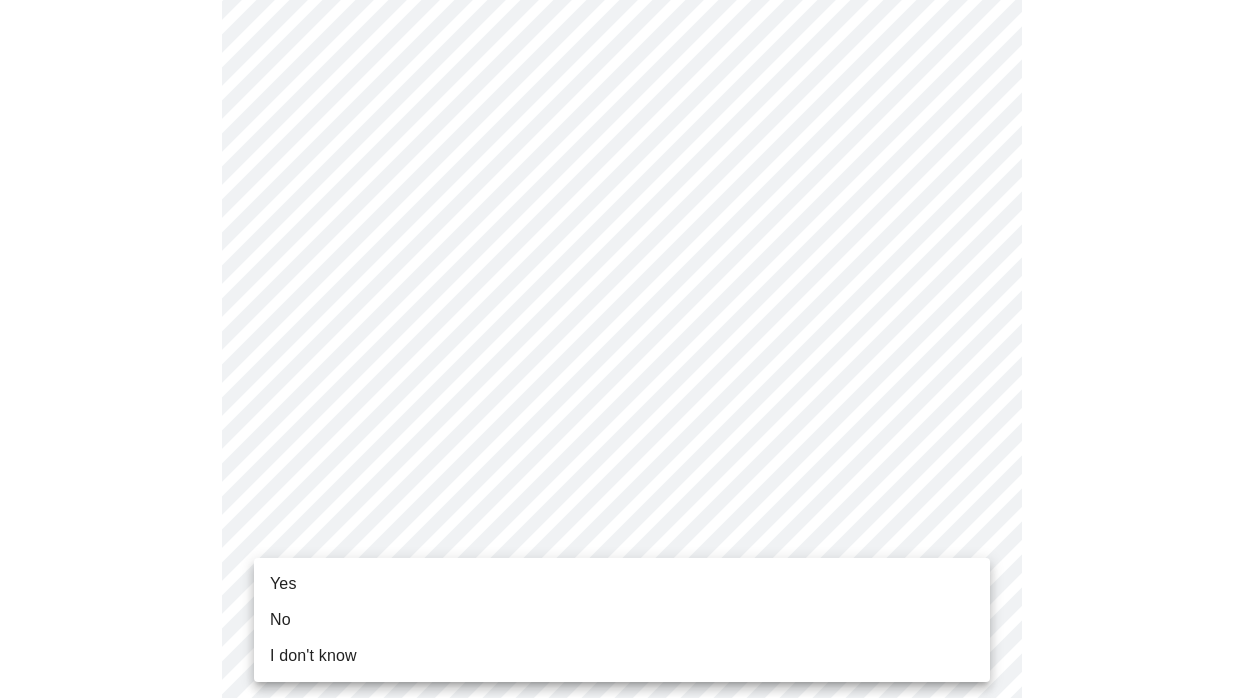 click on "Yes" at bounding box center (622, 584) 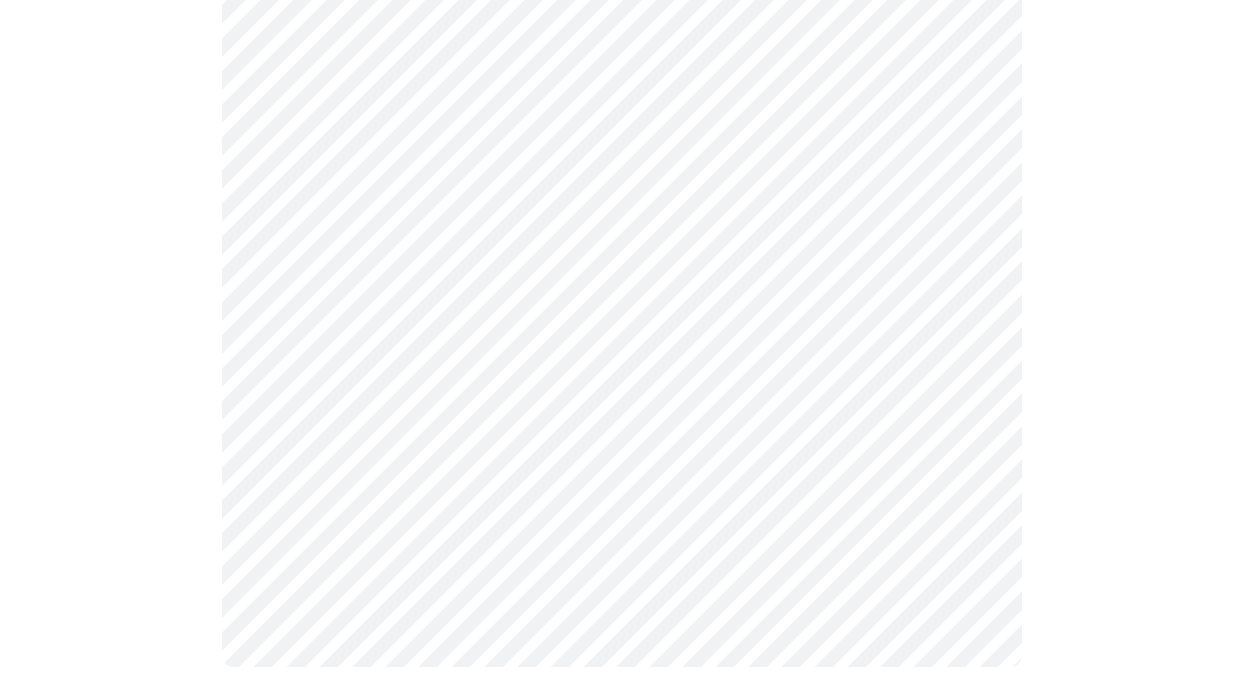 scroll, scrollTop: 0, scrollLeft: 0, axis: both 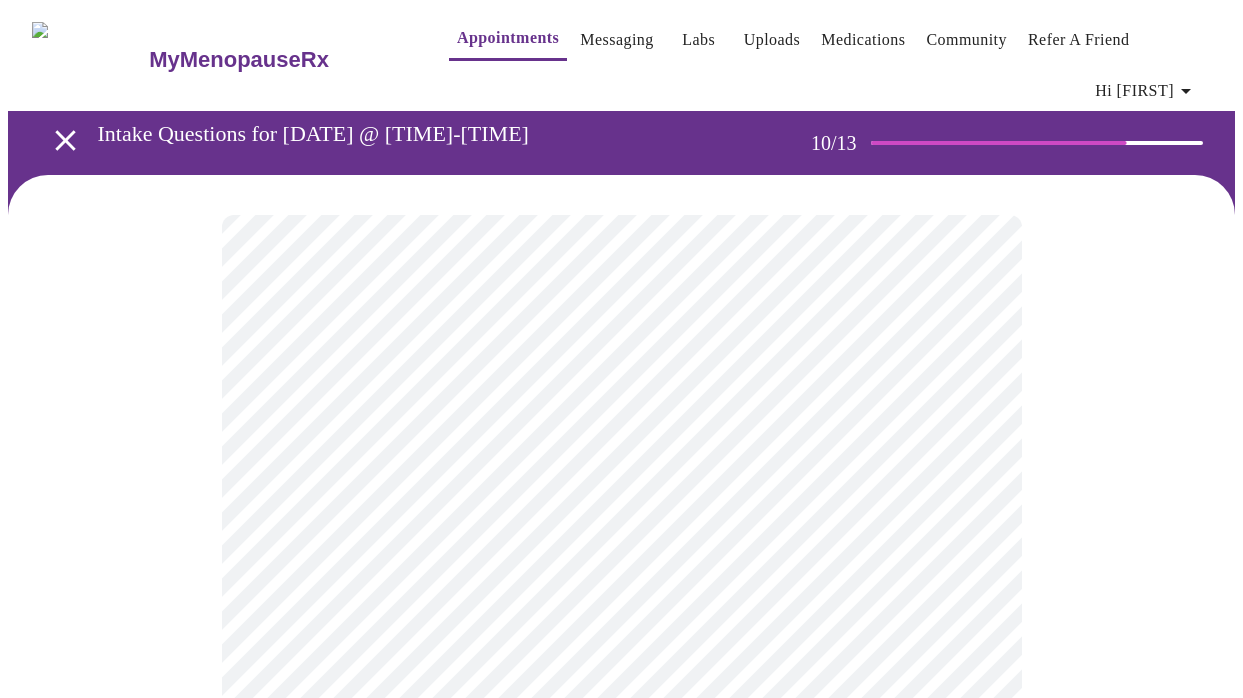 click at bounding box center (621, 1429) 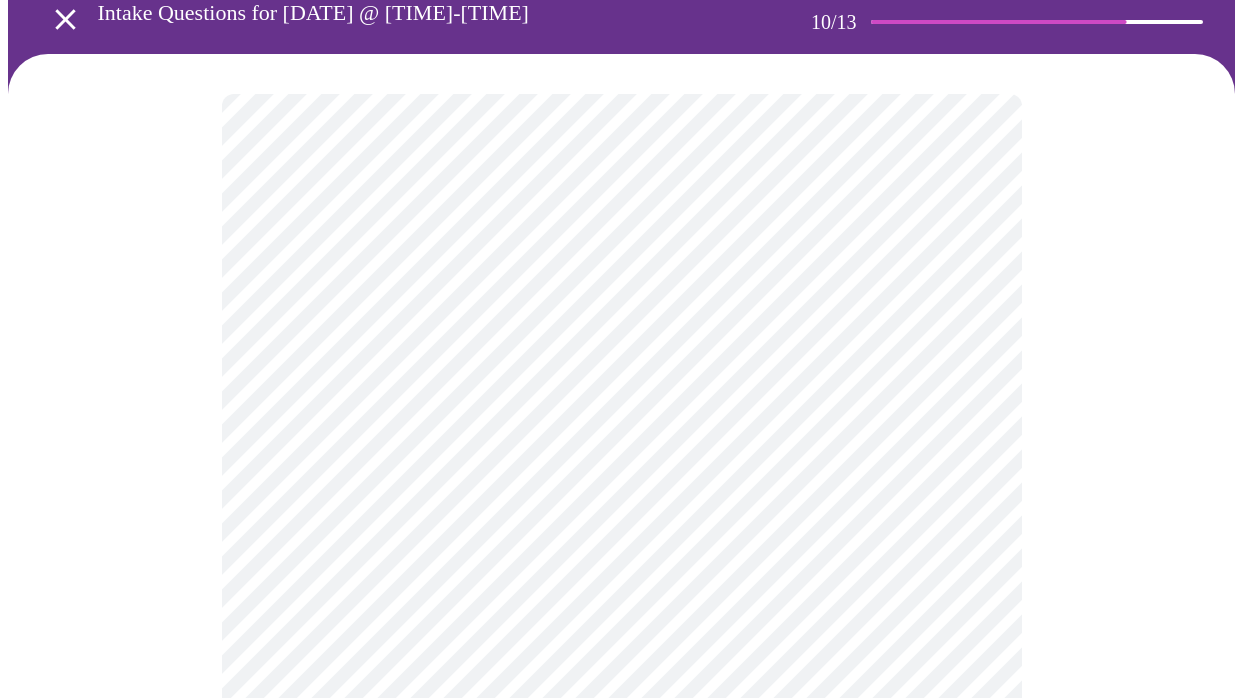 scroll, scrollTop: 168, scrollLeft: 0, axis: vertical 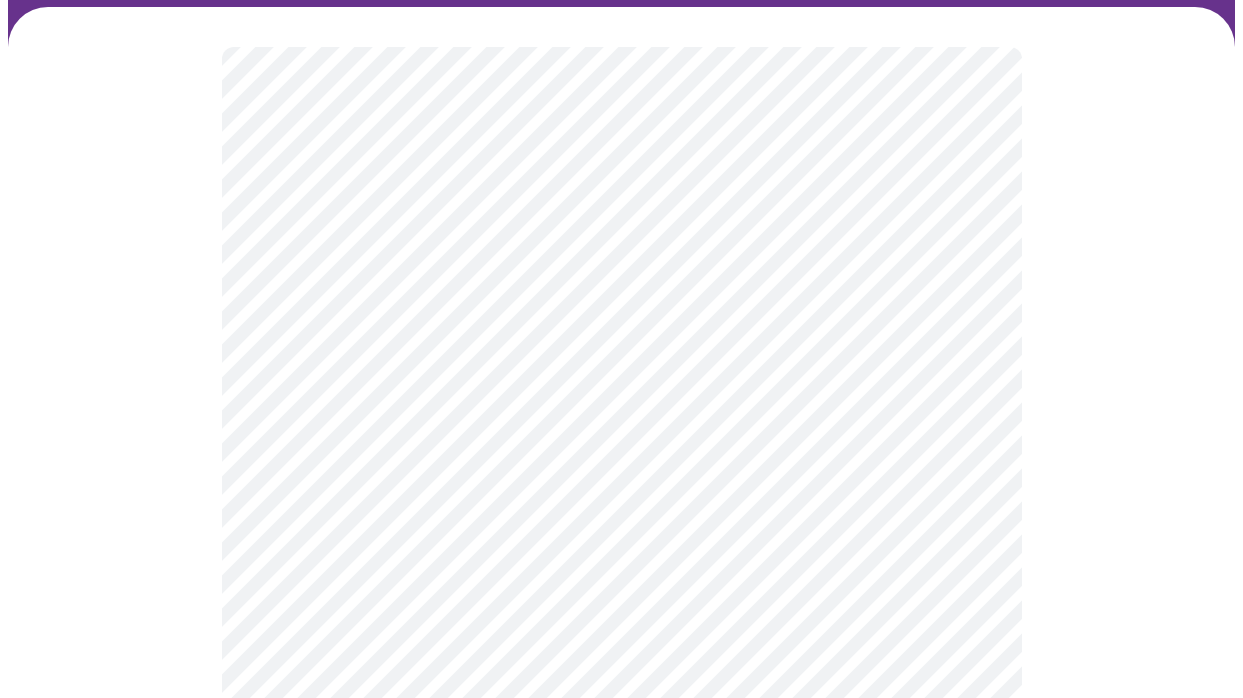 click on "MyMenopauseRx Appointments Messaging Labs Uploads Medications Community Refer a Friend Hi [FIRST] Intake Questions for [DATE] @ [TIME]-[TIME] 10 / 13 CardPointers can now automatically add all of your offers for you when you log in Enable automatic adding of offers now? Enable Skip Automatically syncing offers... Adding all offers to all cards at once requires CardPointers+ . Upgrade today to save even more time & money. Upgrade Close Use [CARD_BRAND] [CARD_NAME] Save undefined% on total purchase Something went wrong. Please try refreshing the page, or if the issue persists, please contact support@example.com. Settings Billing Invoices Log out" at bounding box center [621, 1178] 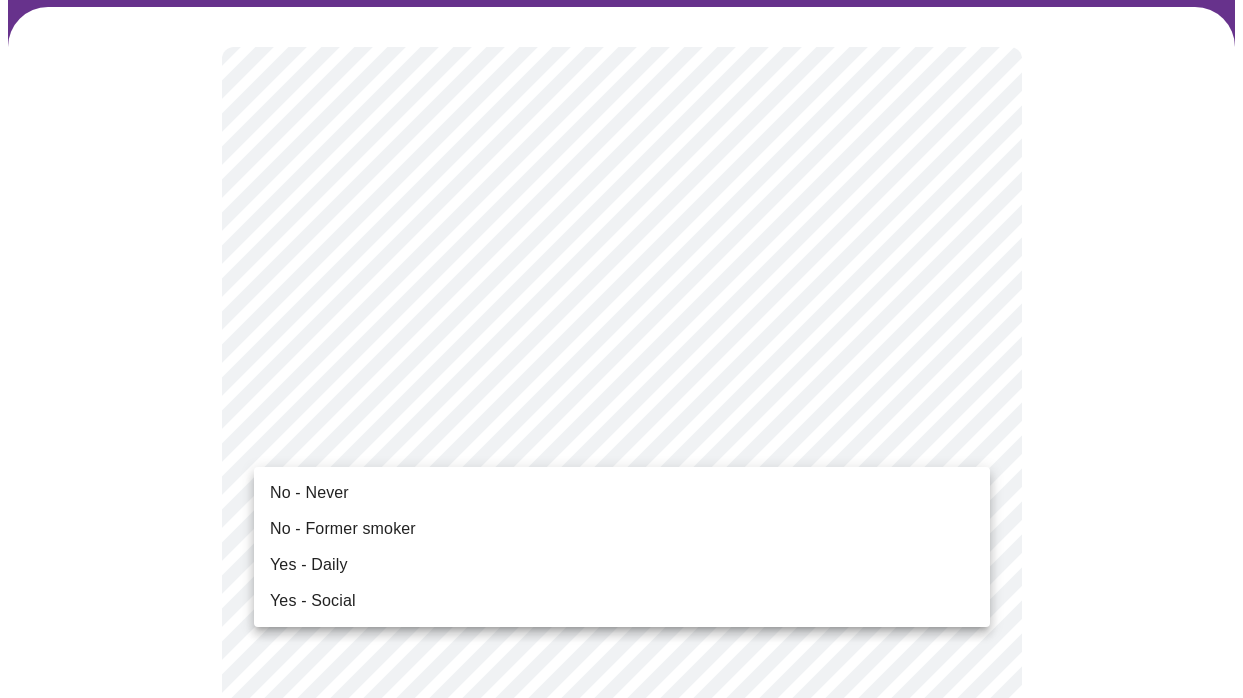 click on "No - Never" at bounding box center (309, 493) 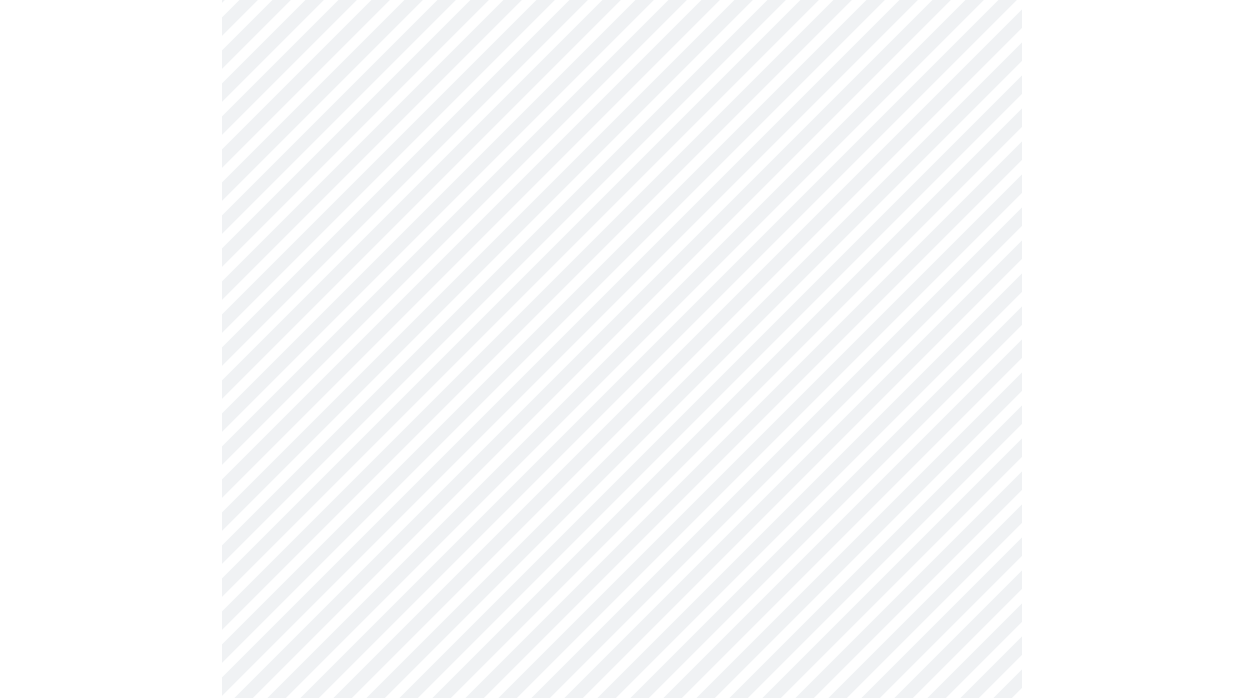 scroll, scrollTop: 1807, scrollLeft: 0, axis: vertical 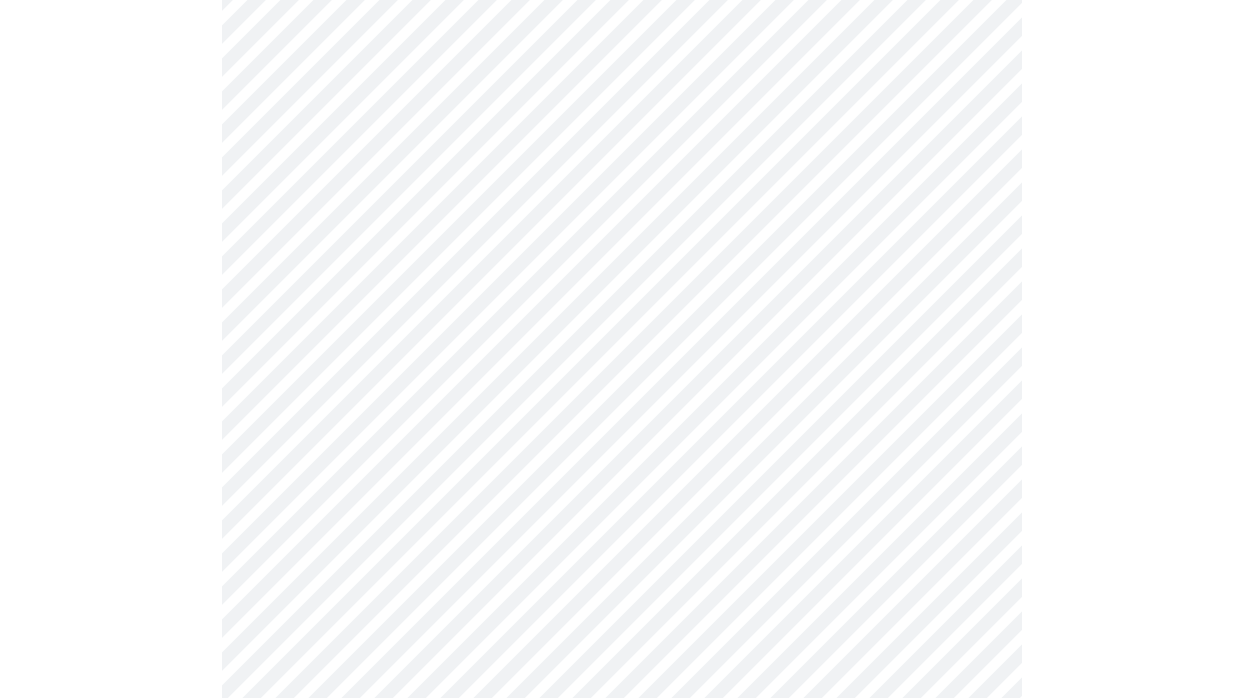 click on "MyMenopauseRx Appointments Messaging Labs Uploads Medications Community Refer a Friend Hi [FIRST] Intake Questions for [DATE] @ [TIME]-[TIME] 10 / 13 CardPointers can now automatically add all of your offers for you when you log in Enable automatic adding of offers now? Enable Skip Automatically syncing offers... Adding all offers to all cards at once requires CardPointers+ . Upgrade today to save even more time & money. Upgrade Close Use [CARD_BRAND] [CARD_NAME] Save undefined% on total purchase Something went wrong. Please try refreshing the page, or if the issue persists, please contact support@example.com. Settings Billing Invoices Log out" at bounding box center (621, -475) 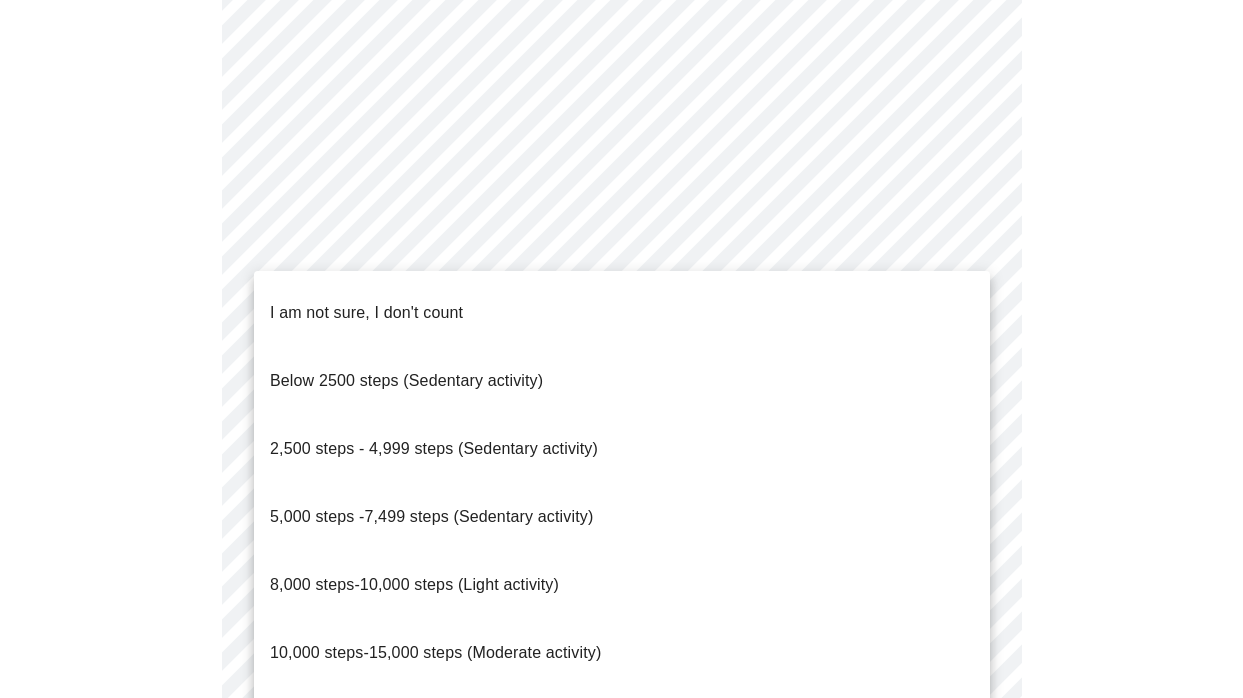 click on "I am not sure, I don't count" at bounding box center [366, 312] 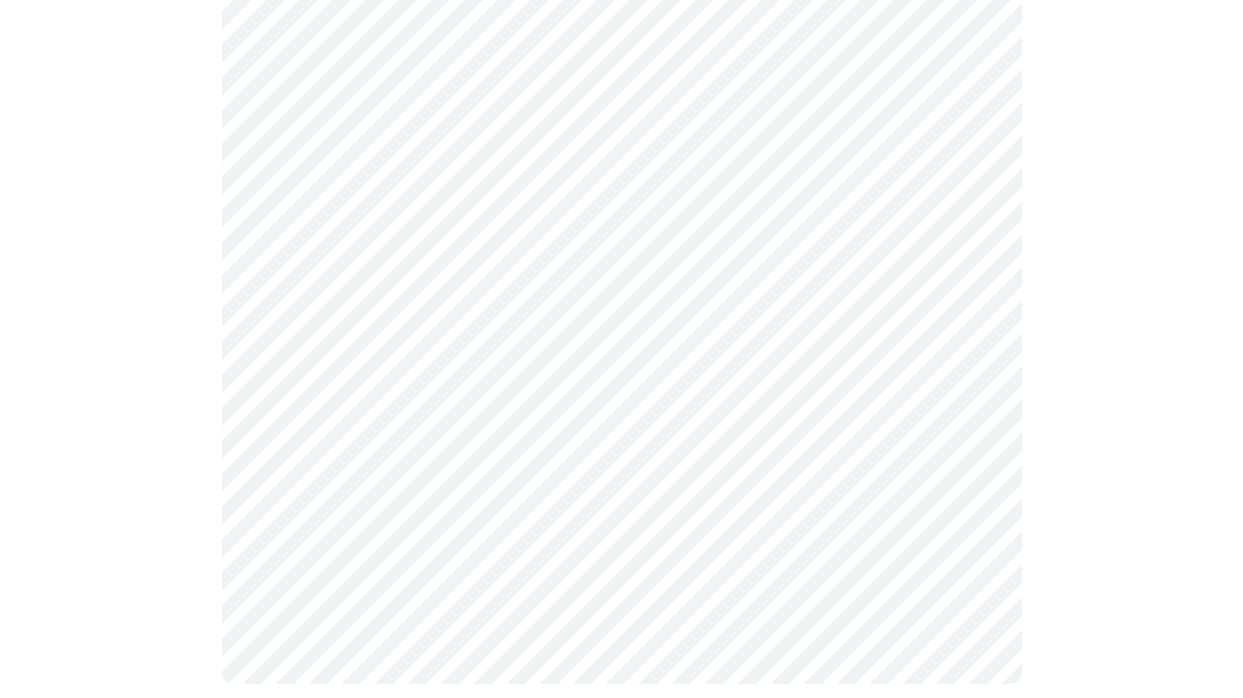 scroll, scrollTop: 1937, scrollLeft: 0, axis: vertical 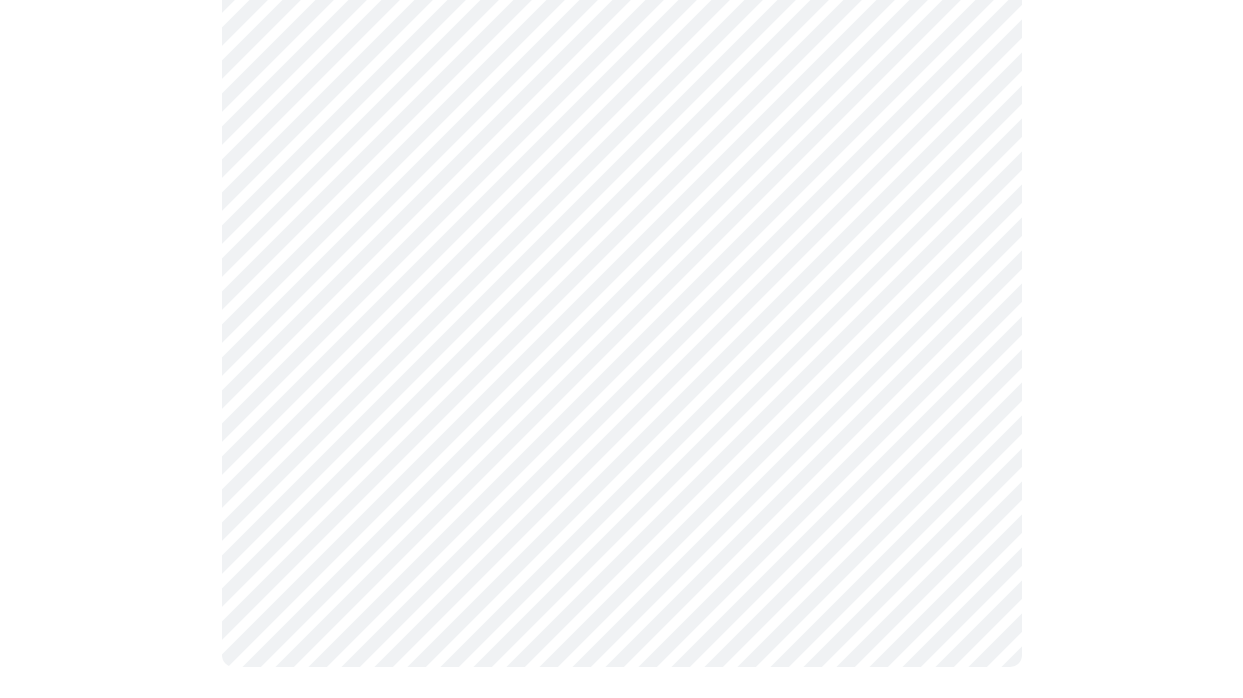 click on "MyMenopauseRx Appointments Messaging Labs Uploads Medications Community Refer a Friend Hi [FIRST] Intake Questions for [DATE] @ [TIME]-[TIME] 10 / 13 CardPointers can now automatically add all of your offers for you when you log in Enable automatic adding of offers now? Enable Skip Automatically syncing offers... Adding all offers to all cards at once requires CardPointers+ . Upgrade today to save even more time & money. Upgrade Close Use [CARD_BRAND] [CARD_NAME] Save undefined% on total purchase Something went wrong. Please try refreshing the page, or if the issue persists, please contact support@example.com. Settings Billing Invoices Log out" at bounding box center (621, -611) 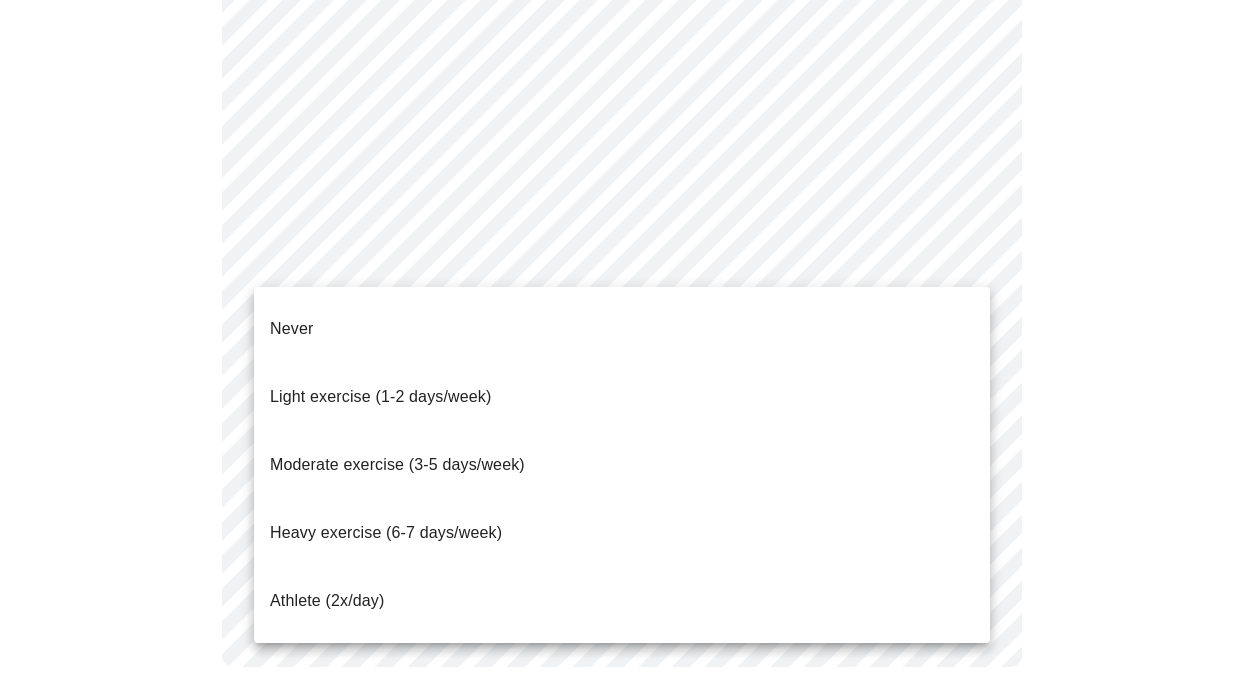 click on "Light exercise (1-2 days/week)" at bounding box center [381, 396] 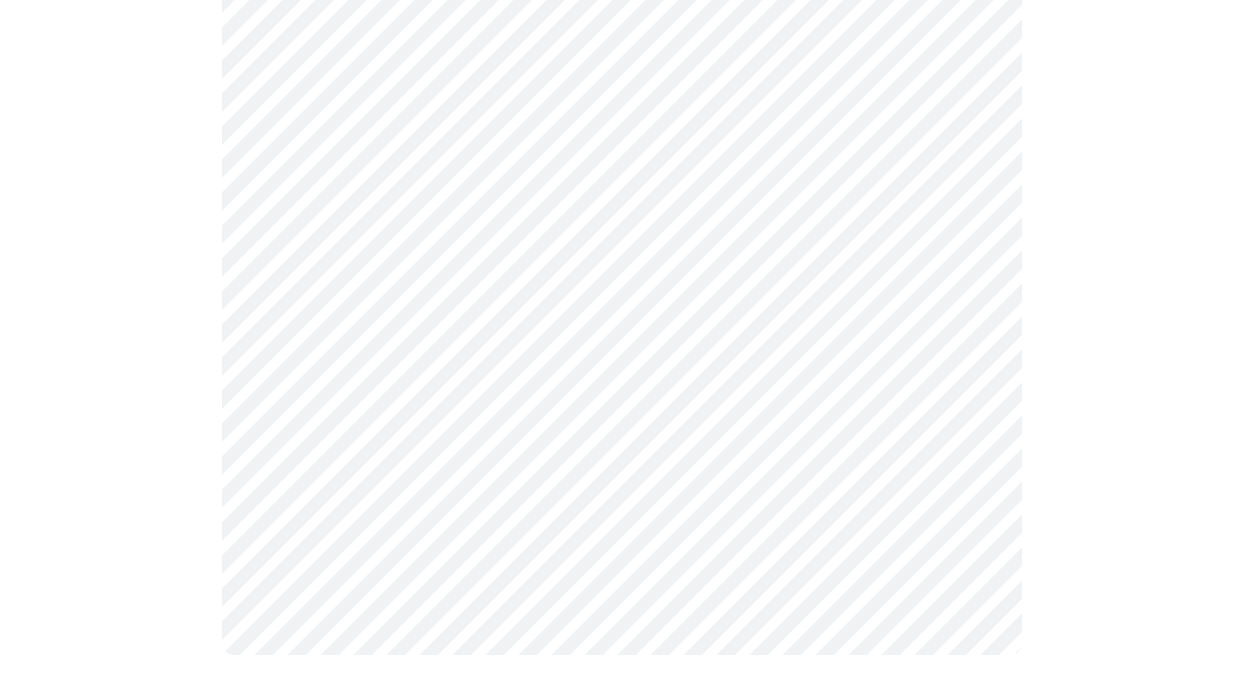 scroll, scrollTop: 1926, scrollLeft: 0, axis: vertical 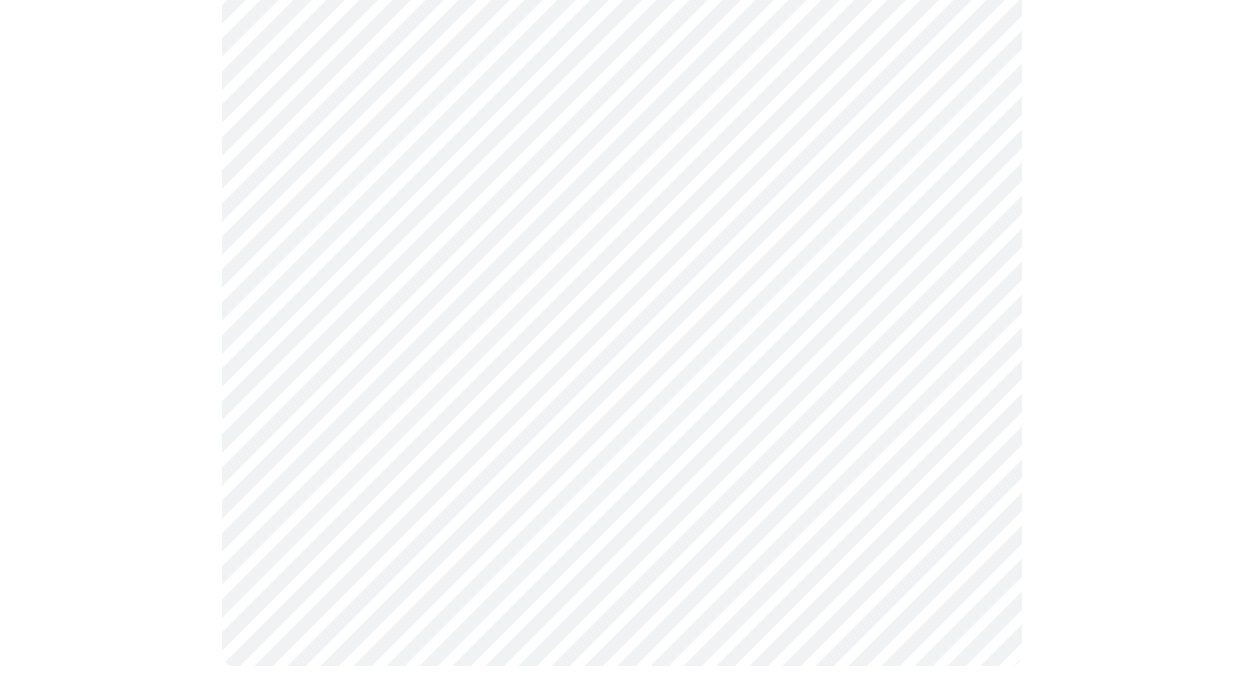 click on "MyMenopauseRx Appointments Messaging Labs Uploads Medications Community Refer a Friend Hi [FIRST] Intake Questions for [DATE] @ [TIME]-[TIME] 10 / 13 CardPointers can now automatically add all of your offers for you when you log in Enable automatic adding of offers now? Enable Skip Automatically syncing offers... Adding all offers to all cards at once requires CardPointers+ . Upgrade today to save even more time & money. Upgrade Close Use [CARD_BRAND] [CARD_NAME] Save undefined% on total purchase Something went wrong. Please try refreshing the page, or if the issue persists, please contact support@example.com. Settings Billing Invoices Log out" at bounding box center (621, -606) 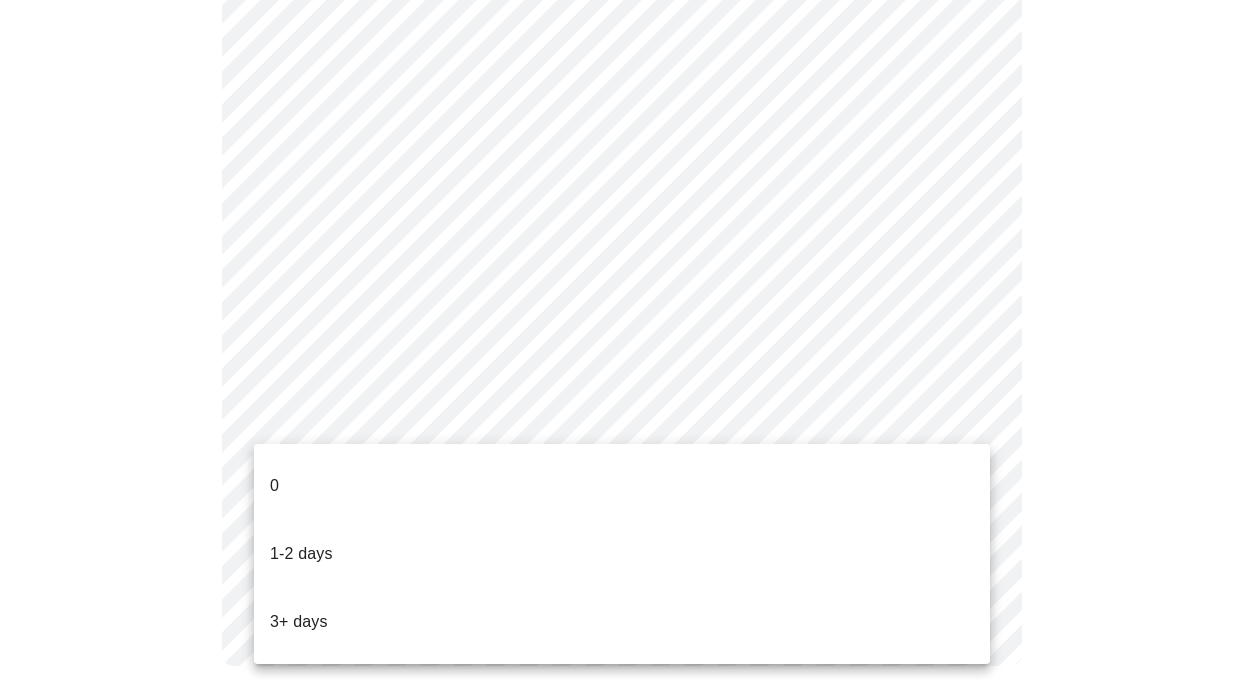 click on "1-2 days" at bounding box center (301, 554) 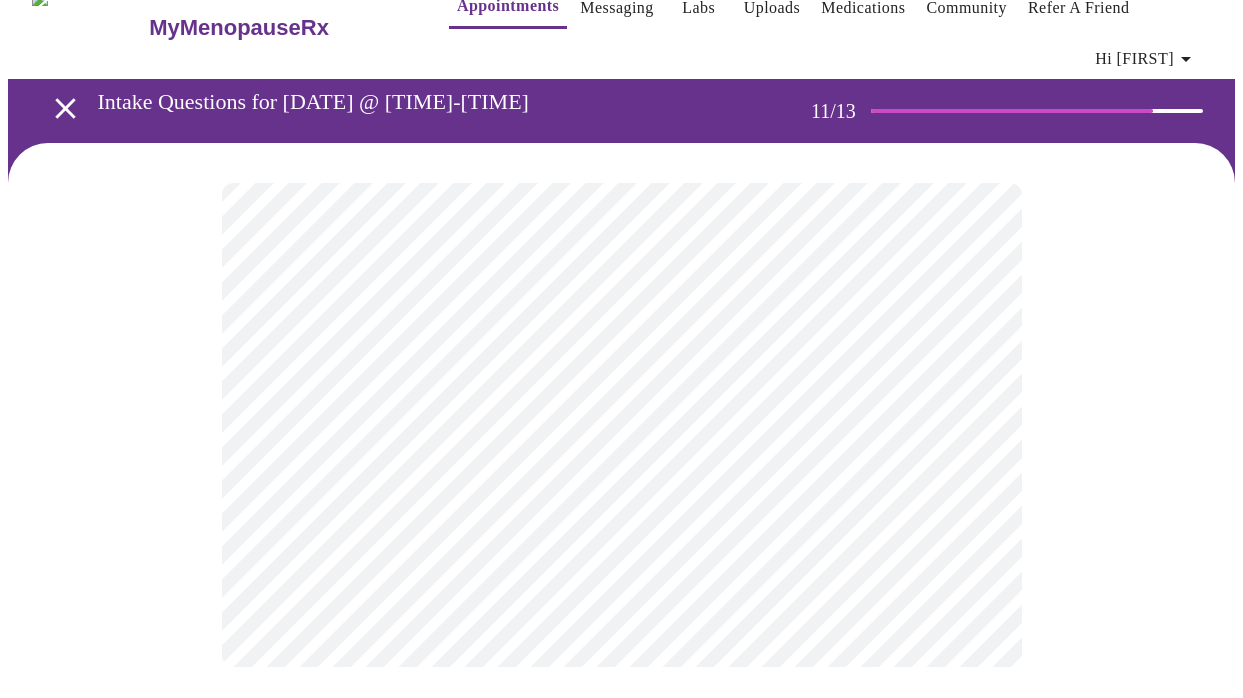 scroll, scrollTop: 0, scrollLeft: 0, axis: both 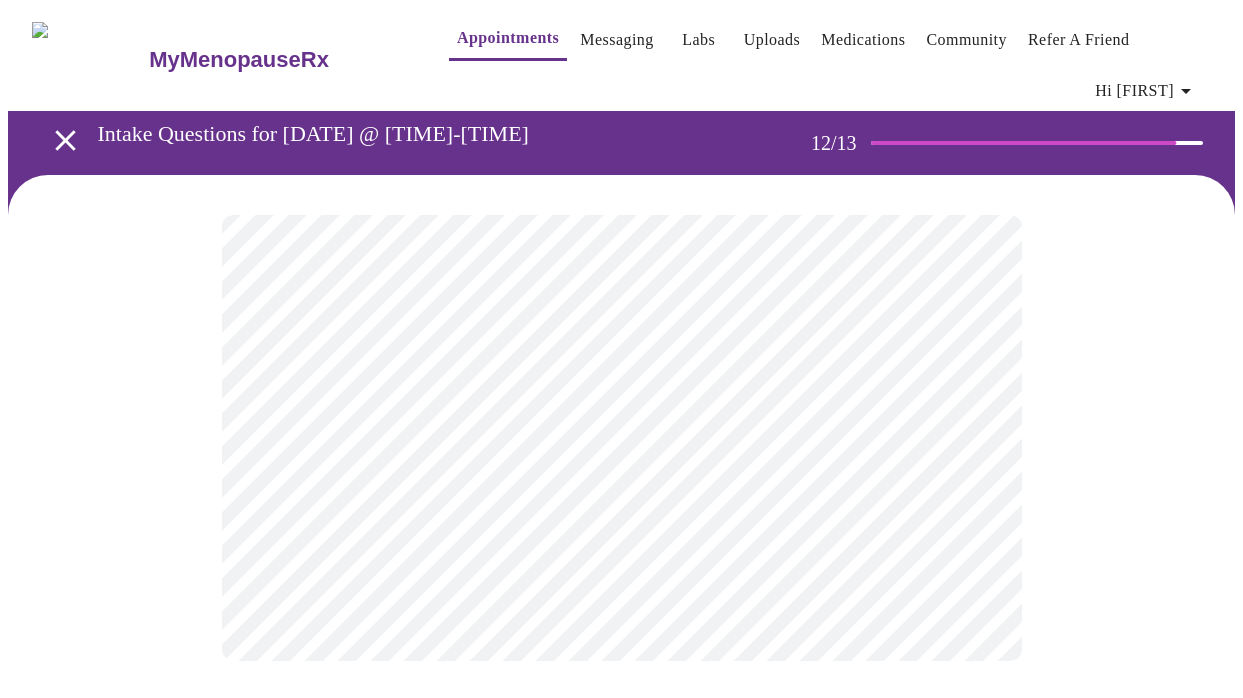 click on "MyMenopauseRx Appointments Messaging Labs Uploads Medications Community Refer a Friend Hi [FIRST] Intake Questions for [DATE] @ [TIME]-[TIME] 12 / 13 CardPointers can now automatically add all of your offers for you when you log in Enable automatic adding of offers now? Enable Skip Automatically syncing offers... Adding all offers to all cards at once requires CardPointers+ . Upgrade today to save even more time & money. Upgrade Close Use [CARD_BRAND] [CARD_NAME] Save undefined% on total purchase Something went wrong. Please try refreshing the page, or if the issue persists, please contact support@example.com. Settings Billing Invoices Log out" at bounding box center (621, 354) 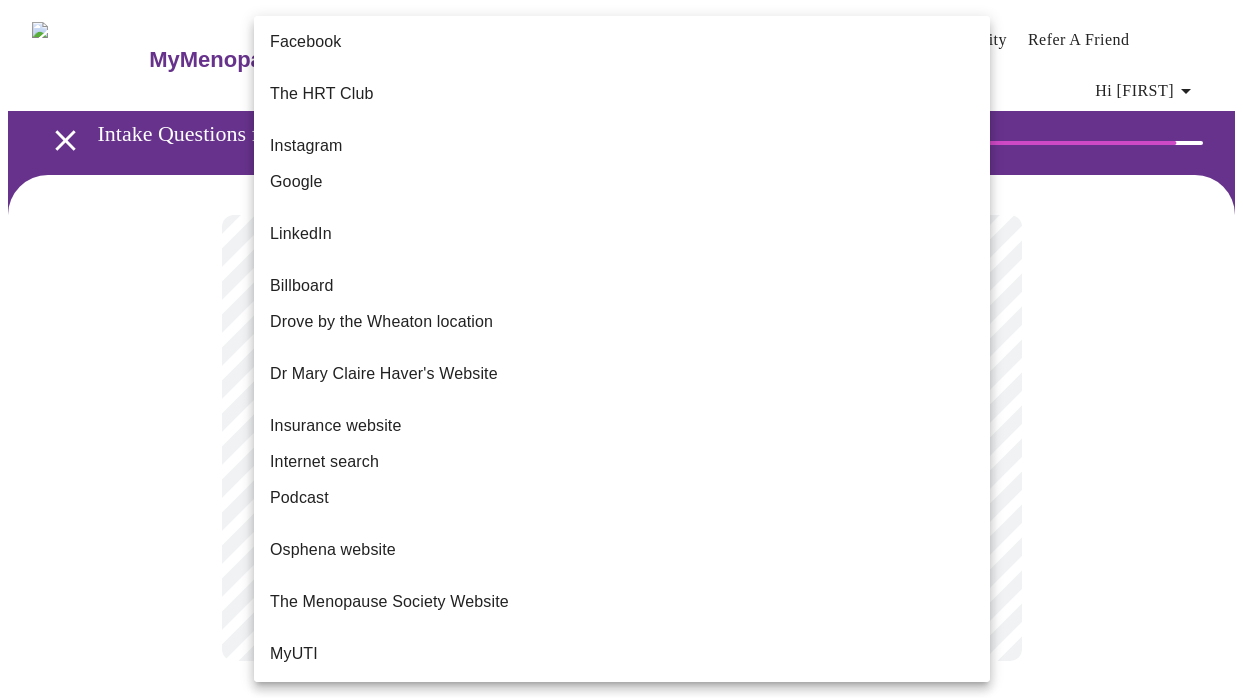 click on "Google" at bounding box center (296, 182) 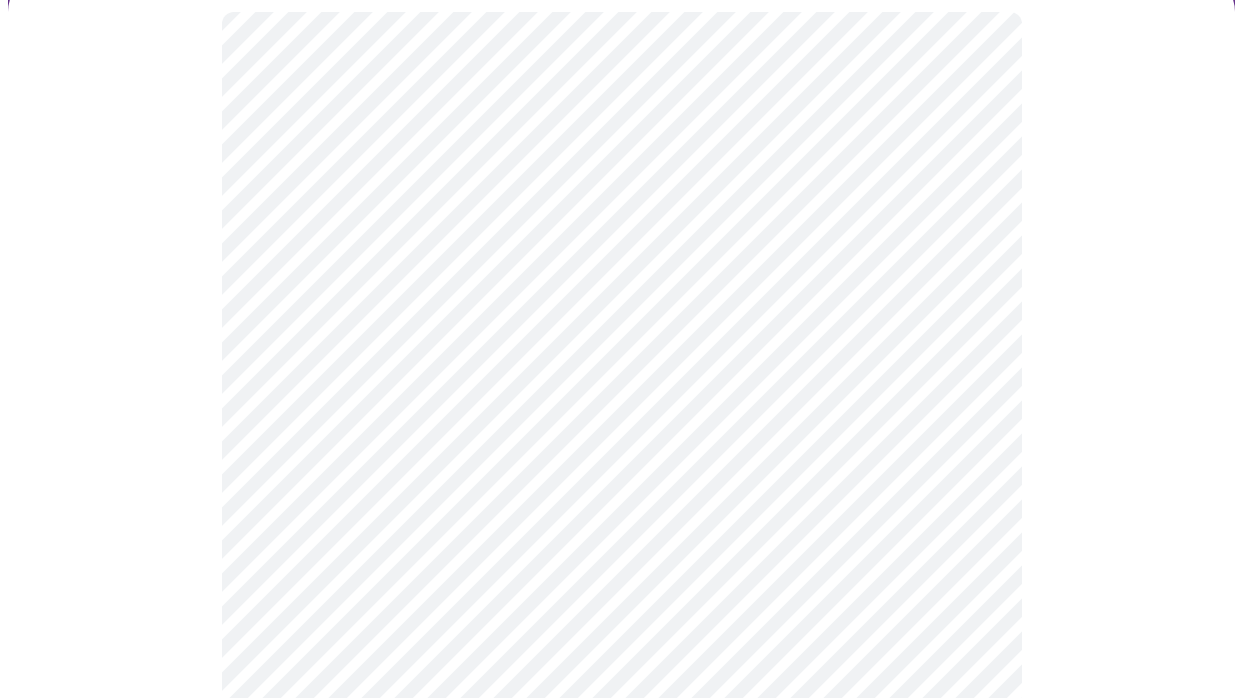 scroll, scrollTop: 146, scrollLeft: 0, axis: vertical 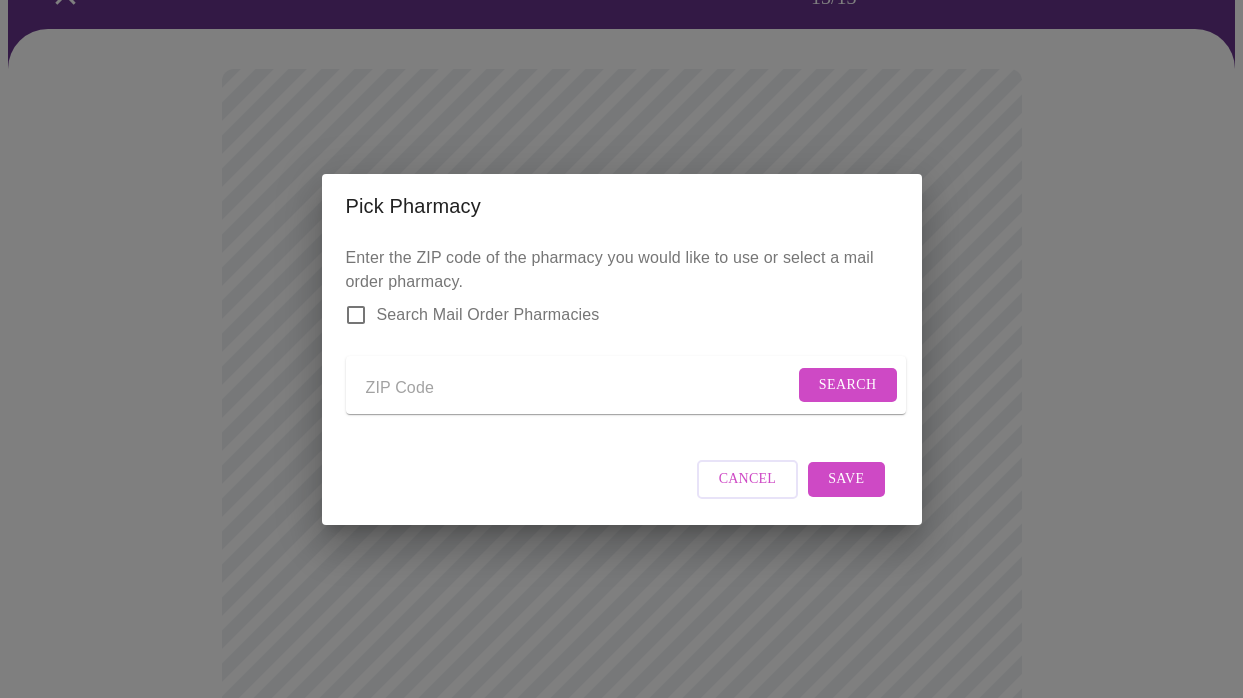 click at bounding box center (580, 389) 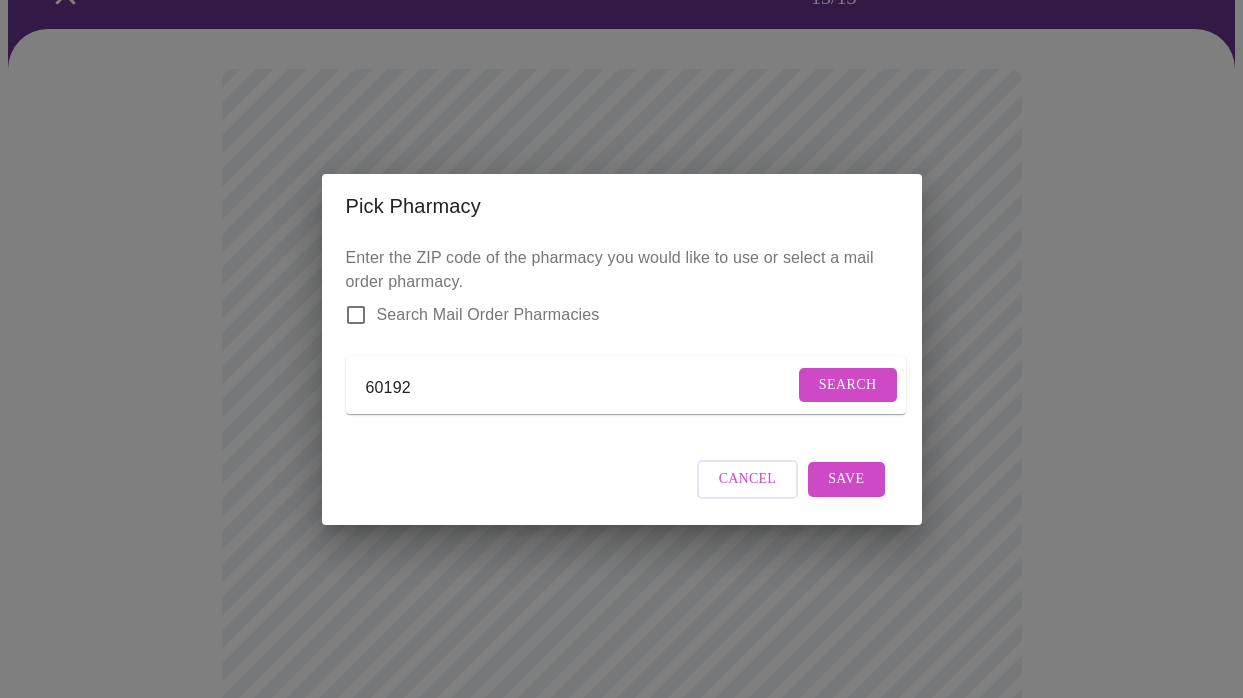 type on "60192" 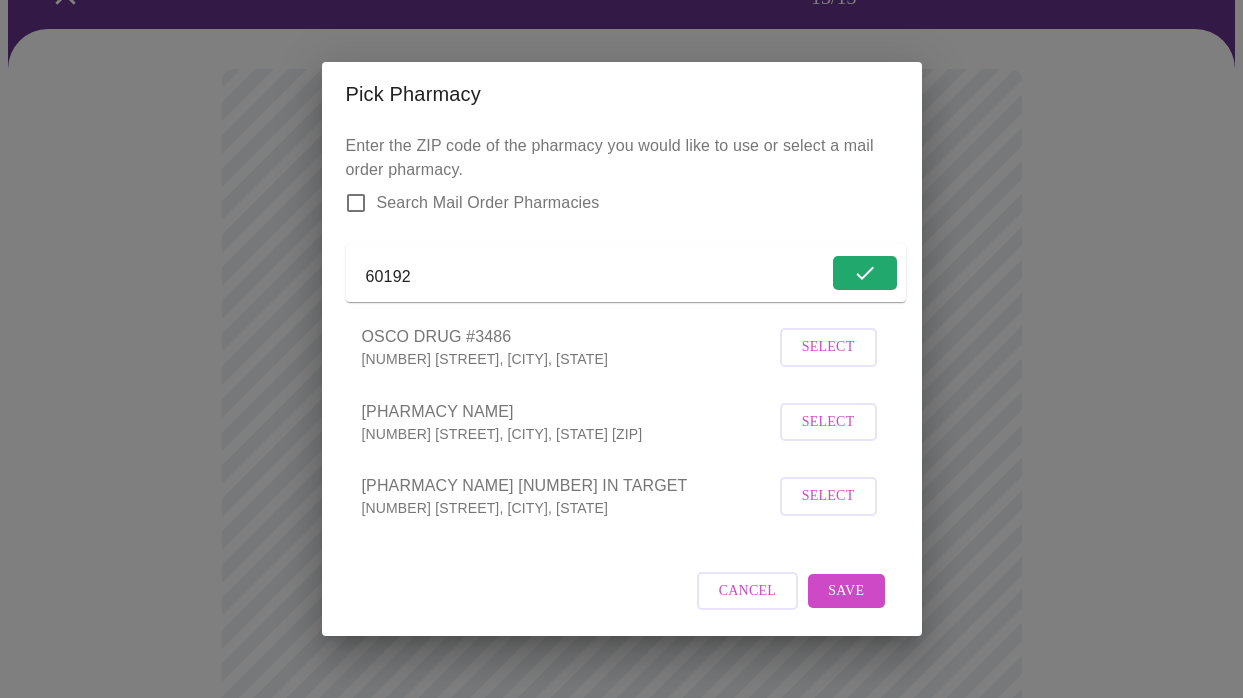 click on "Select" at bounding box center [828, 347] 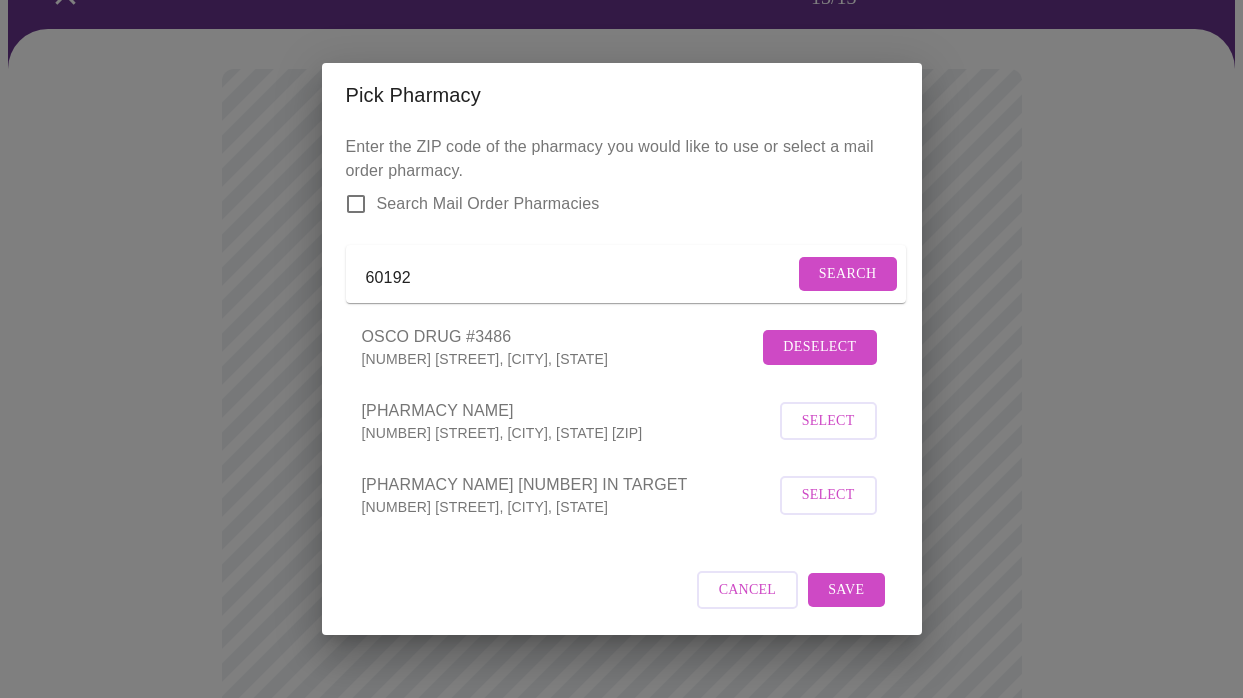 click on "Save" at bounding box center [846, 590] 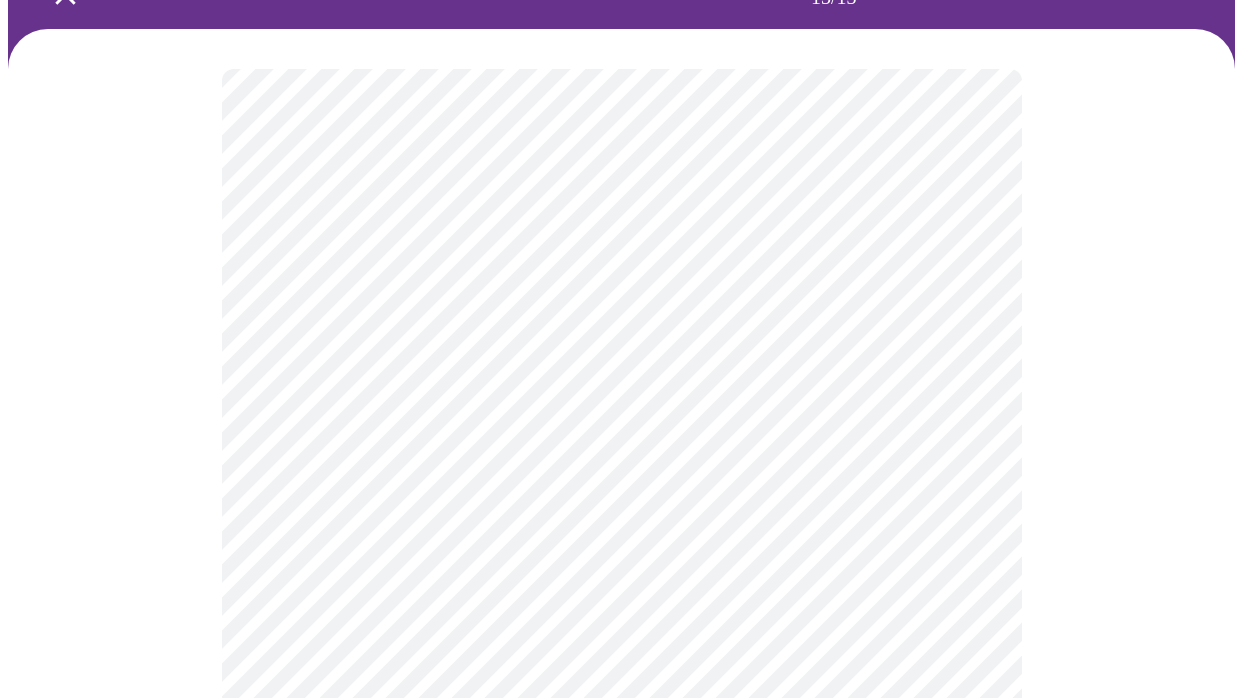 scroll, scrollTop: 261, scrollLeft: 0, axis: vertical 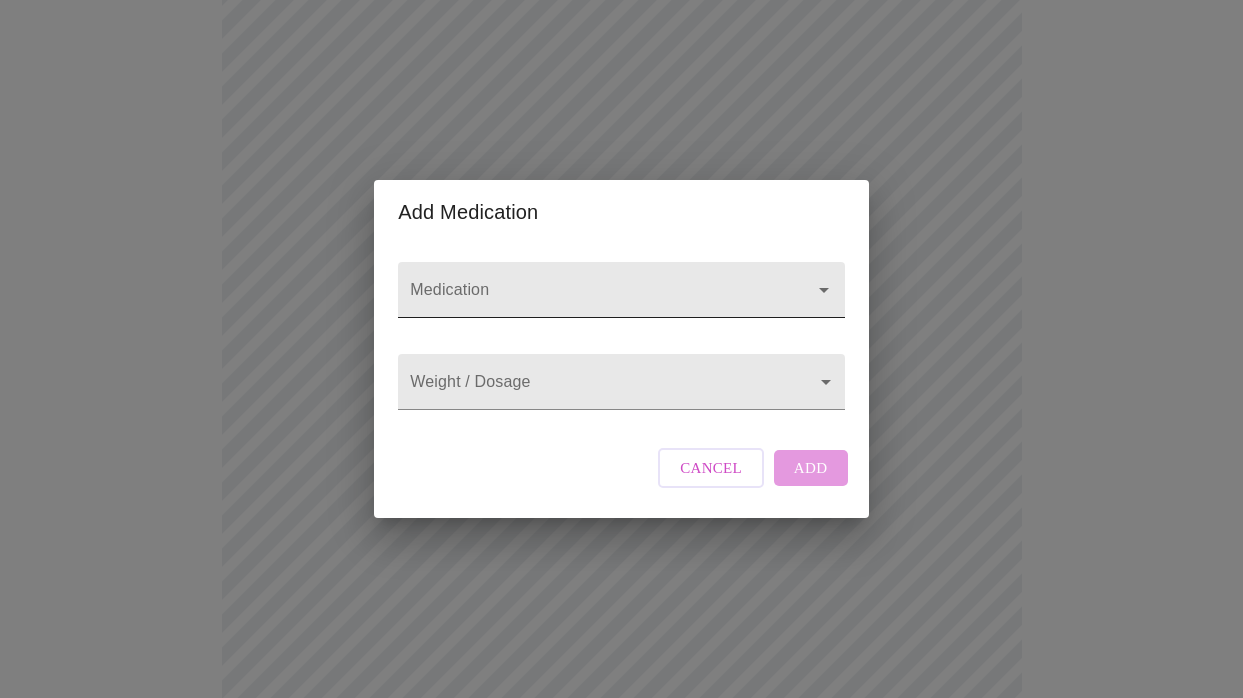 click 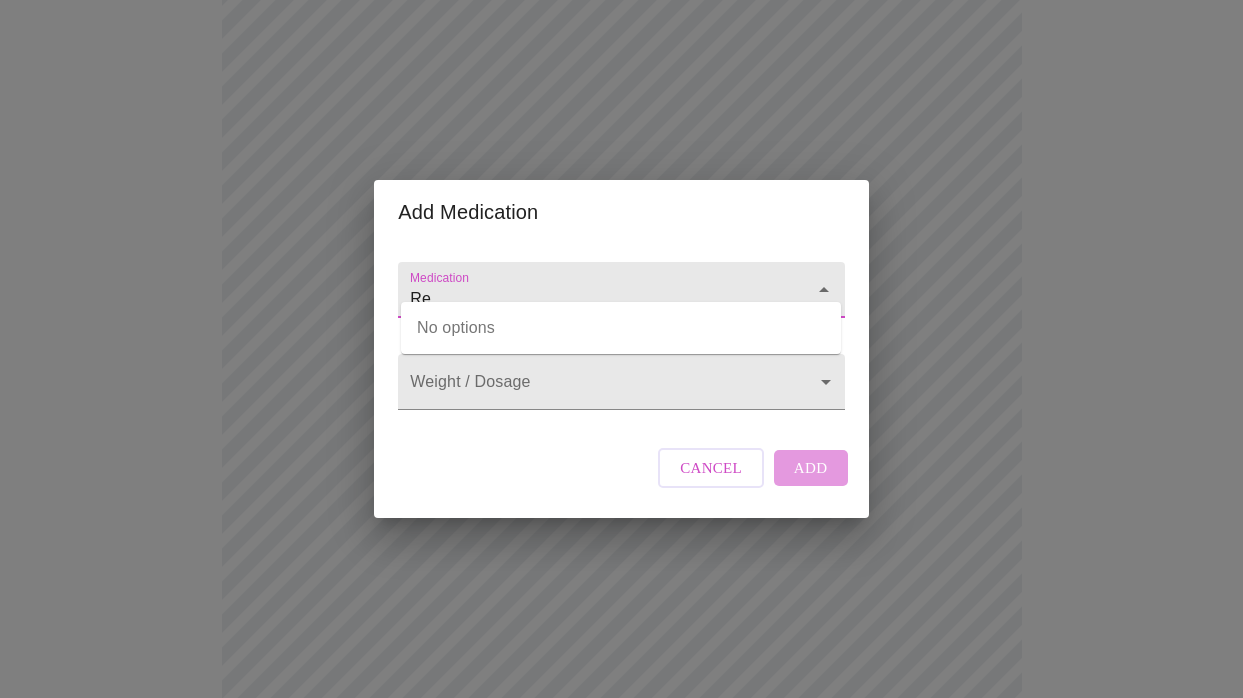 type on "R" 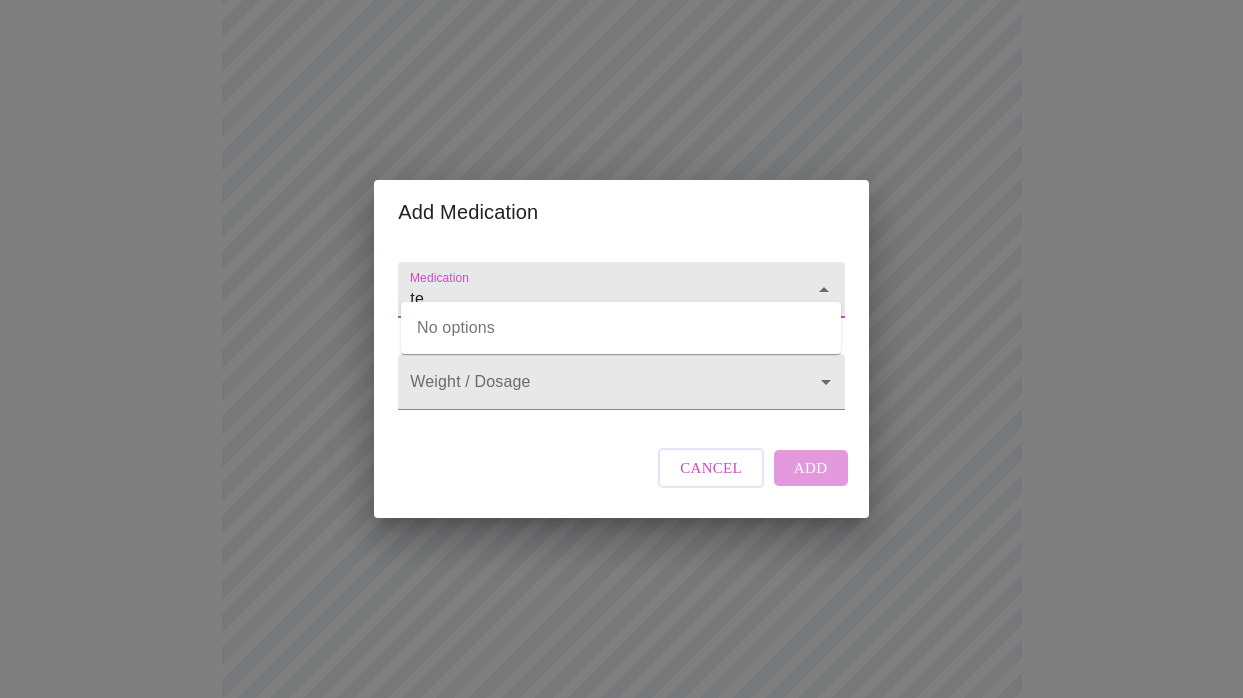type on "t" 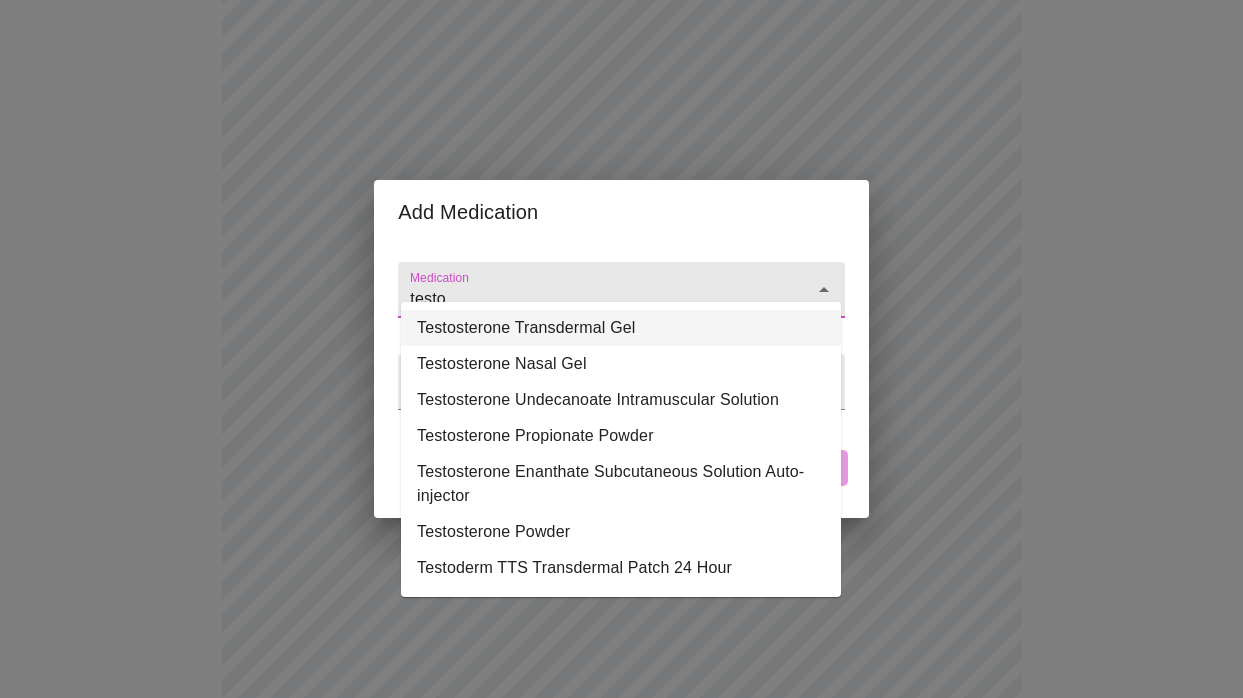 click on "Testosterone Transdermal Gel" at bounding box center (621, 328) 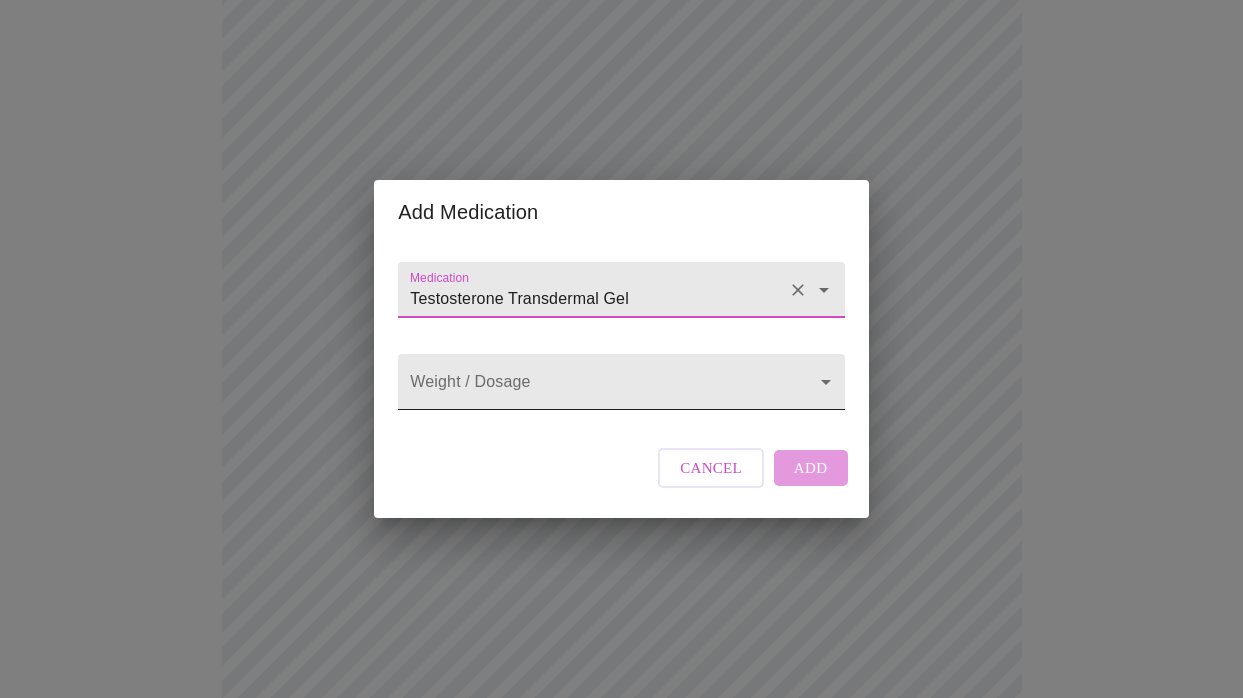 type on "Testosterone Transdermal Gel" 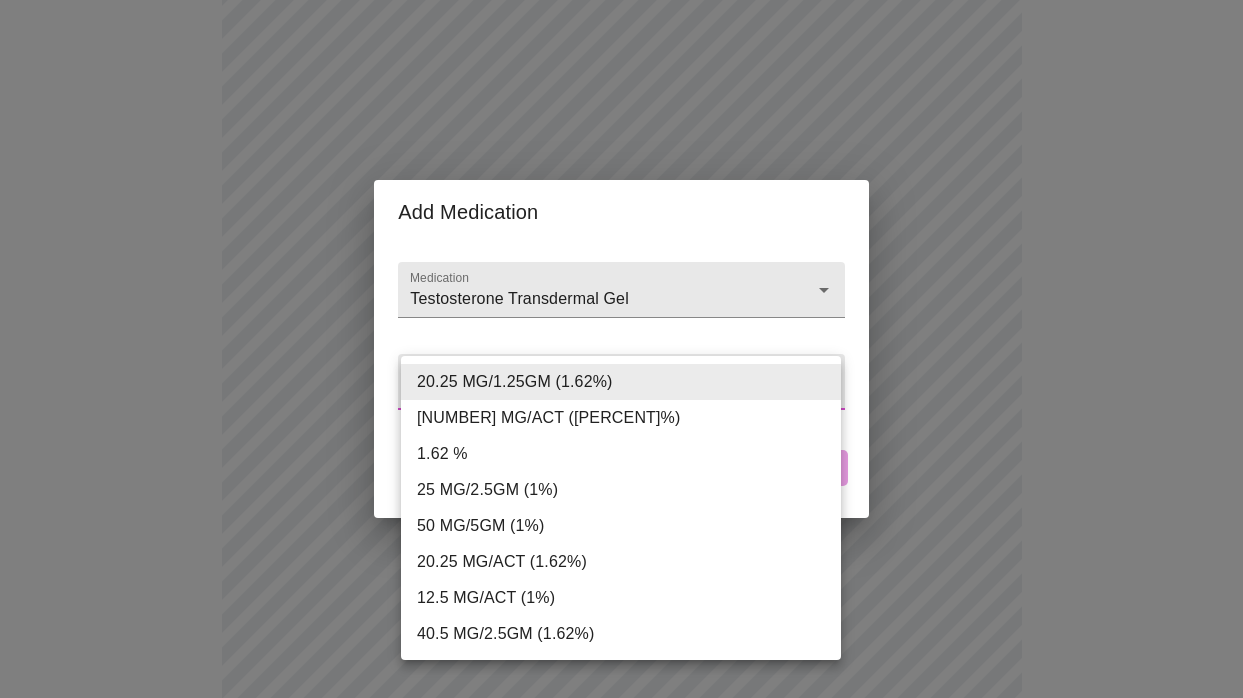 click at bounding box center [621, 349] 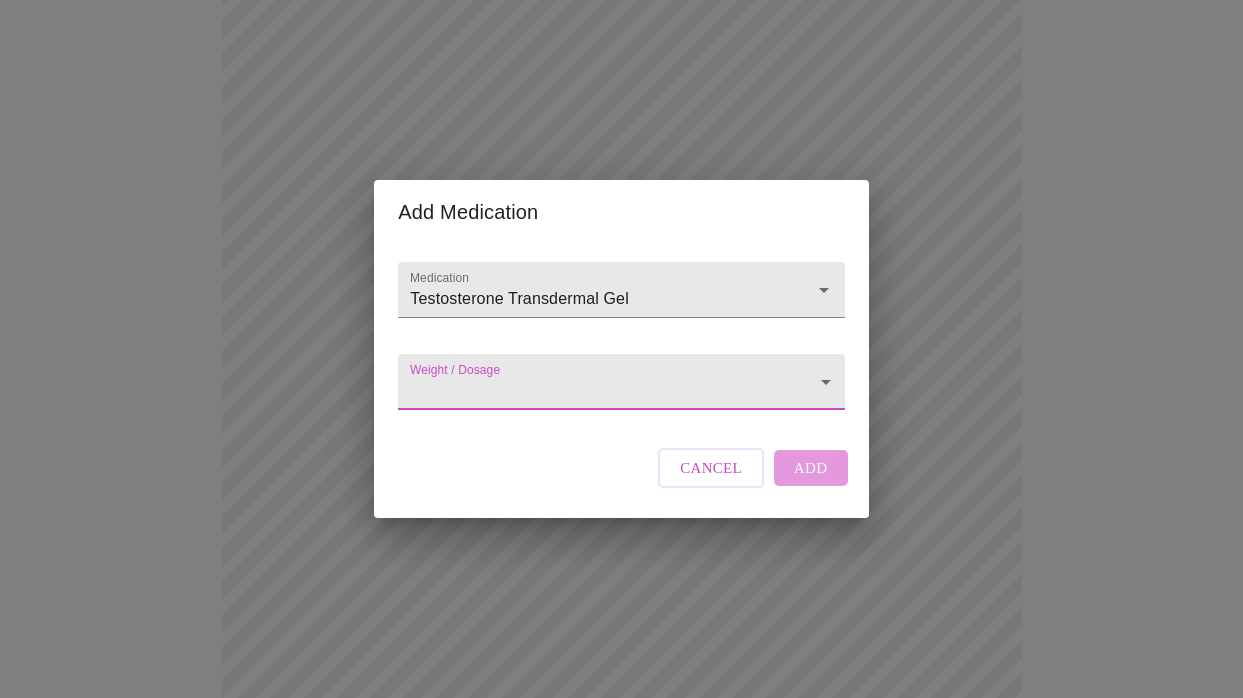 click on "Cancel" at bounding box center [711, 468] 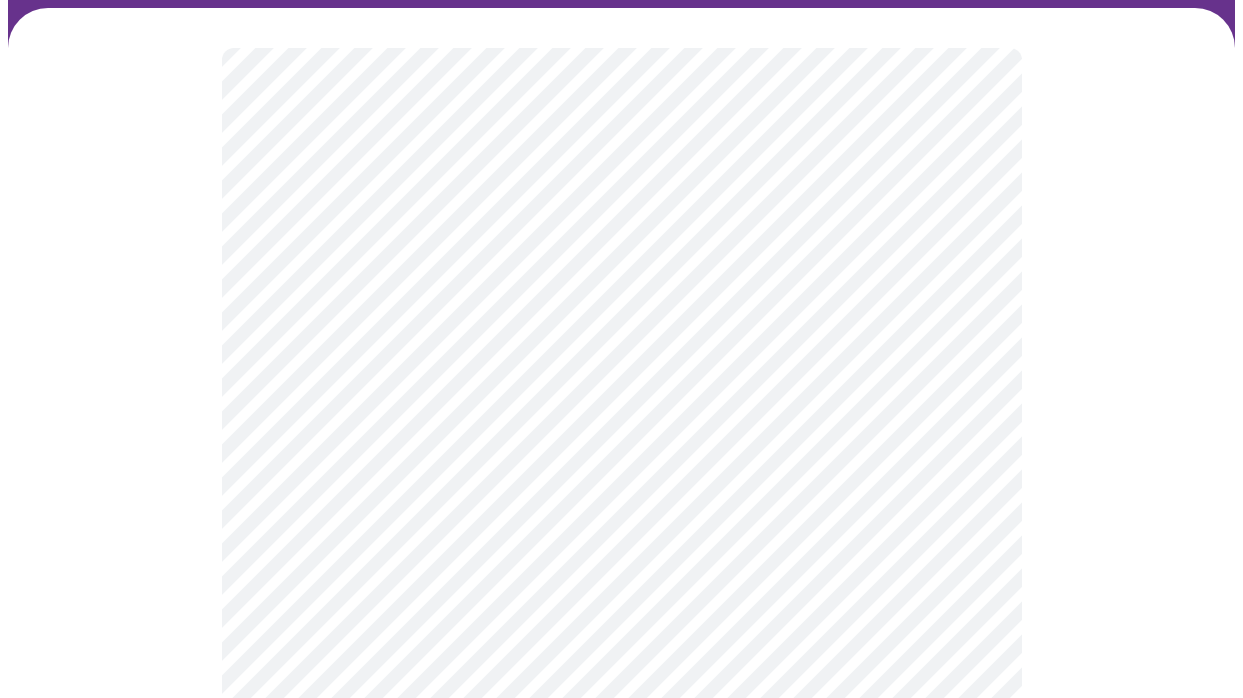 scroll, scrollTop: 0, scrollLeft: 0, axis: both 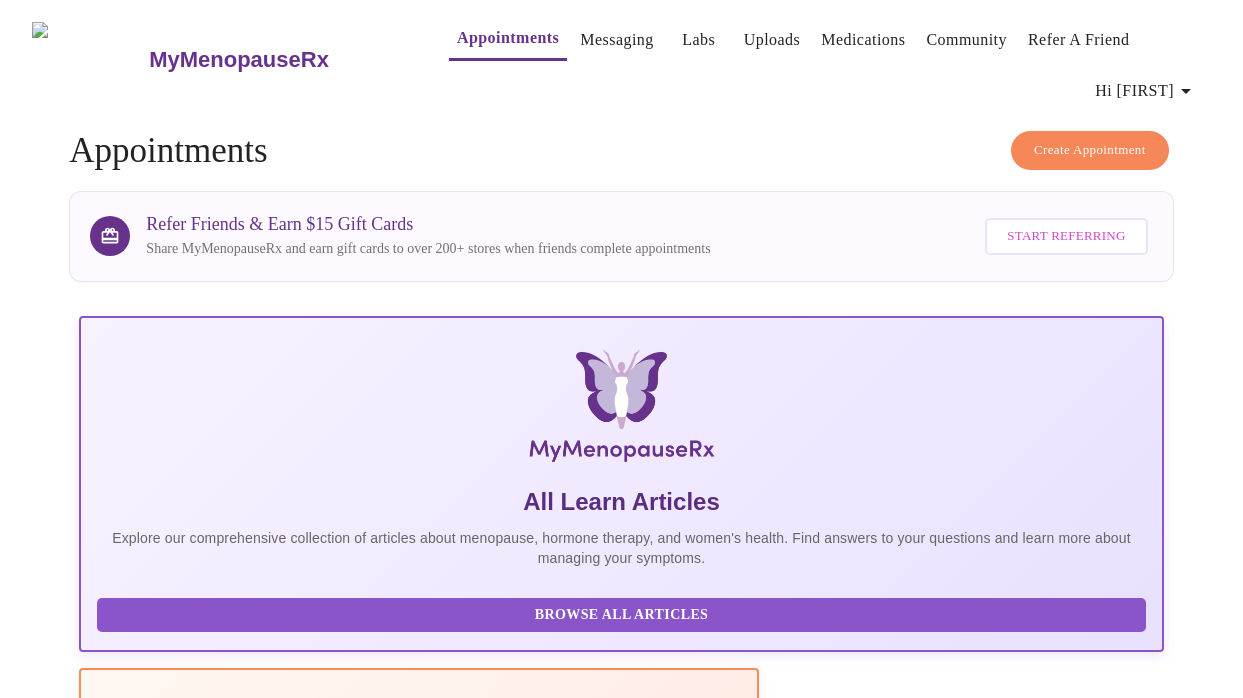 click on "The Menopause Manual is a comprehensive guide to menopause, written by the MMRx Clinical team." at bounding box center (419, 890) 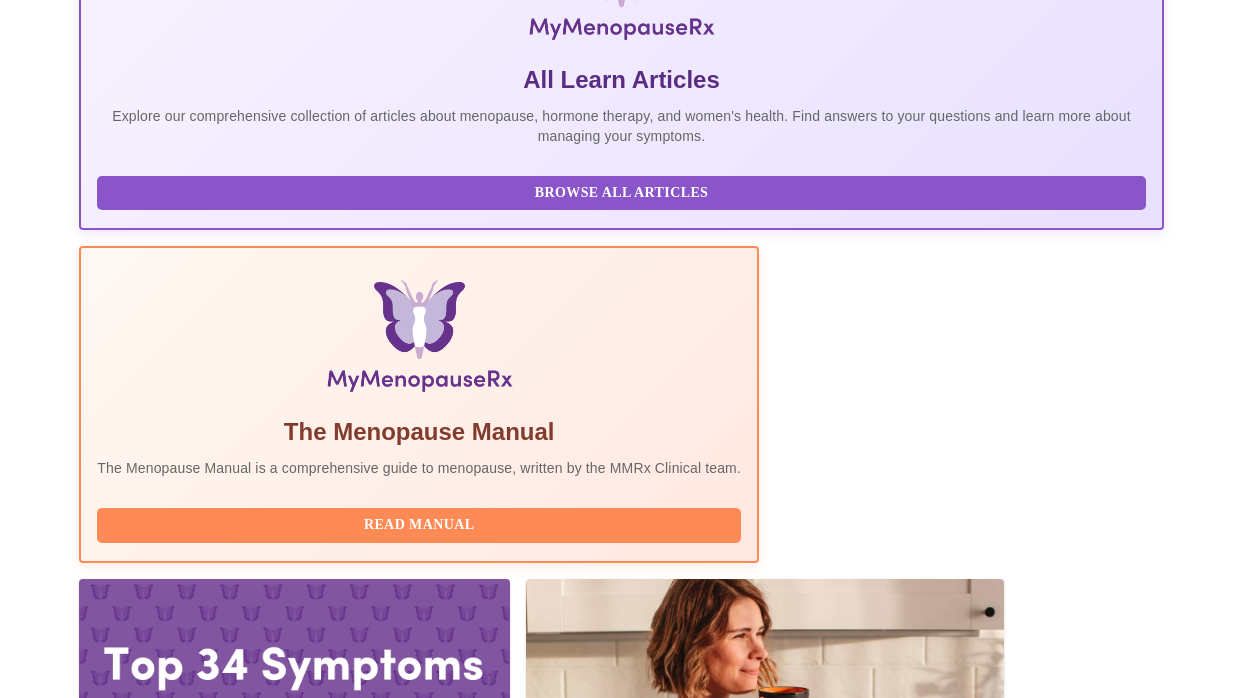 scroll, scrollTop: 424, scrollLeft: 0, axis: vertical 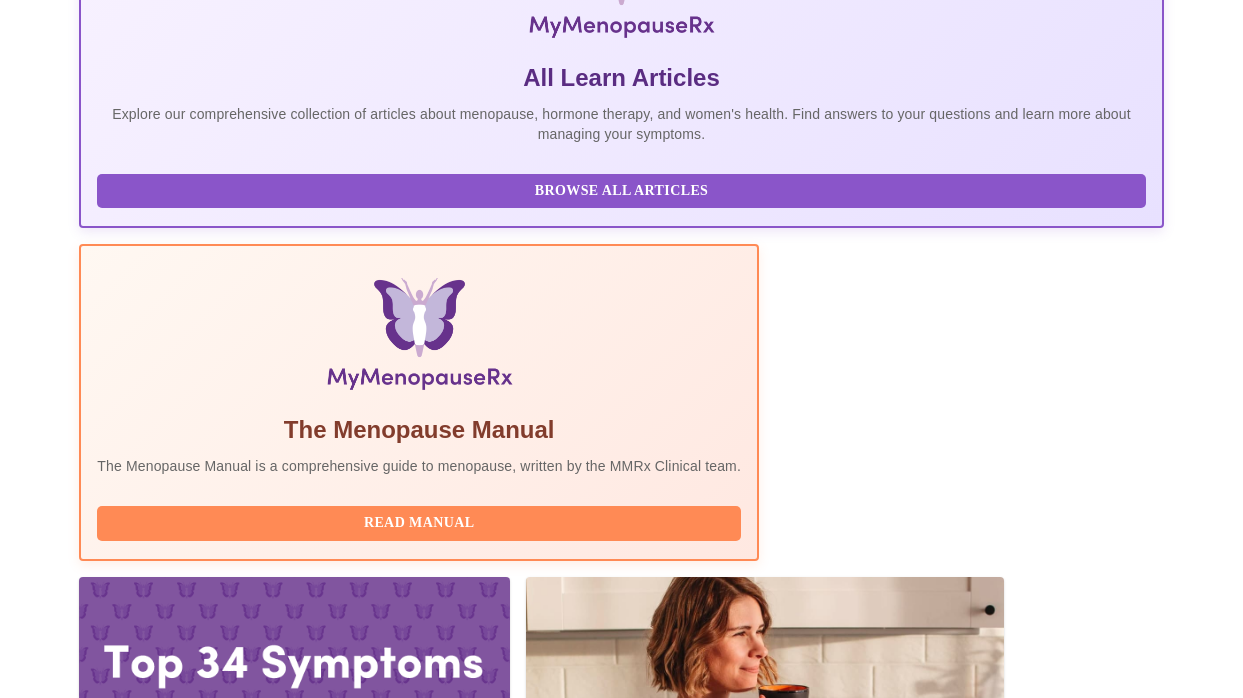 click on "View Appointment" at bounding box center [1059, 2183] 